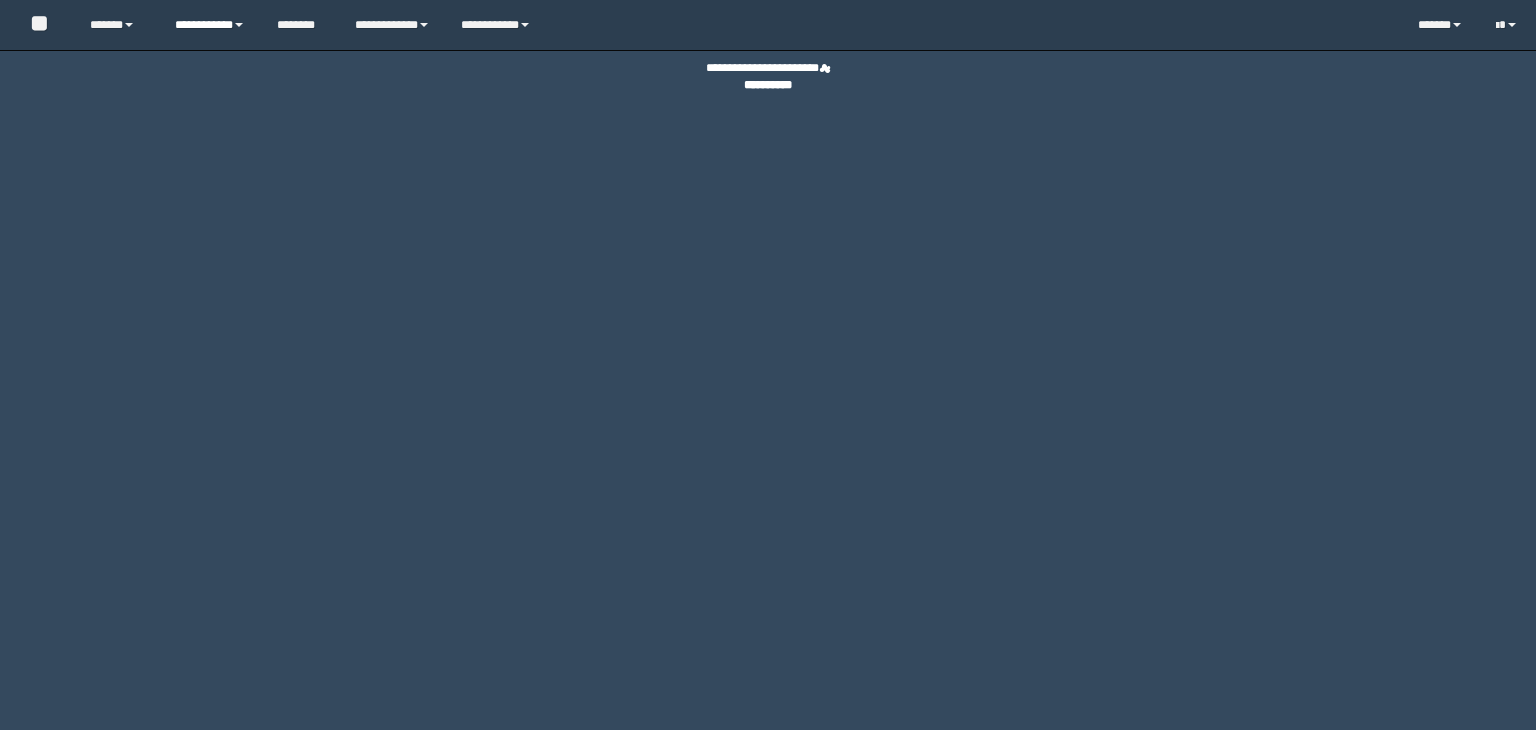 scroll, scrollTop: 0, scrollLeft: 0, axis: both 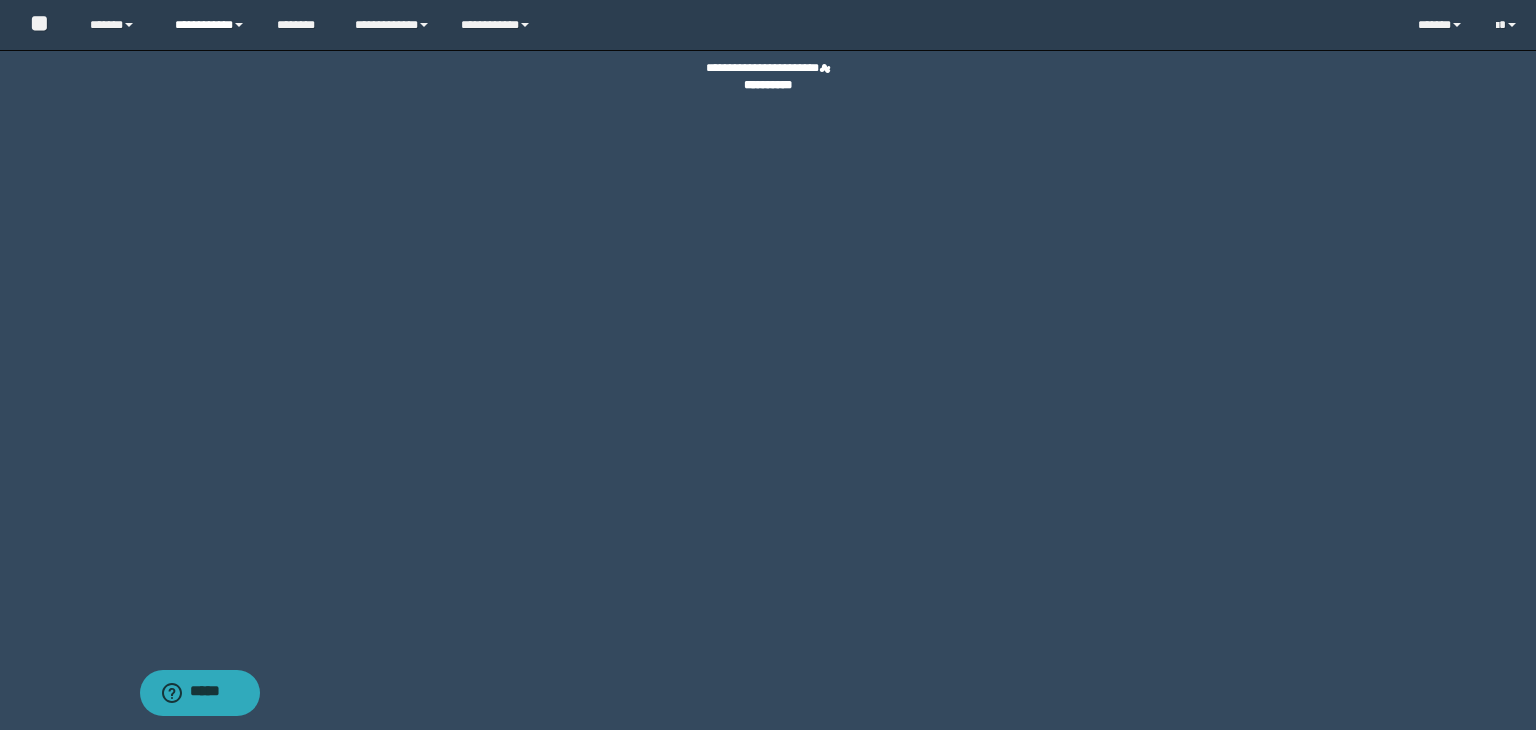 click on "**********" at bounding box center [210, 25] 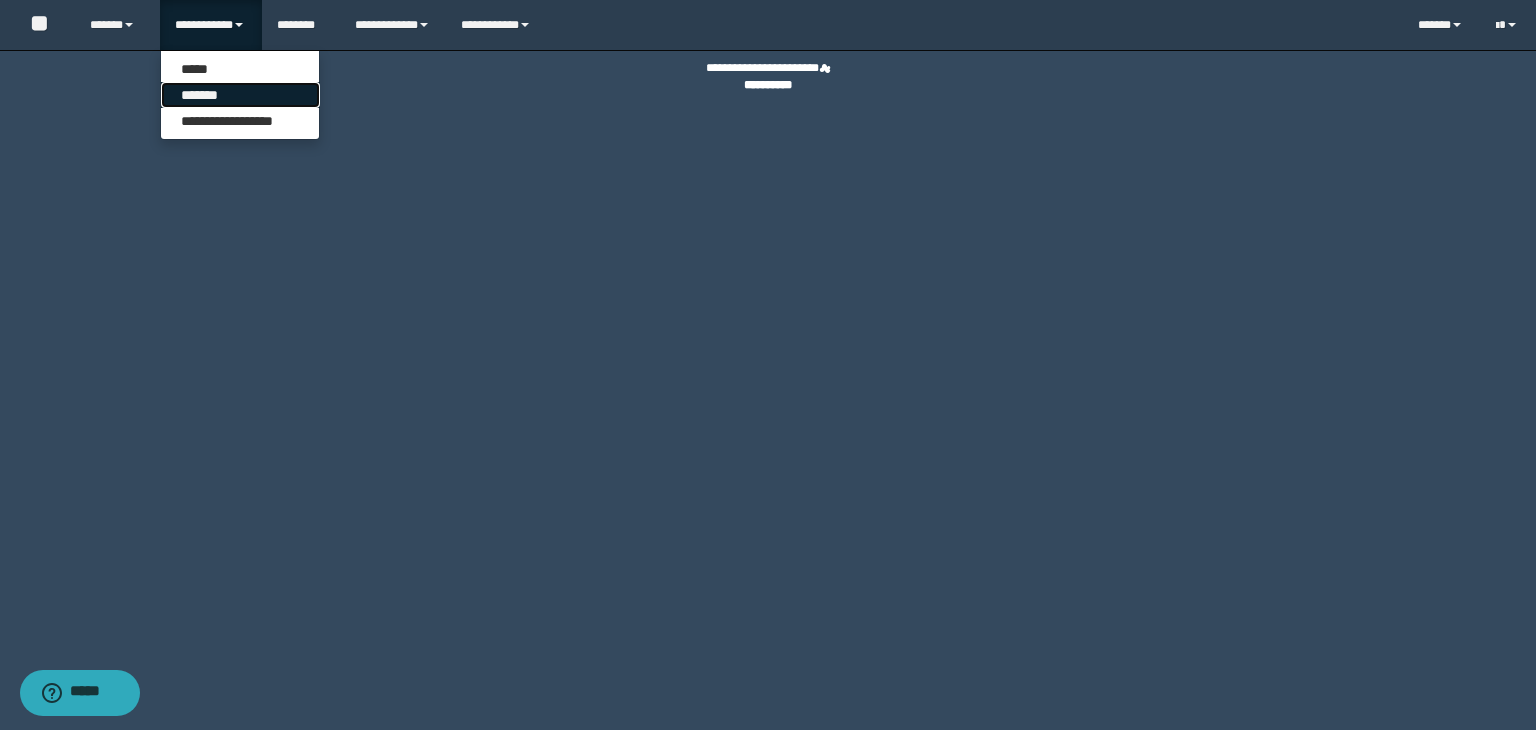 click on "*******" at bounding box center (240, 95) 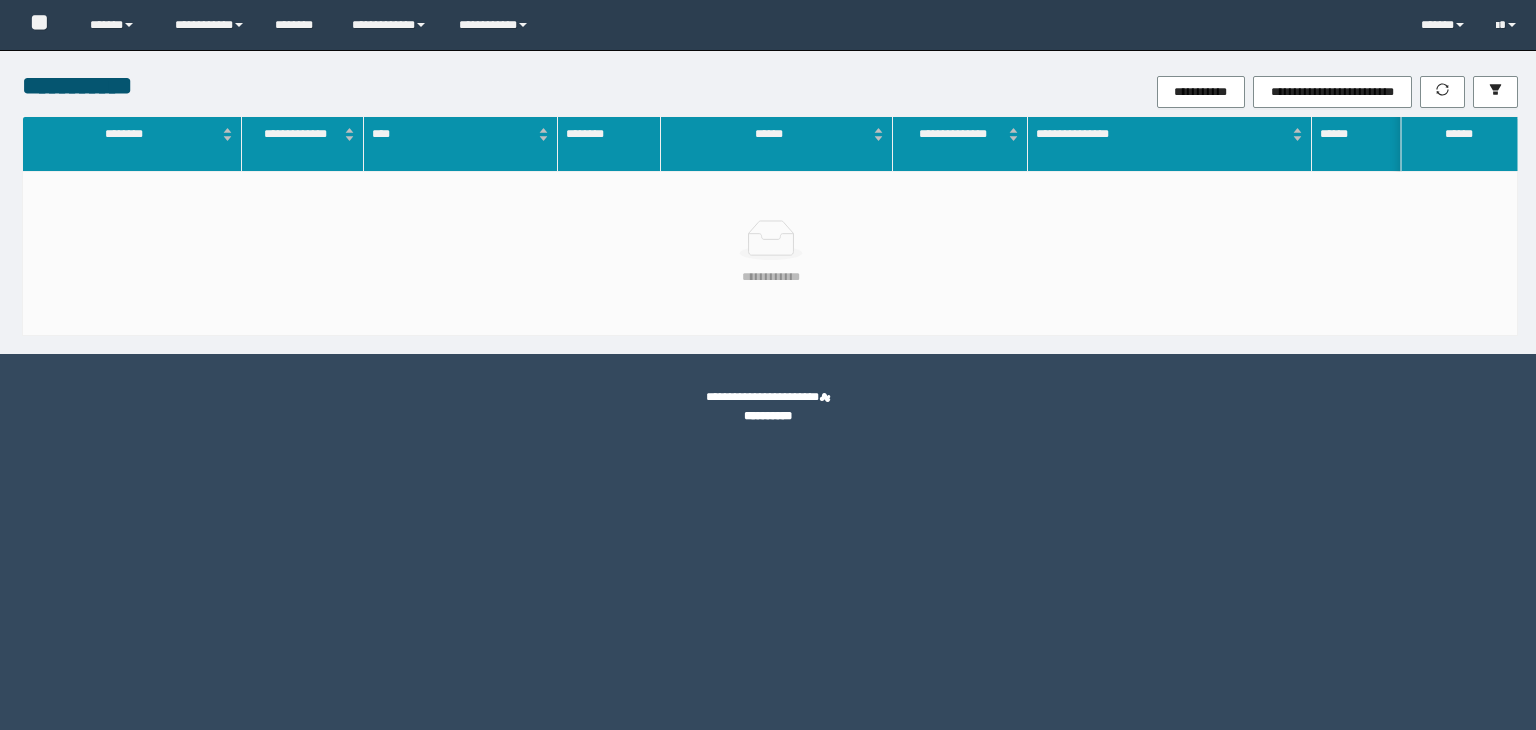 scroll, scrollTop: 0, scrollLeft: 0, axis: both 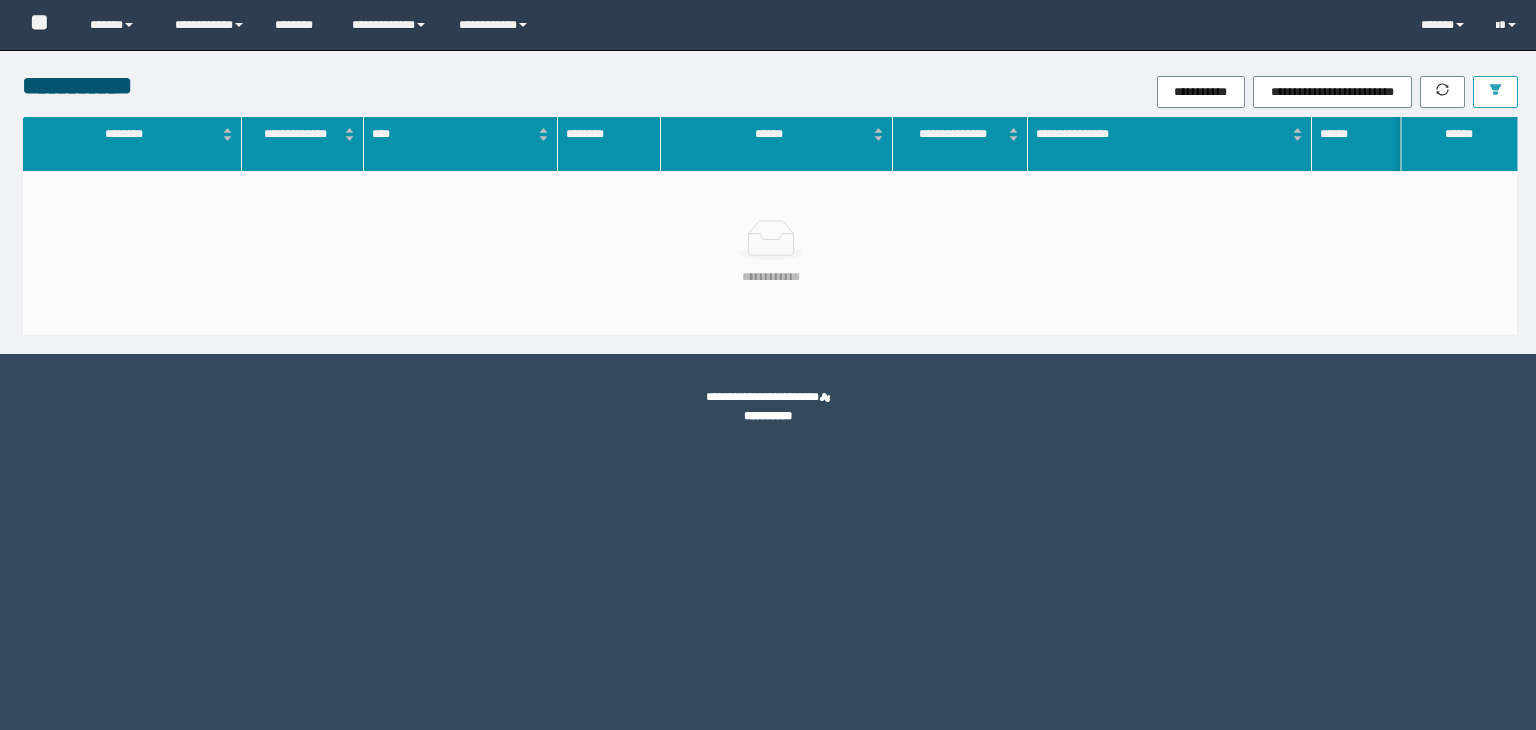 click at bounding box center (1495, 92) 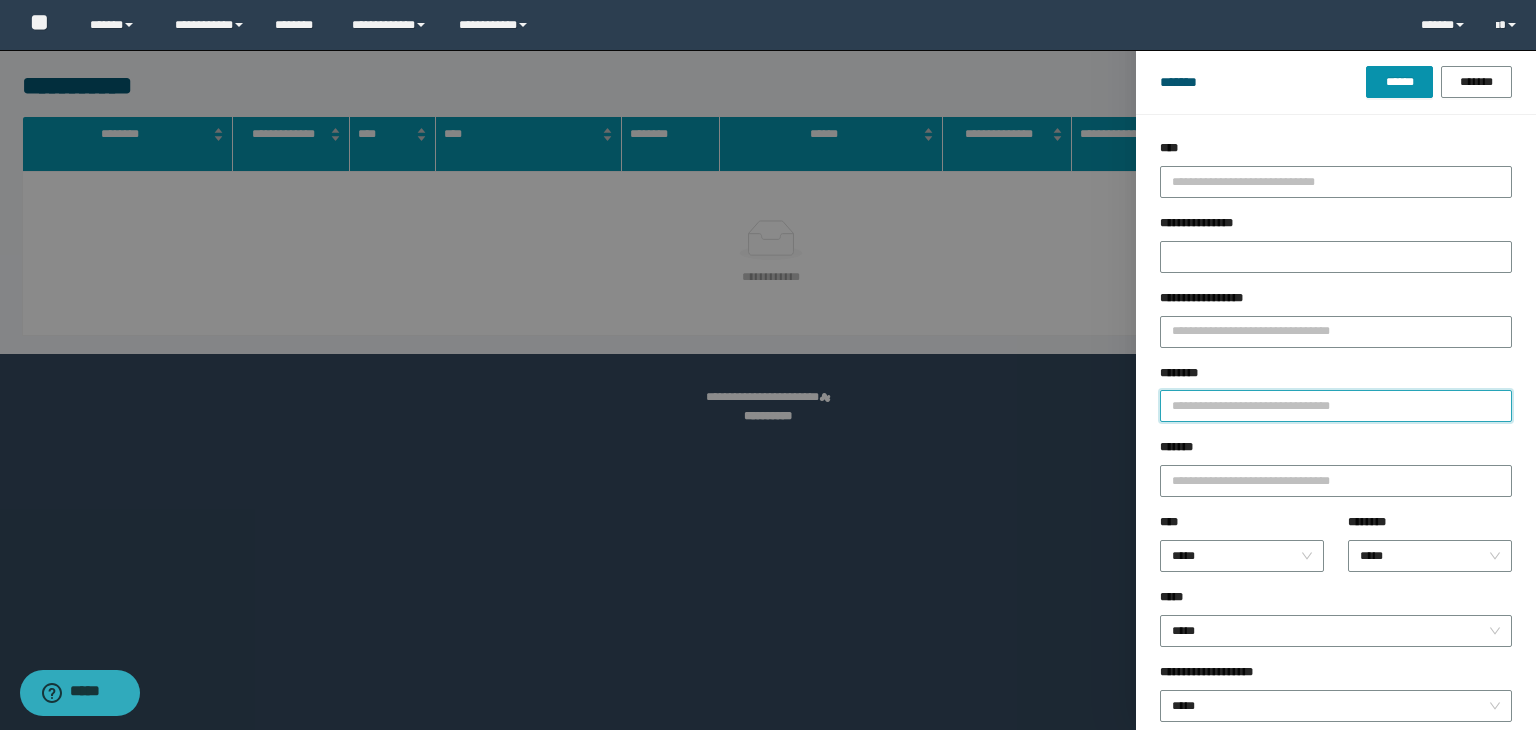 drag, startPoint x: 1232, startPoint y: 405, endPoint x: 1247, endPoint y: 399, distance: 16.155495 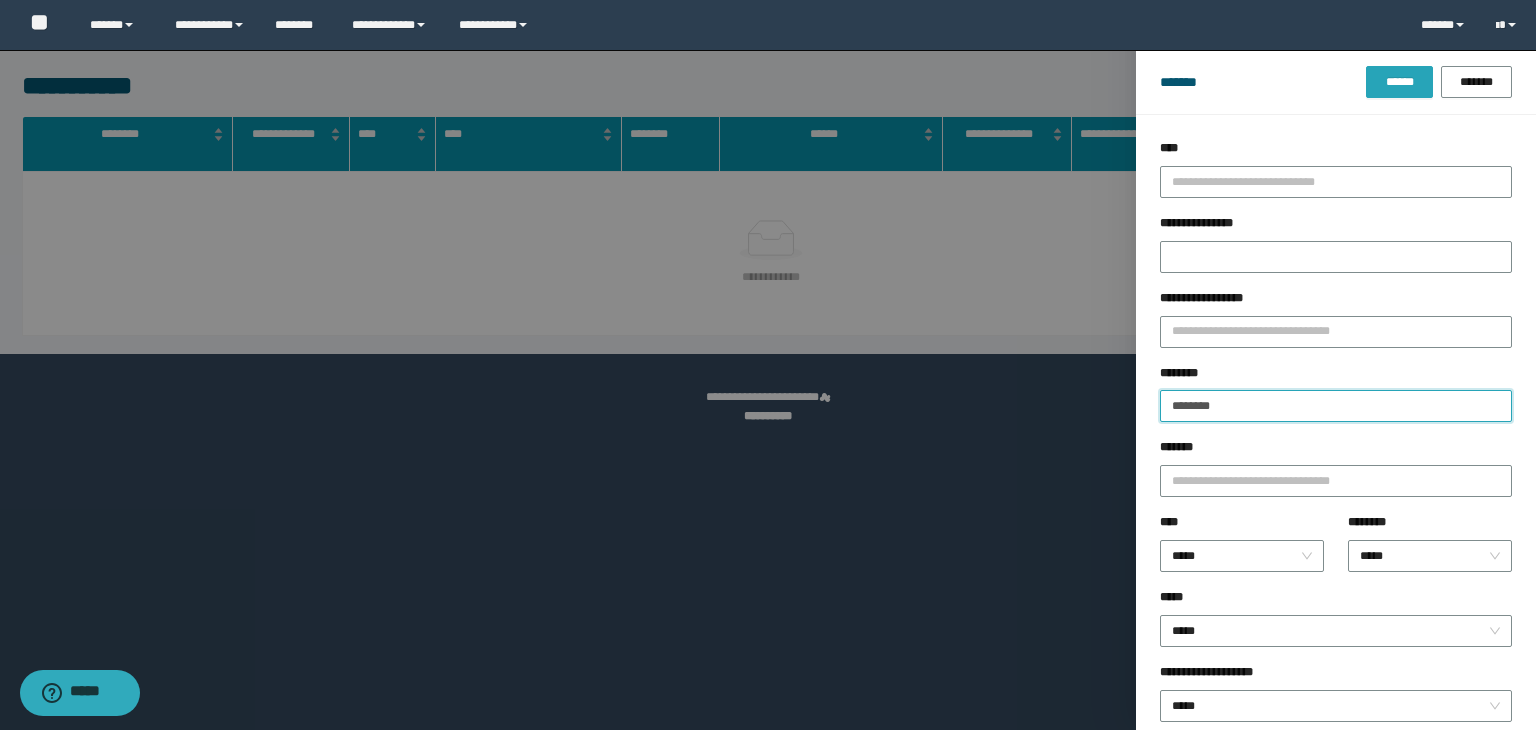 type on "********" 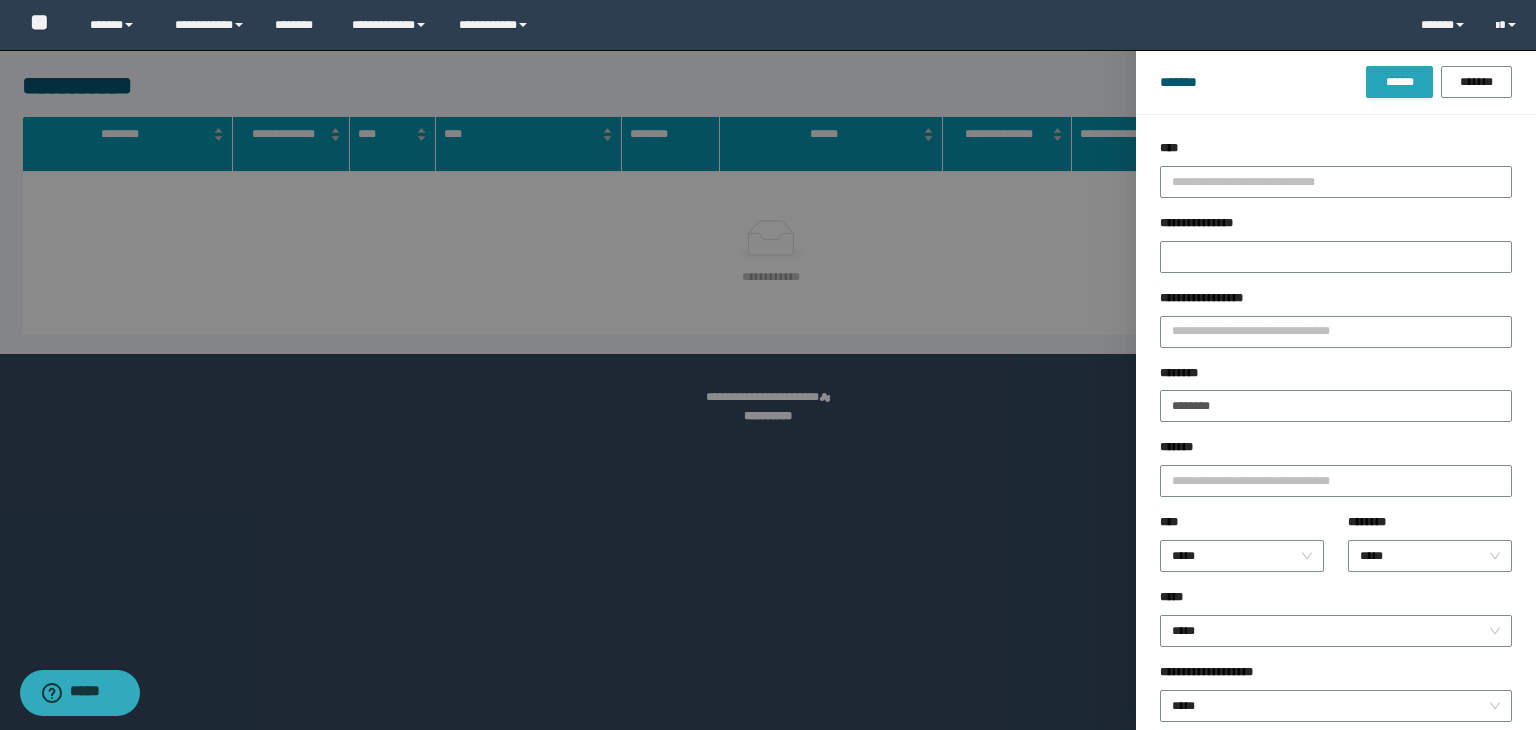 click on "******" at bounding box center (1399, 82) 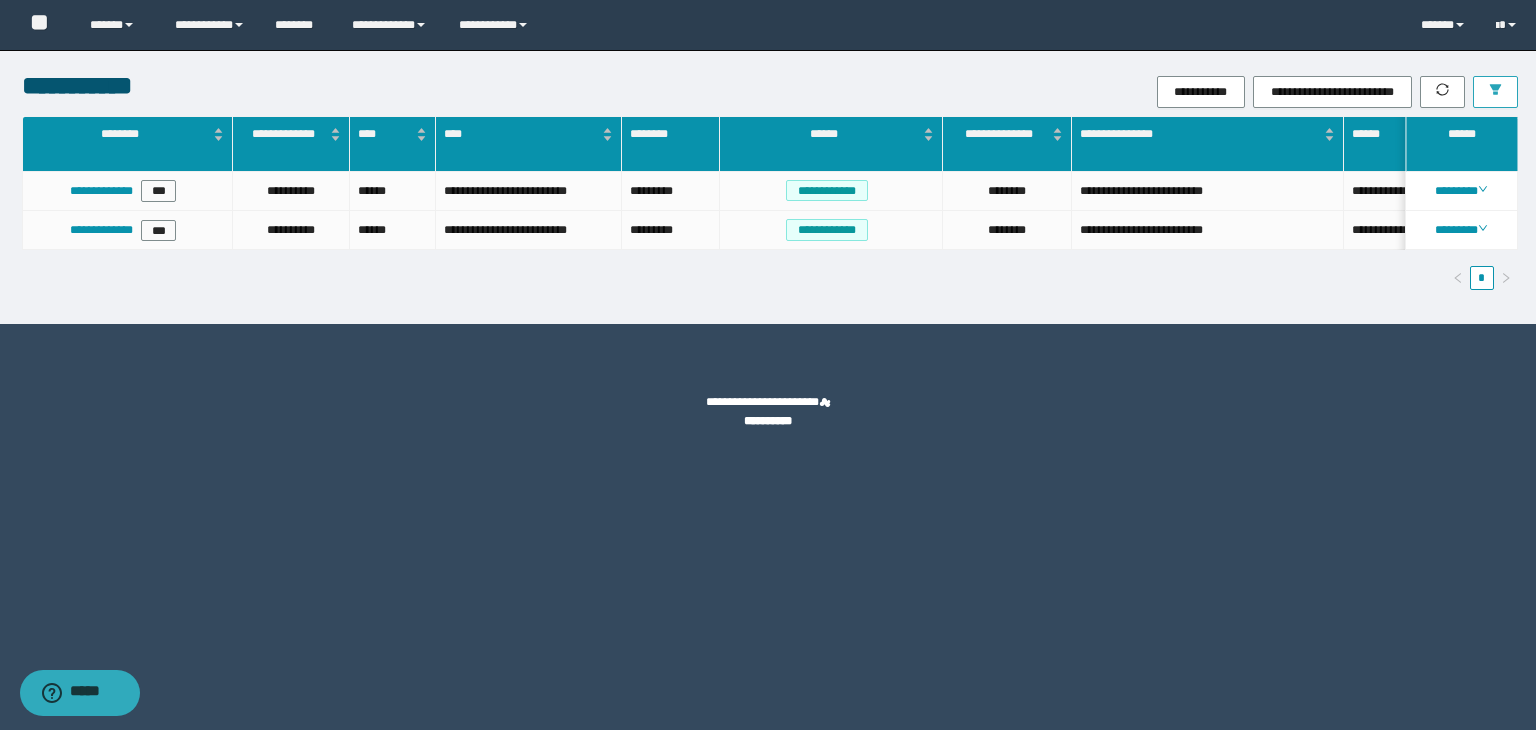 type 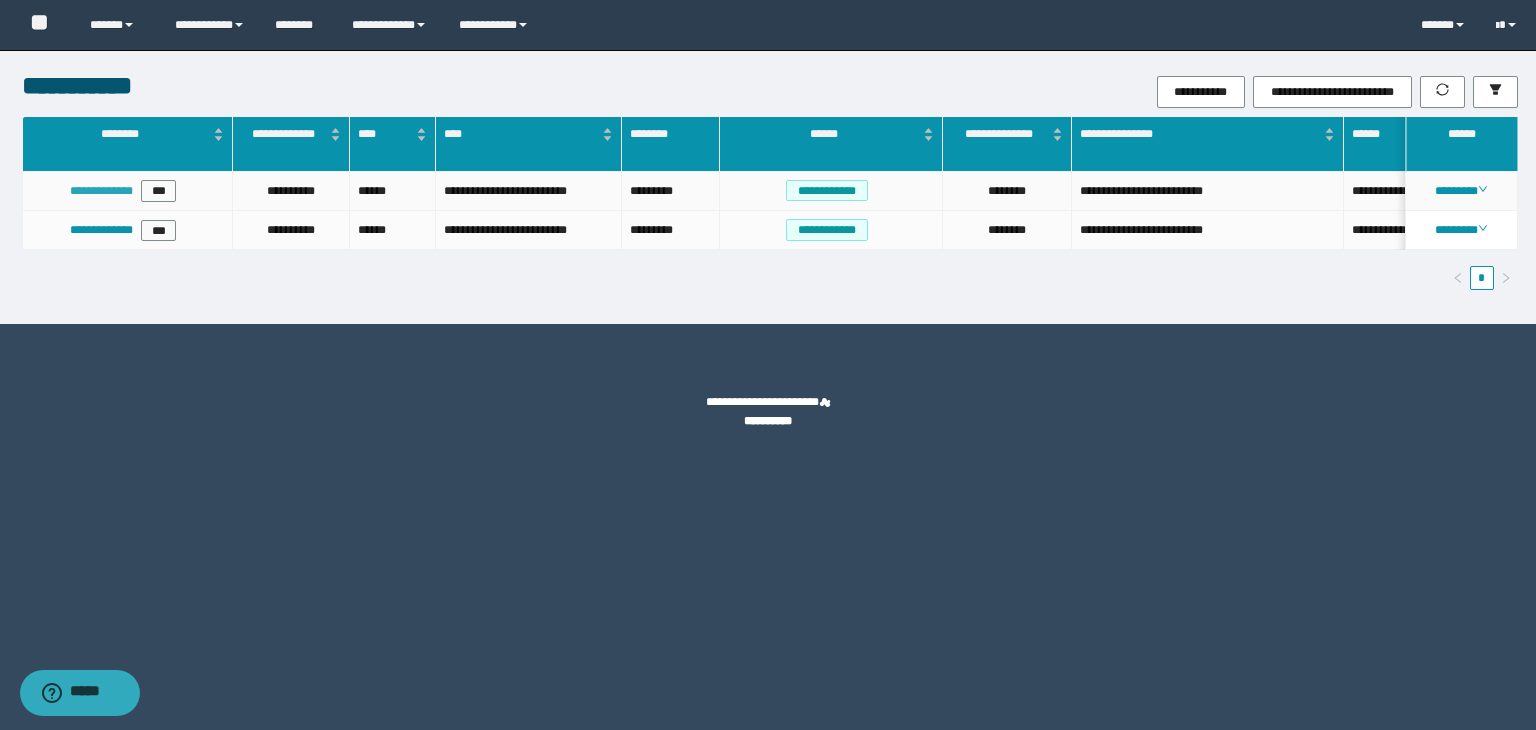 click on "**********" at bounding box center (101, 191) 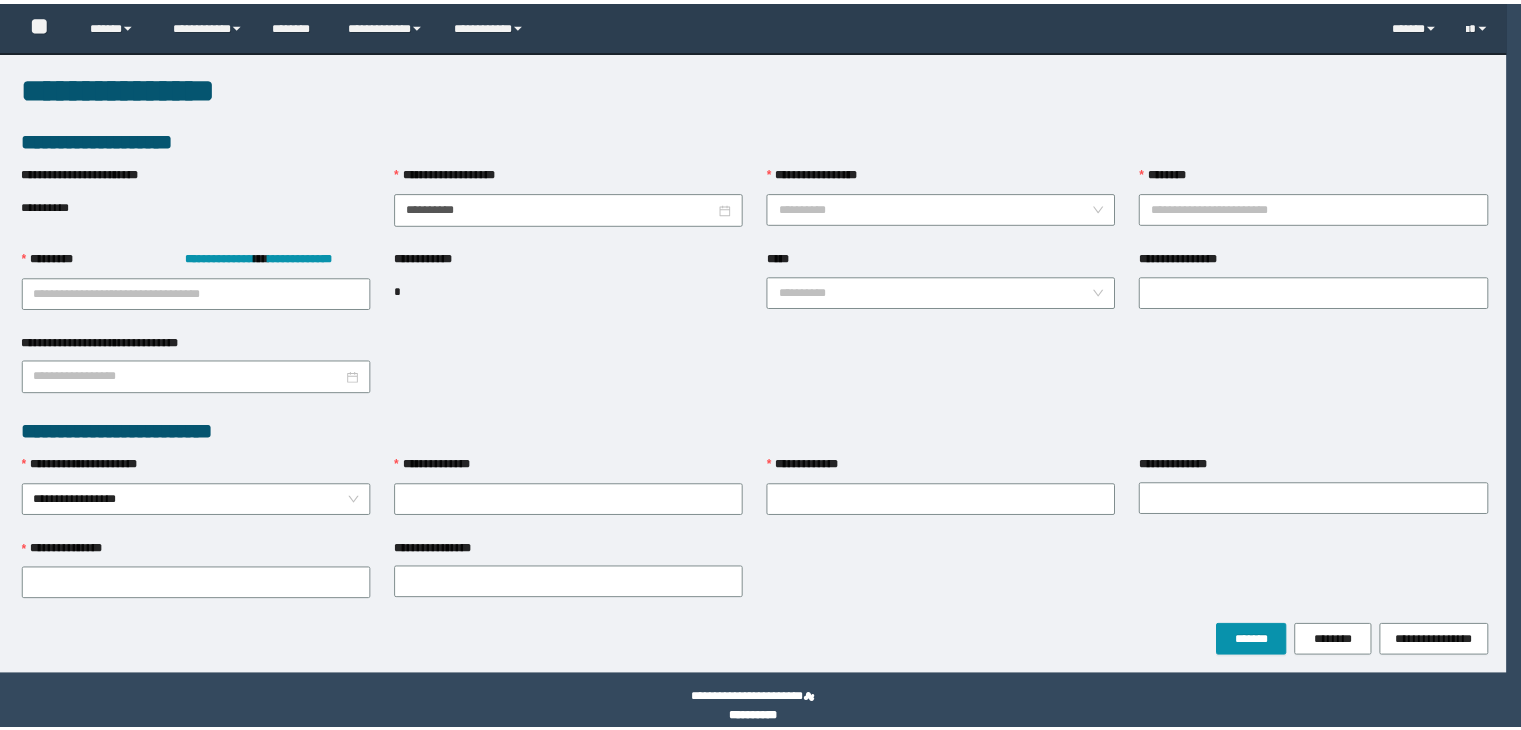 scroll, scrollTop: 0, scrollLeft: 0, axis: both 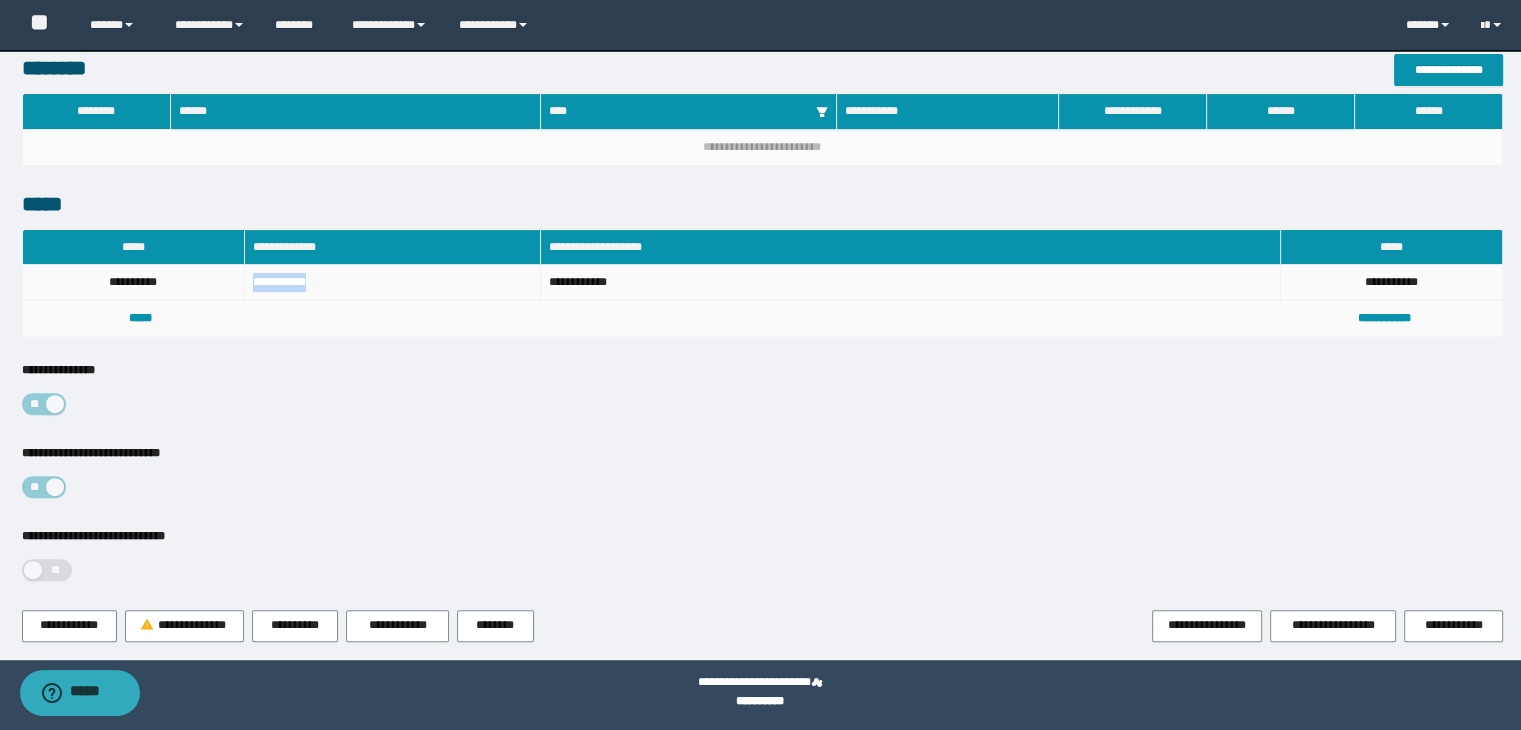 drag, startPoint x: 320, startPoint y: 275, endPoint x: 250, endPoint y: 282, distance: 70.34913 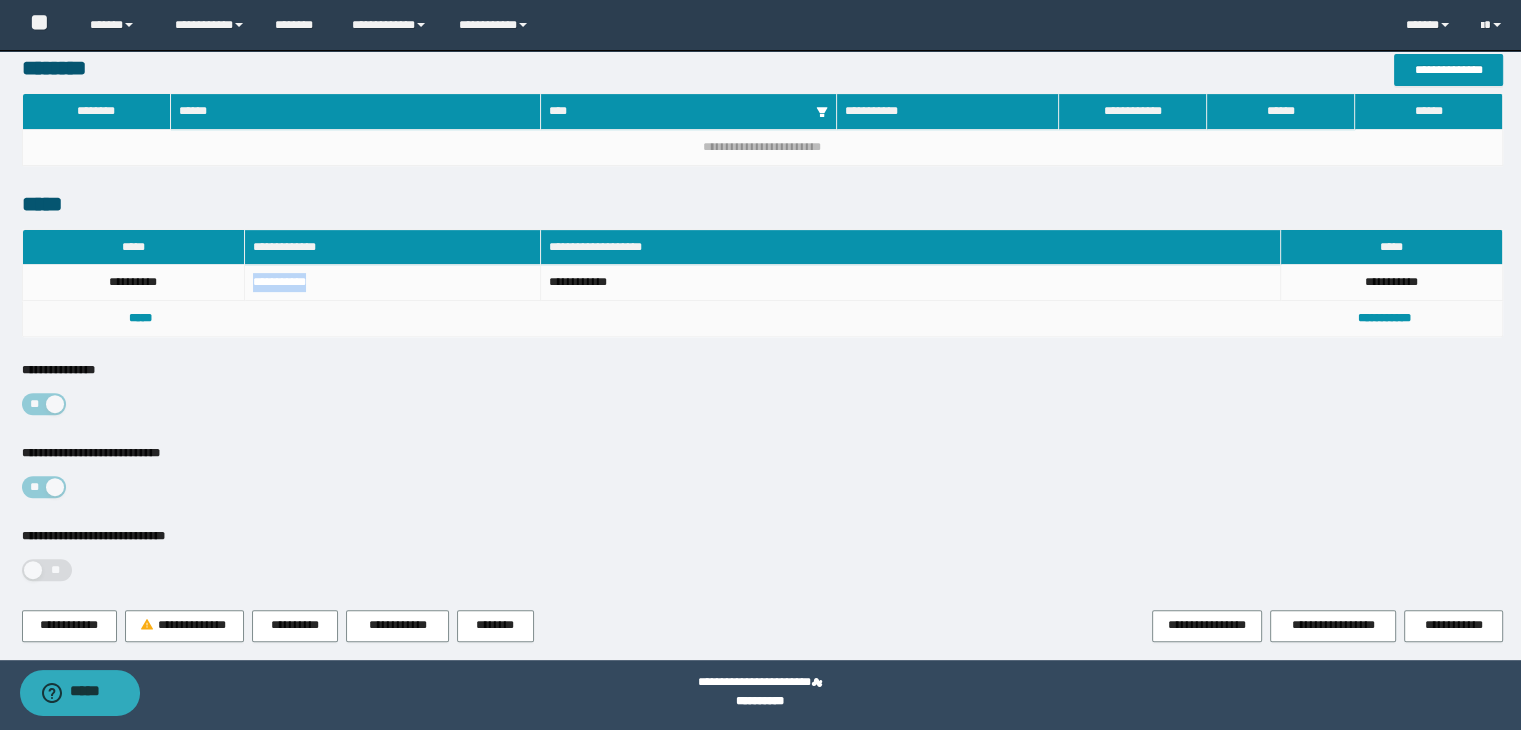 copy on "**********" 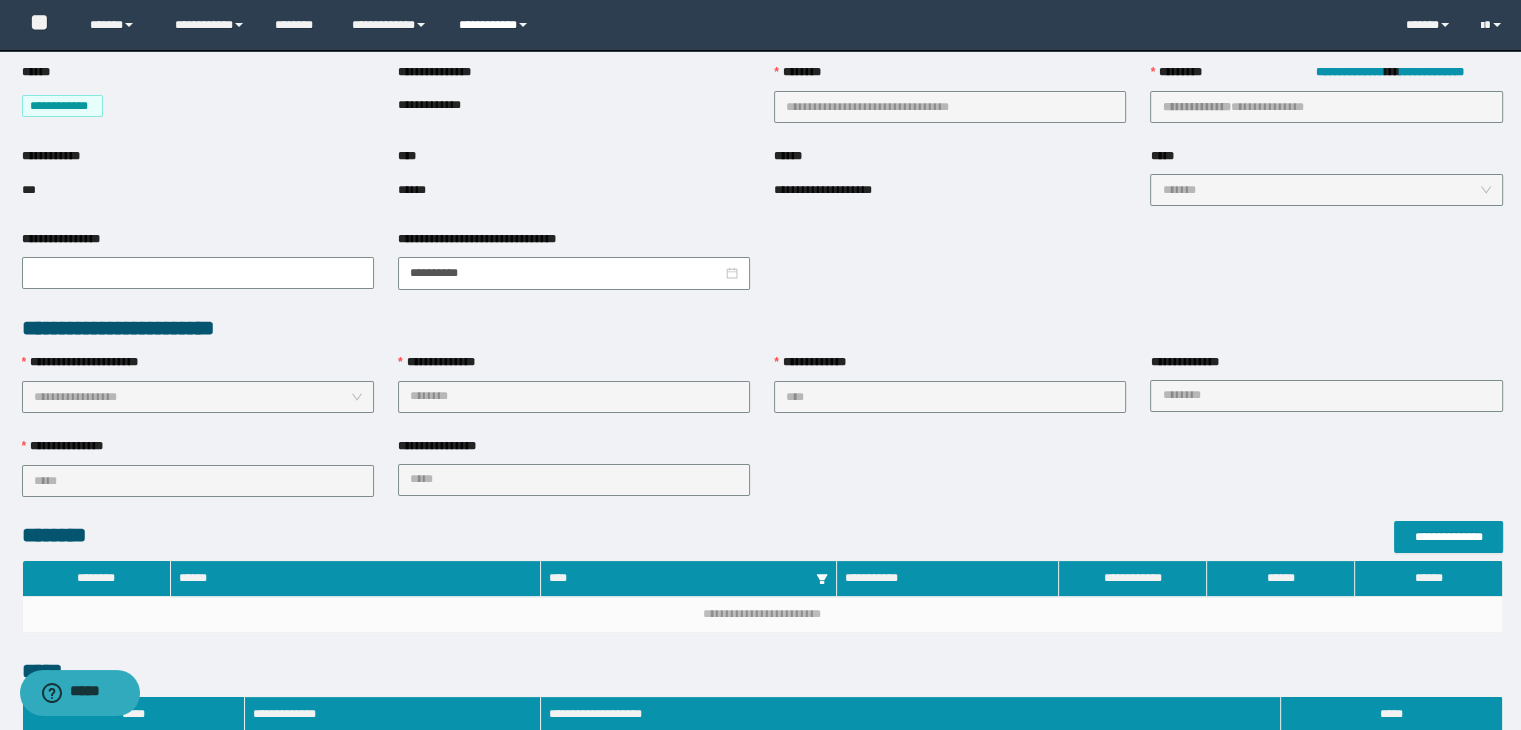 scroll, scrollTop: 153, scrollLeft: 0, axis: vertical 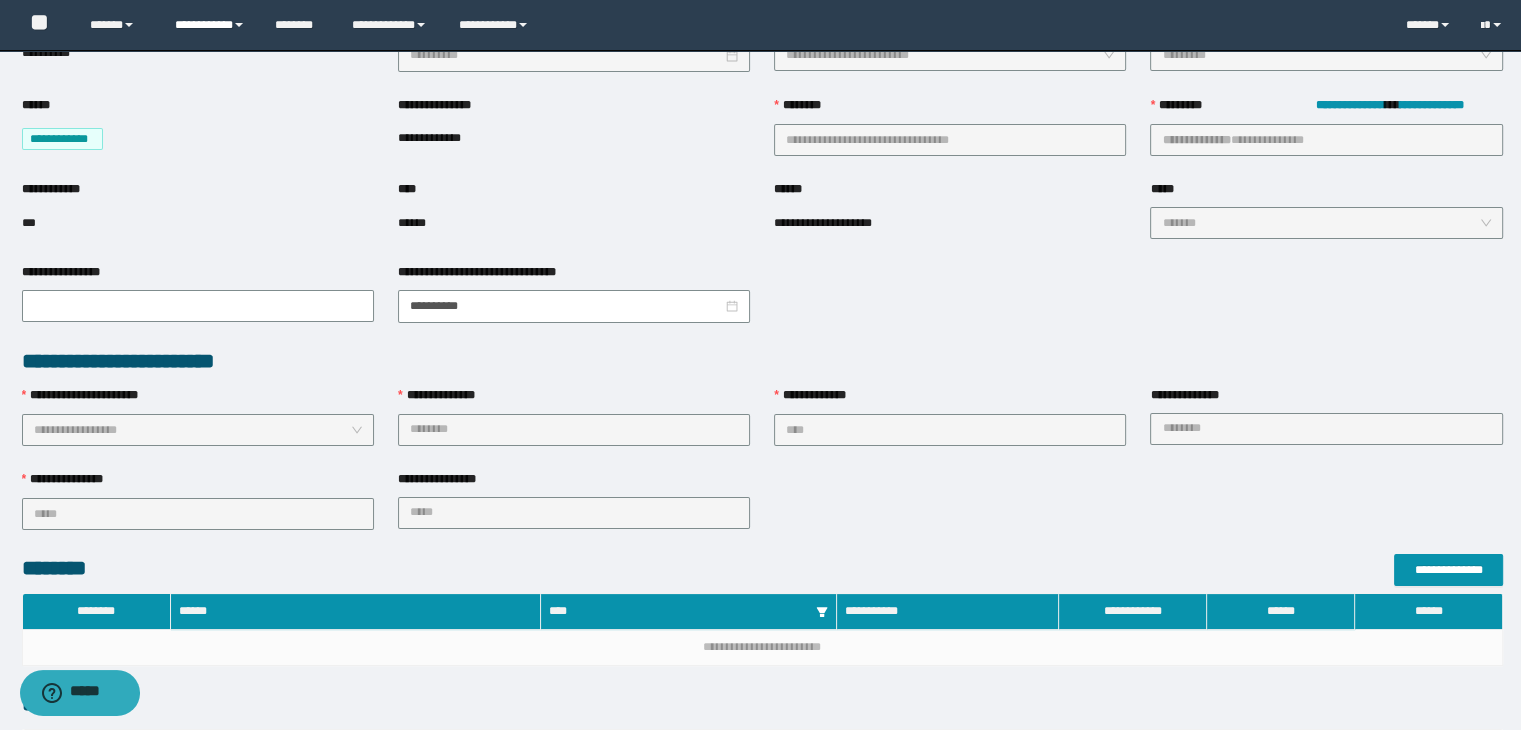 drag, startPoint x: 195, startPoint y: 25, endPoint x: 208, endPoint y: 78, distance: 54.571056 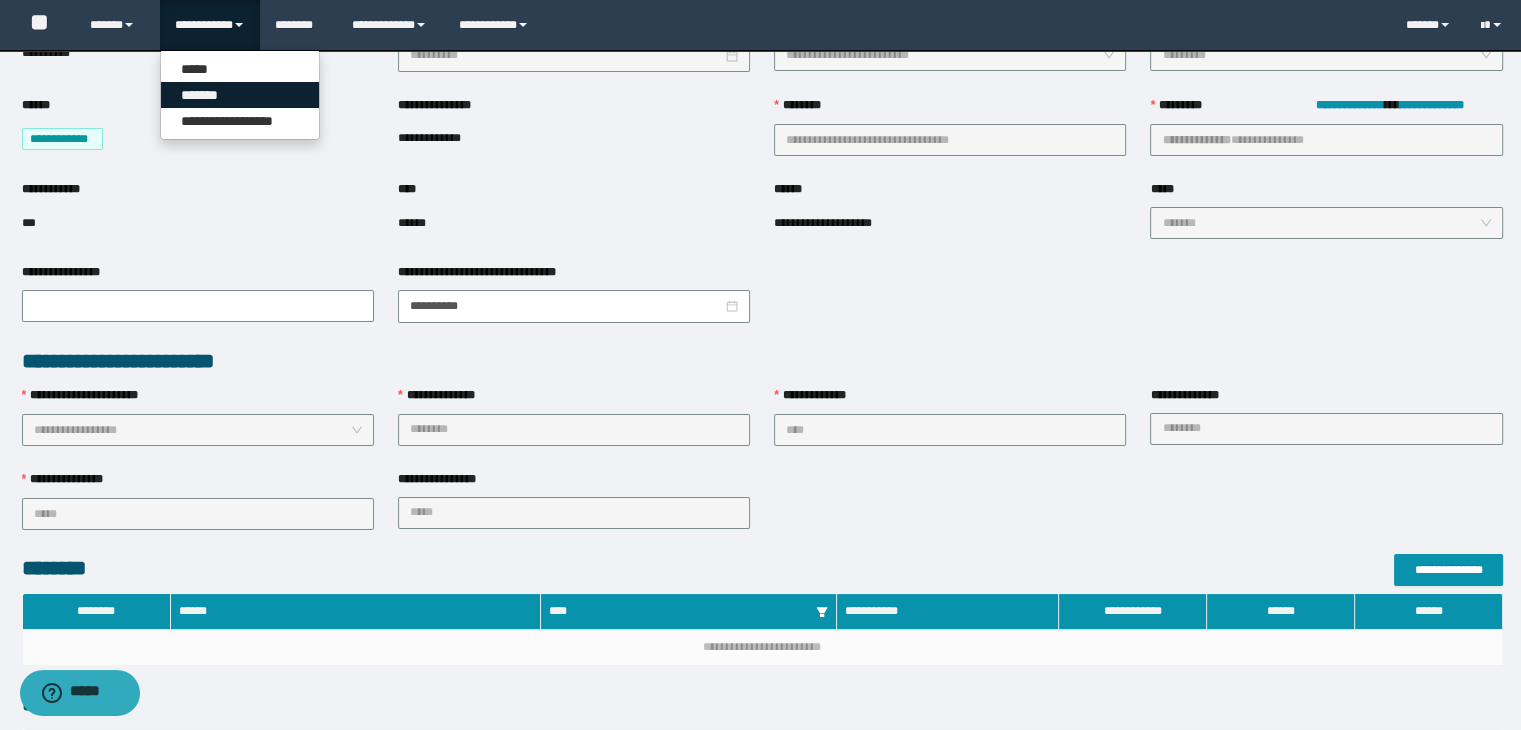 click on "*******" at bounding box center [240, 95] 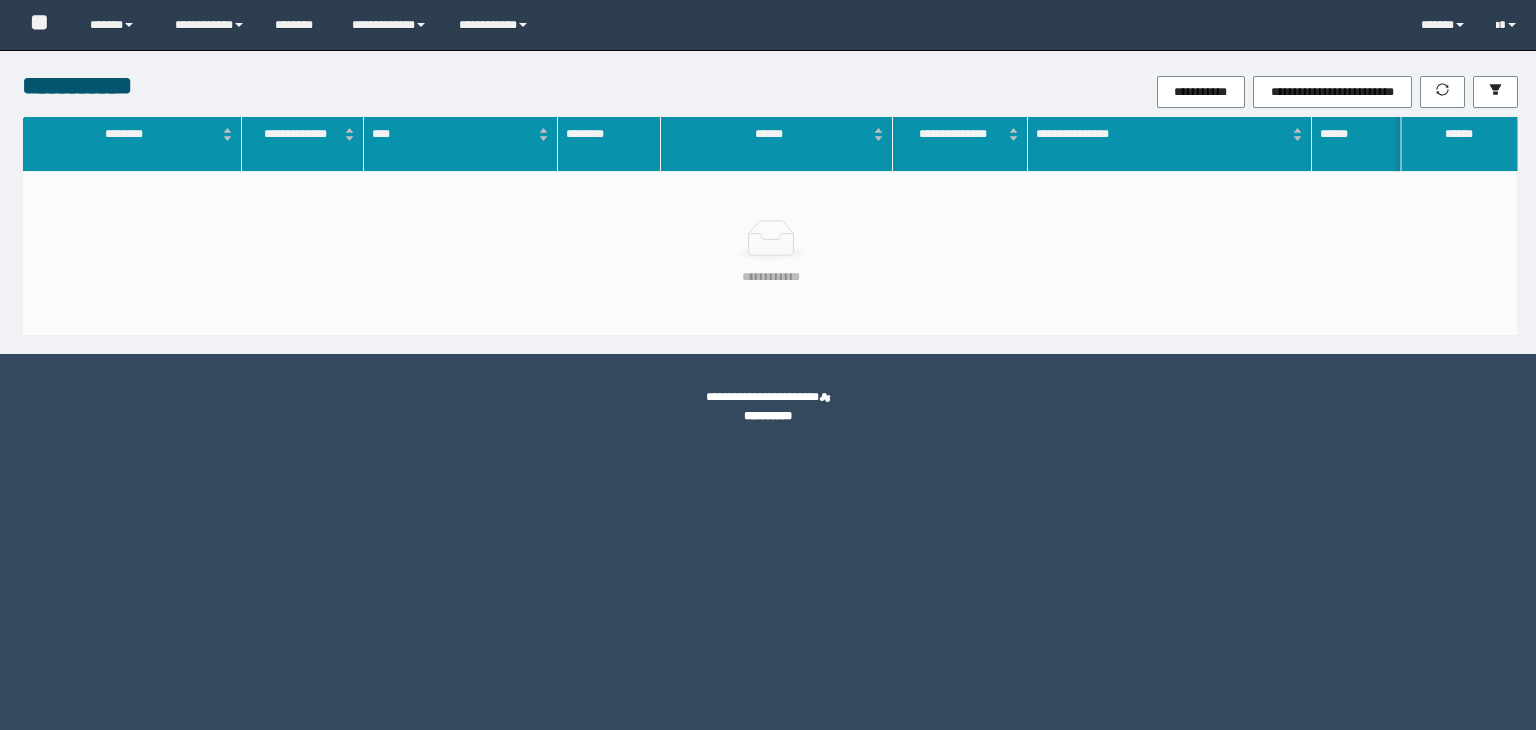 scroll, scrollTop: 0, scrollLeft: 0, axis: both 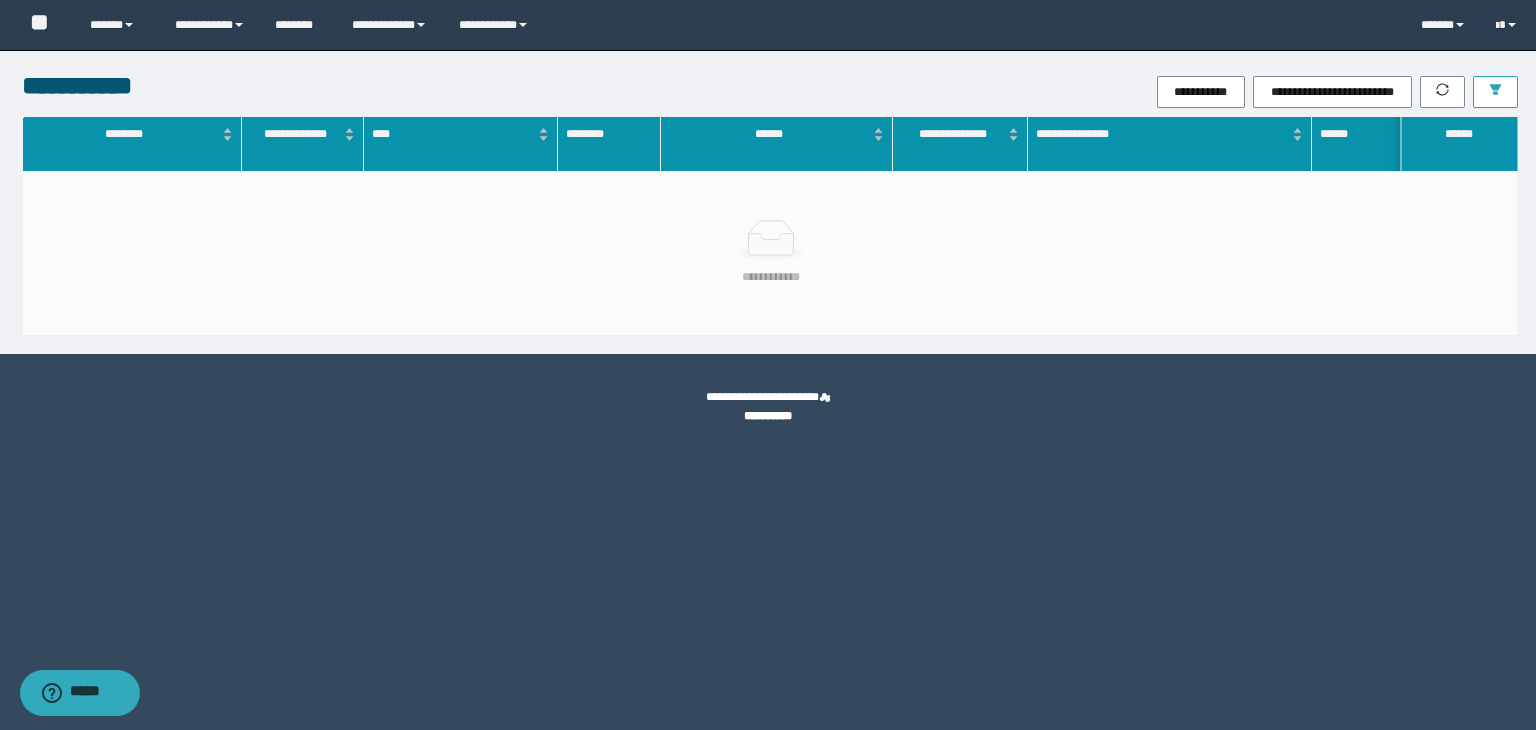 click 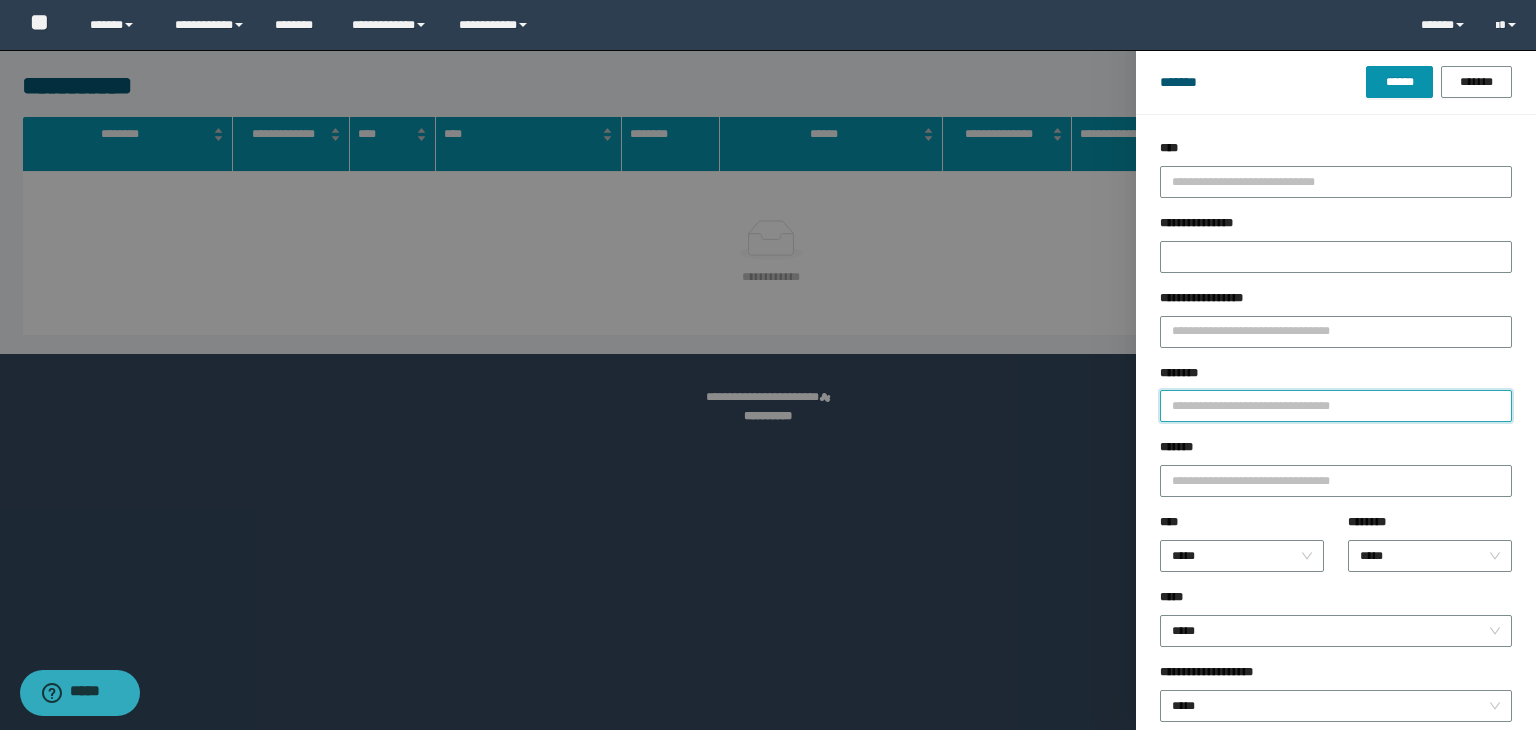 click on "********" at bounding box center (1336, 406) 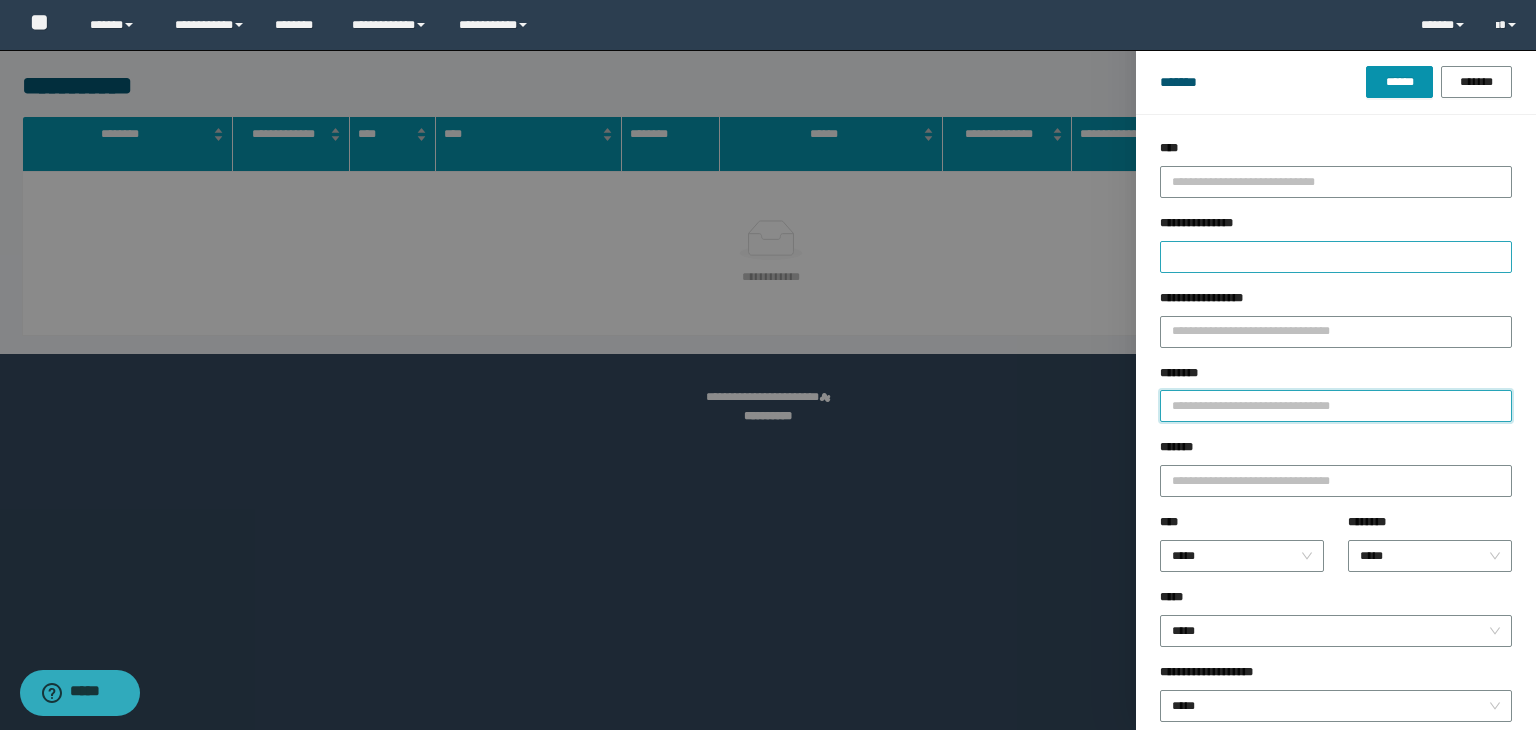 paste on "********" 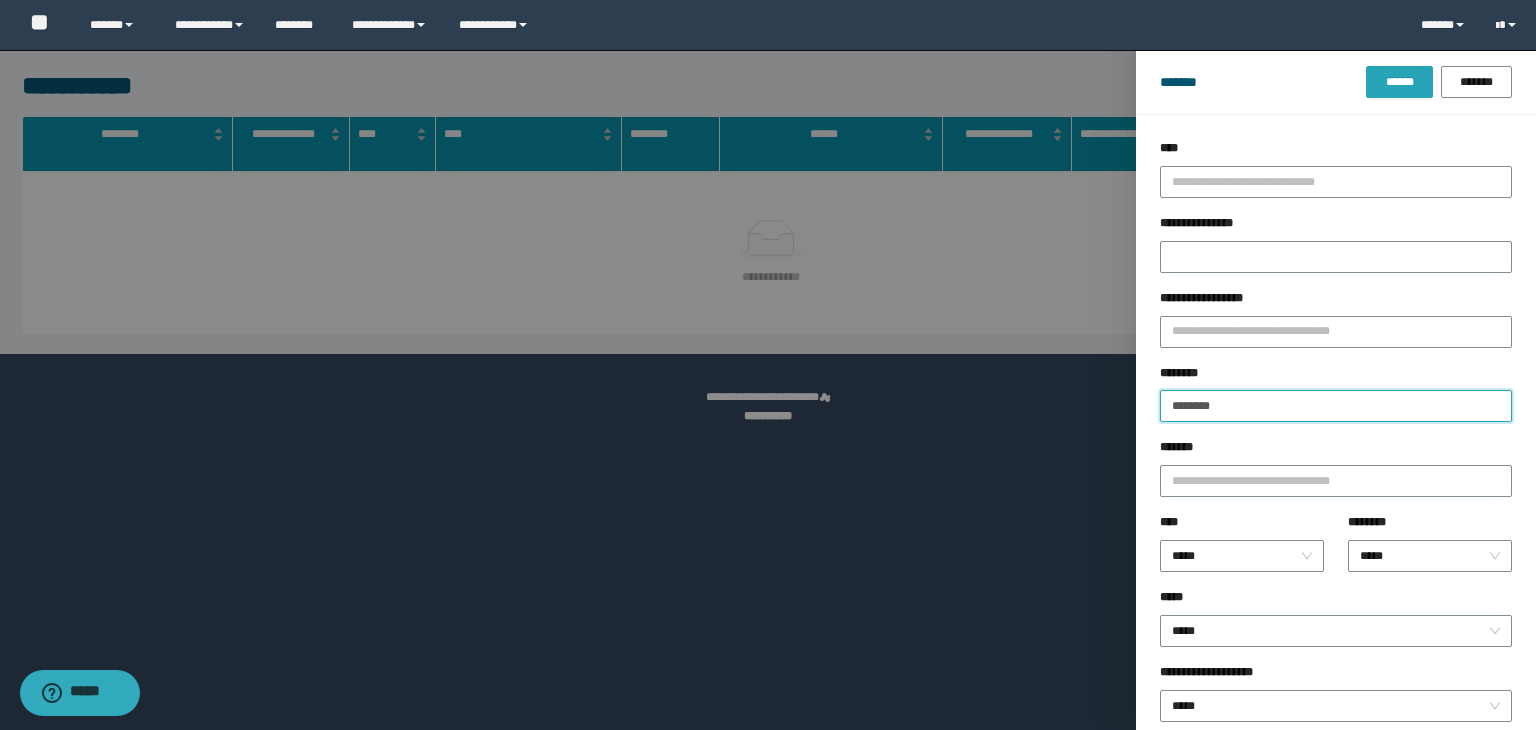 type on "********" 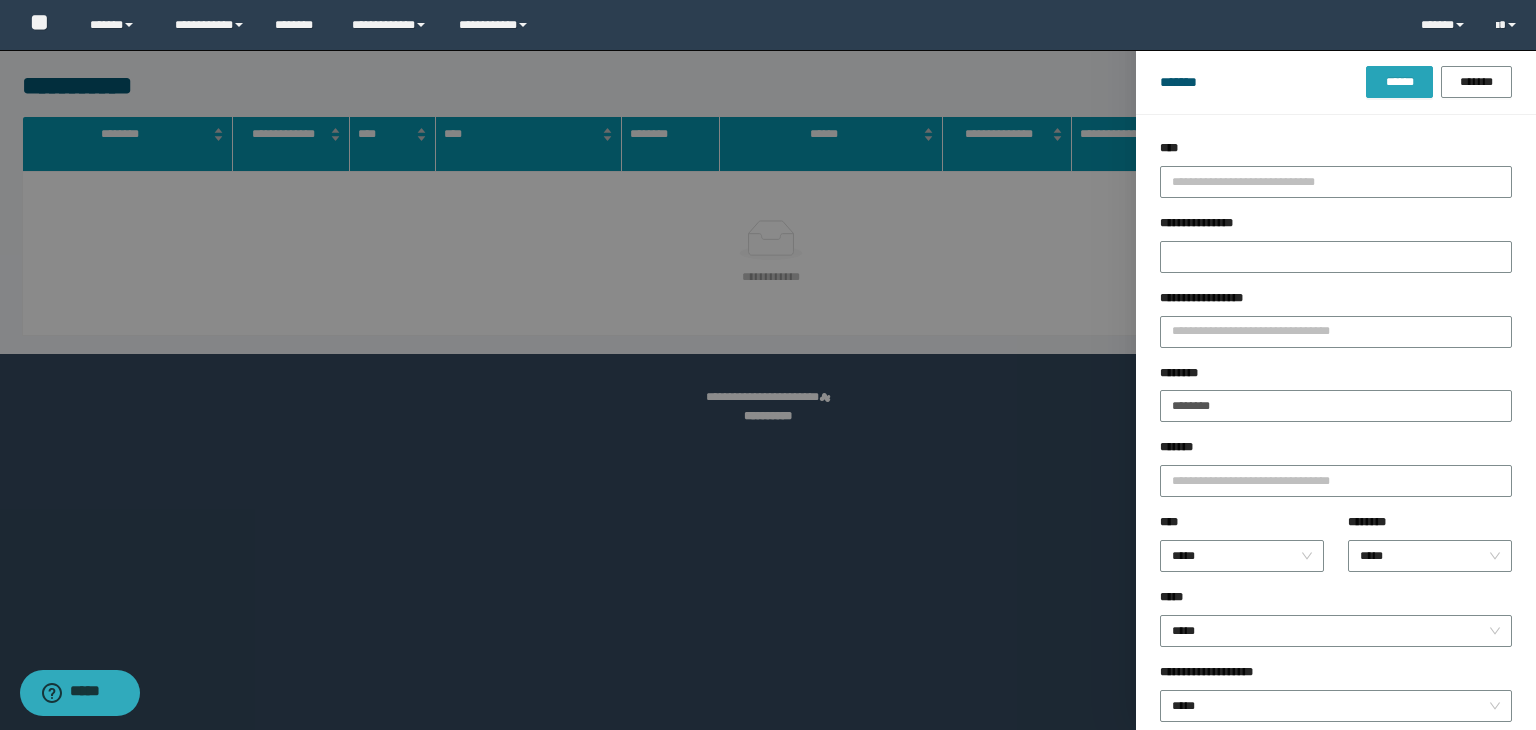 click on "******" at bounding box center (1399, 82) 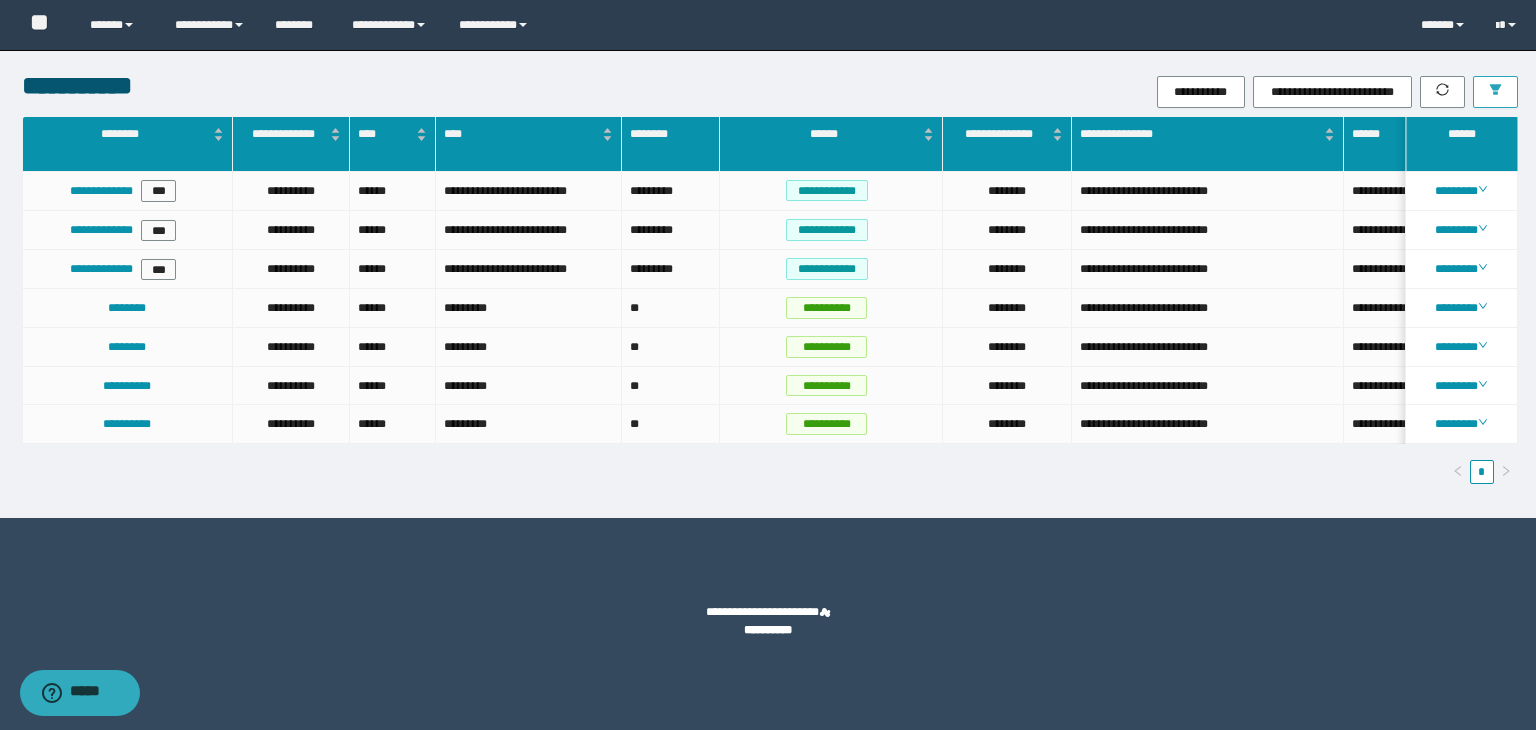 type 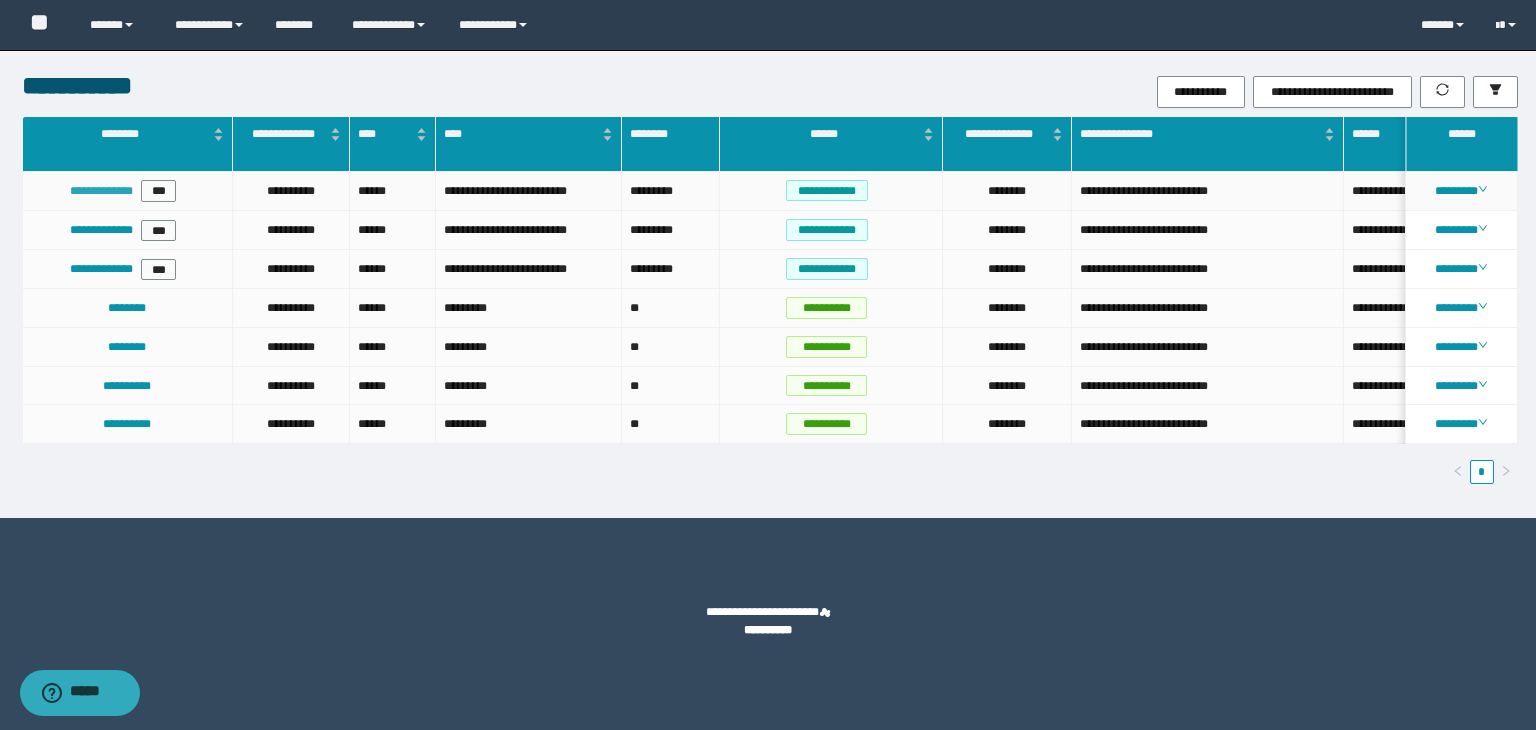 click on "**********" at bounding box center (101, 191) 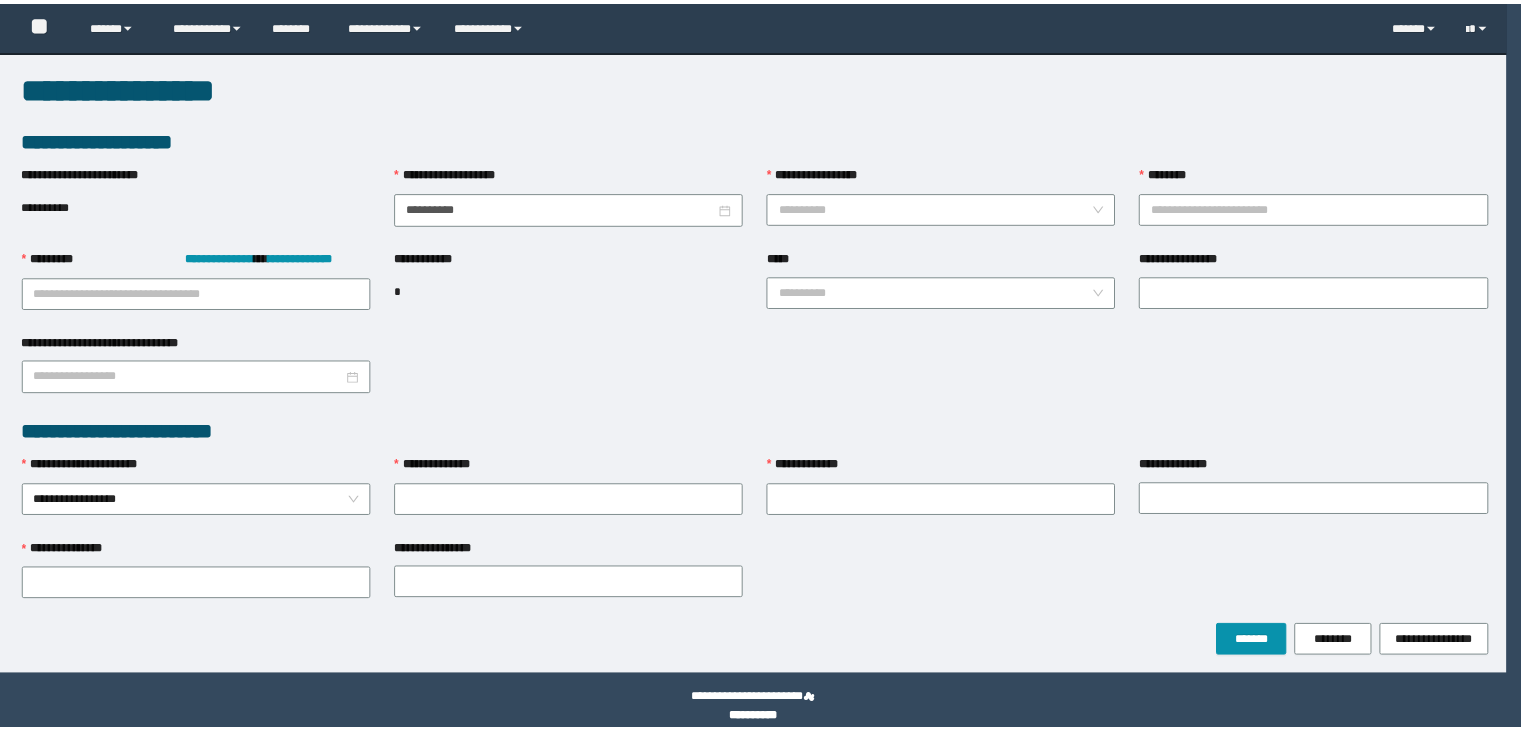 scroll, scrollTop: 0, scrollLeft: 0, axis: both 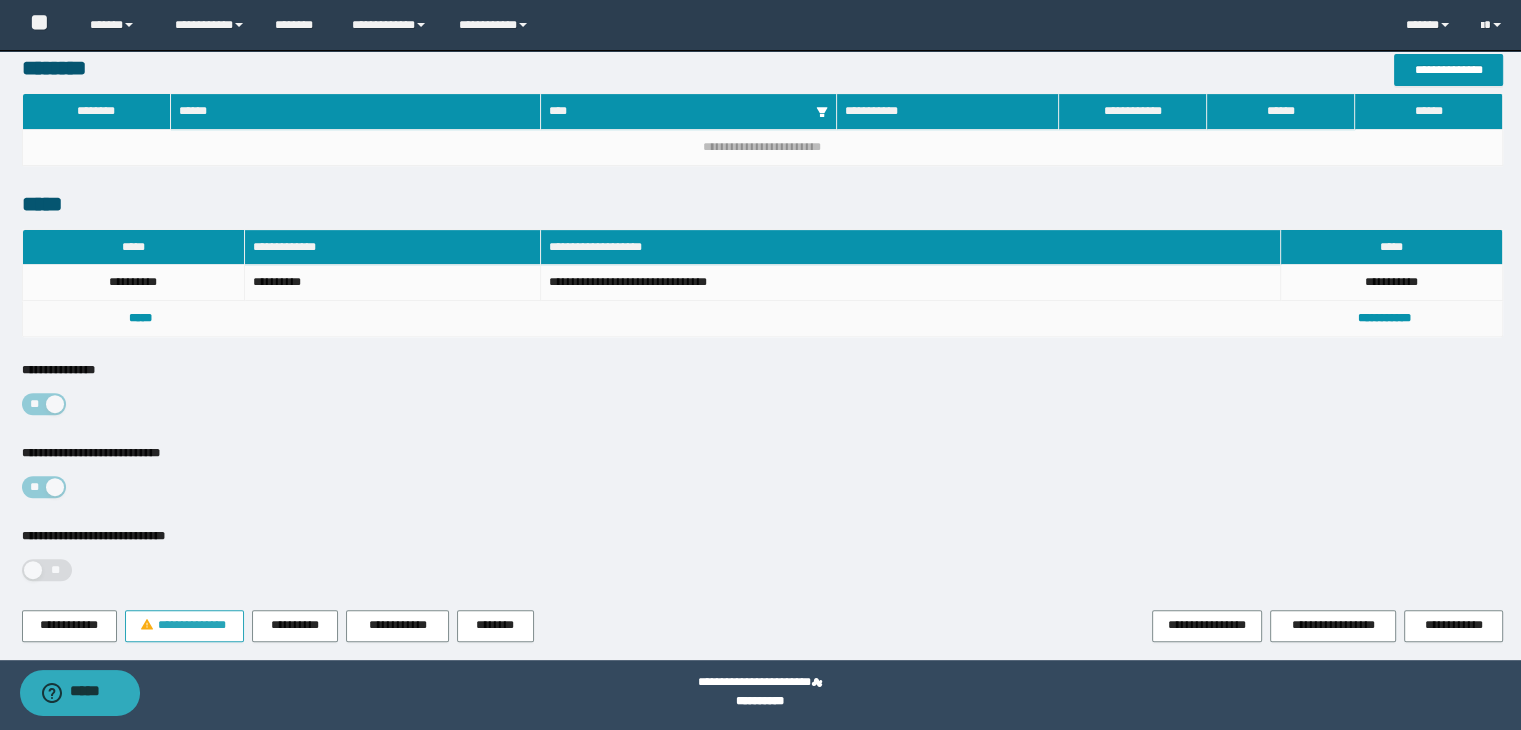click on "**********" at bounding box center [192, 625] 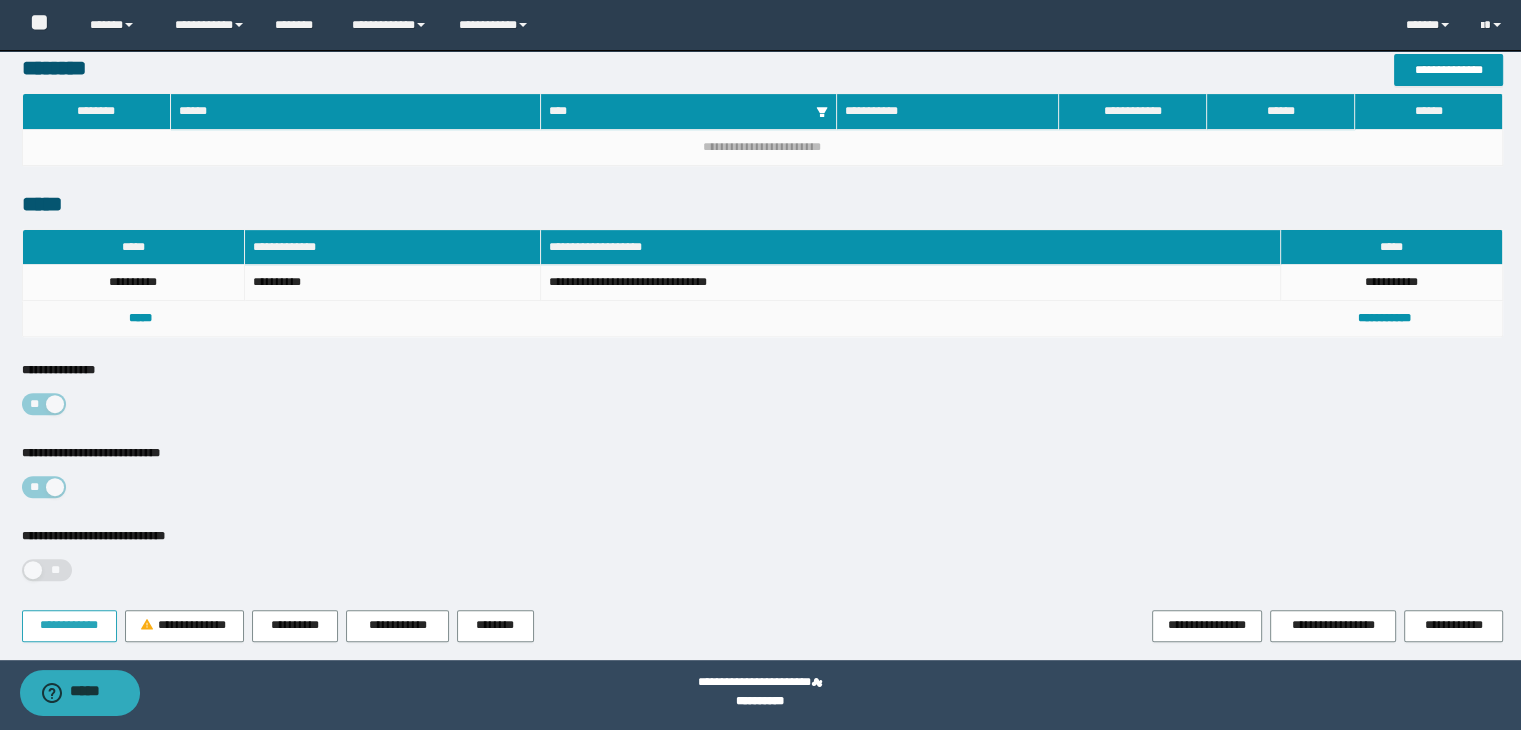 click on "**********" at bounding box center [69, 625] 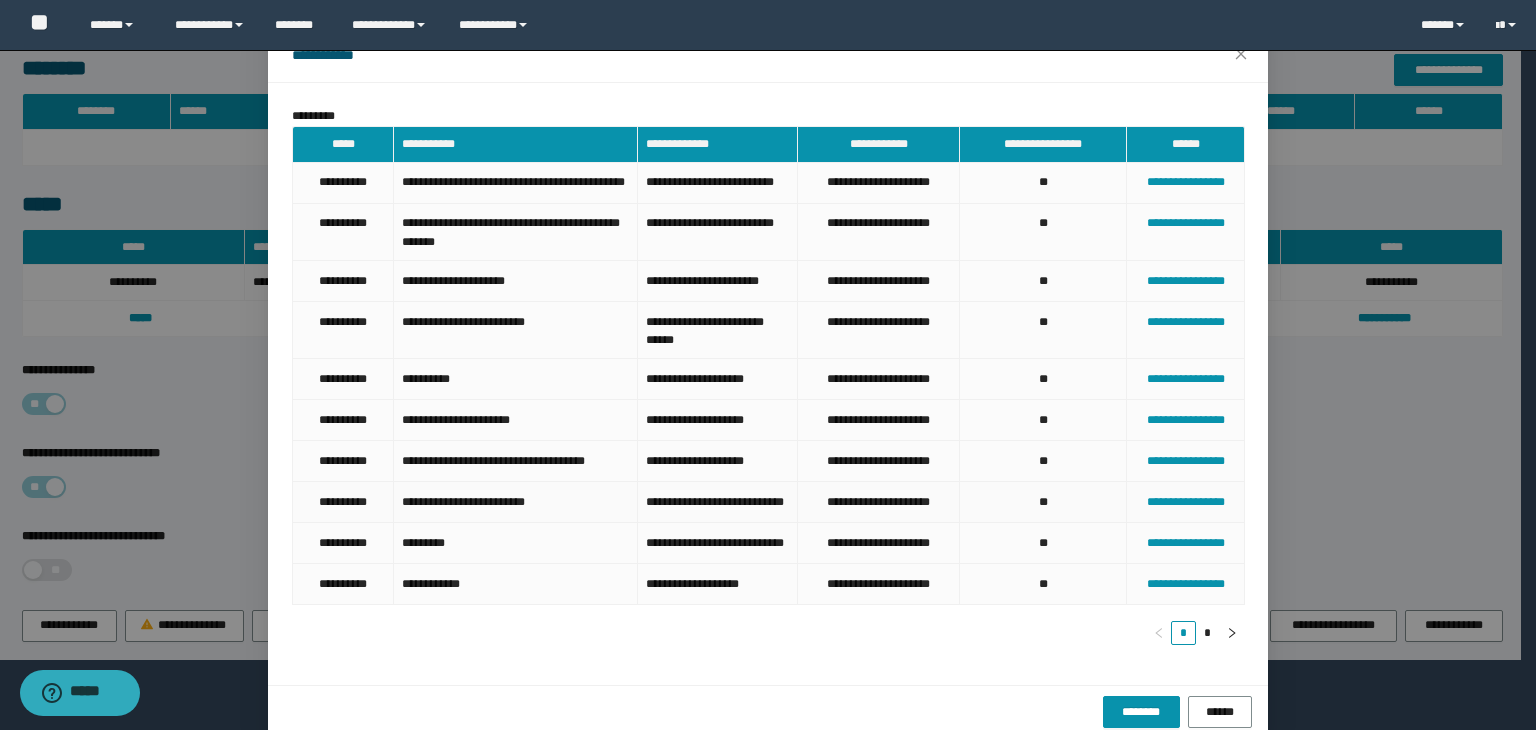 scroll, scrollTop: 150, scrollLeft: 0, axis: vertical 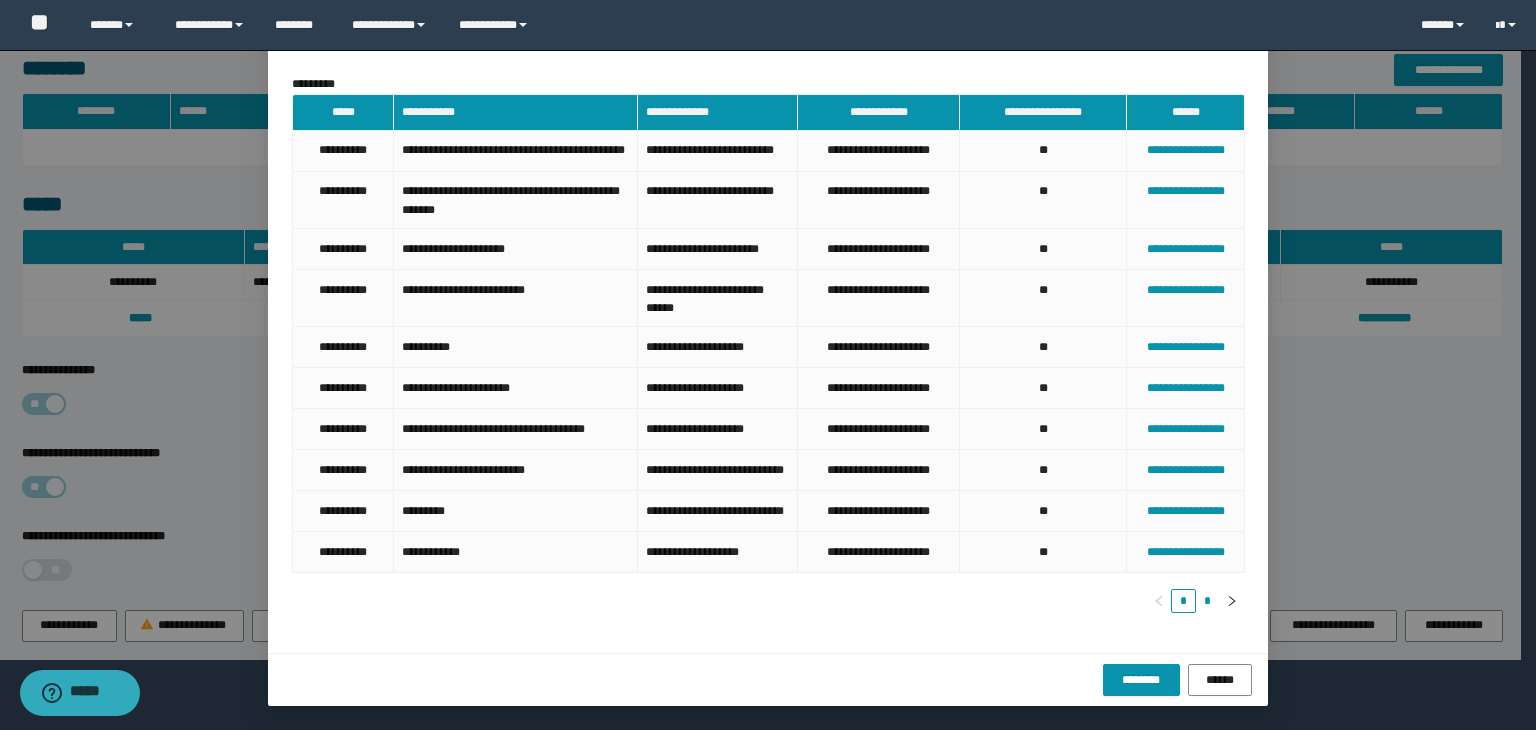 click on "*" at bounding box center [1208, 601] 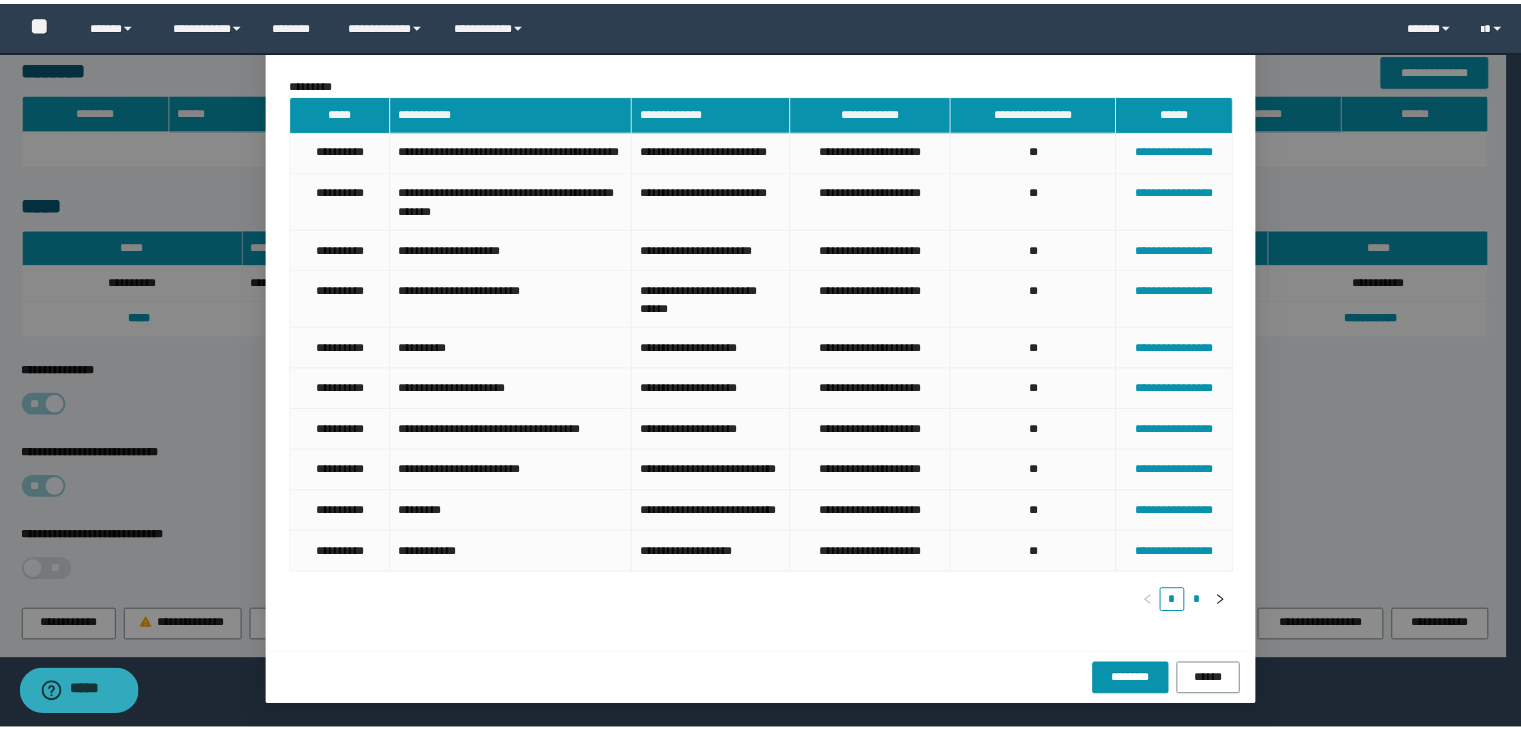scroll, scrollTop: 0, scrollLeft: 0, axis: both 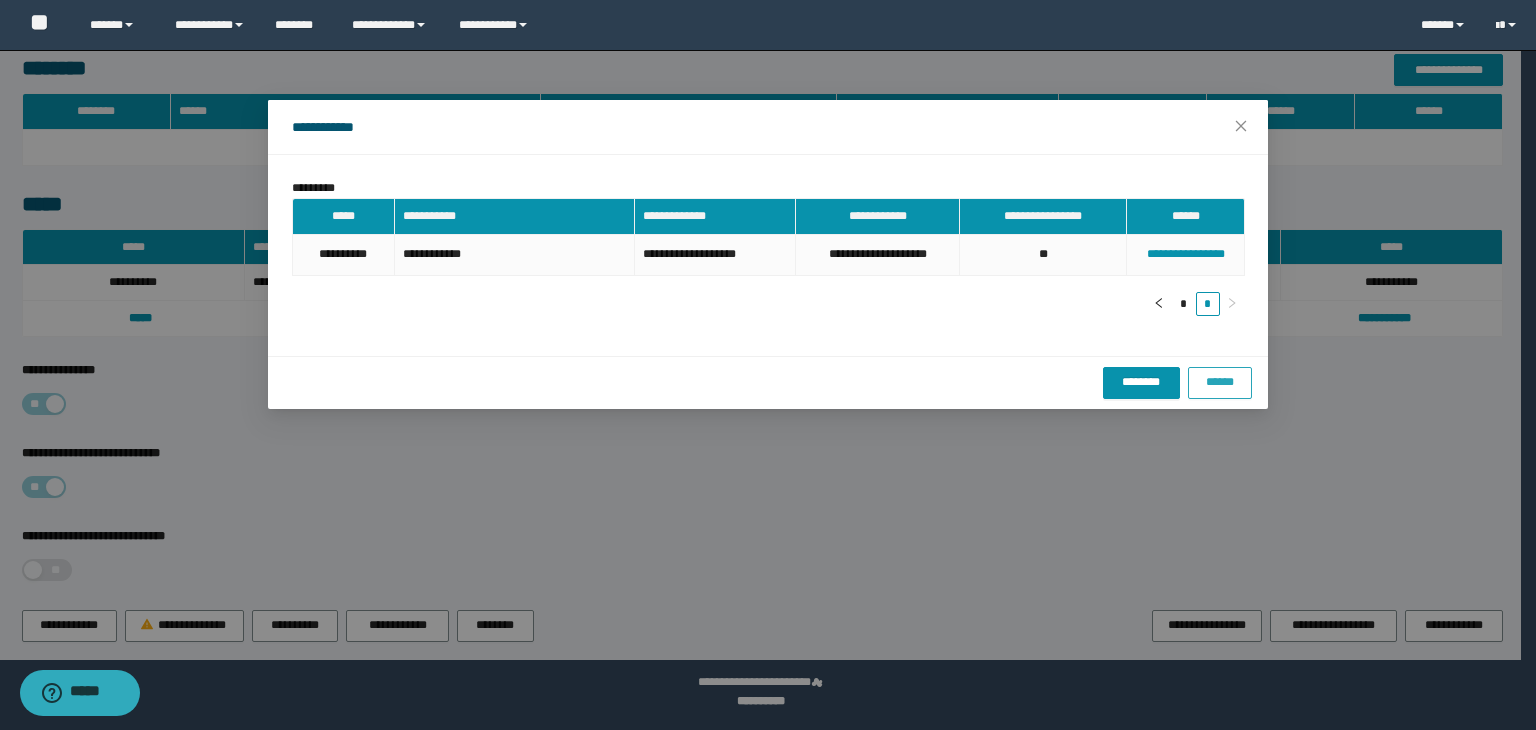 click on "******" at bounding box center (1220, 382) 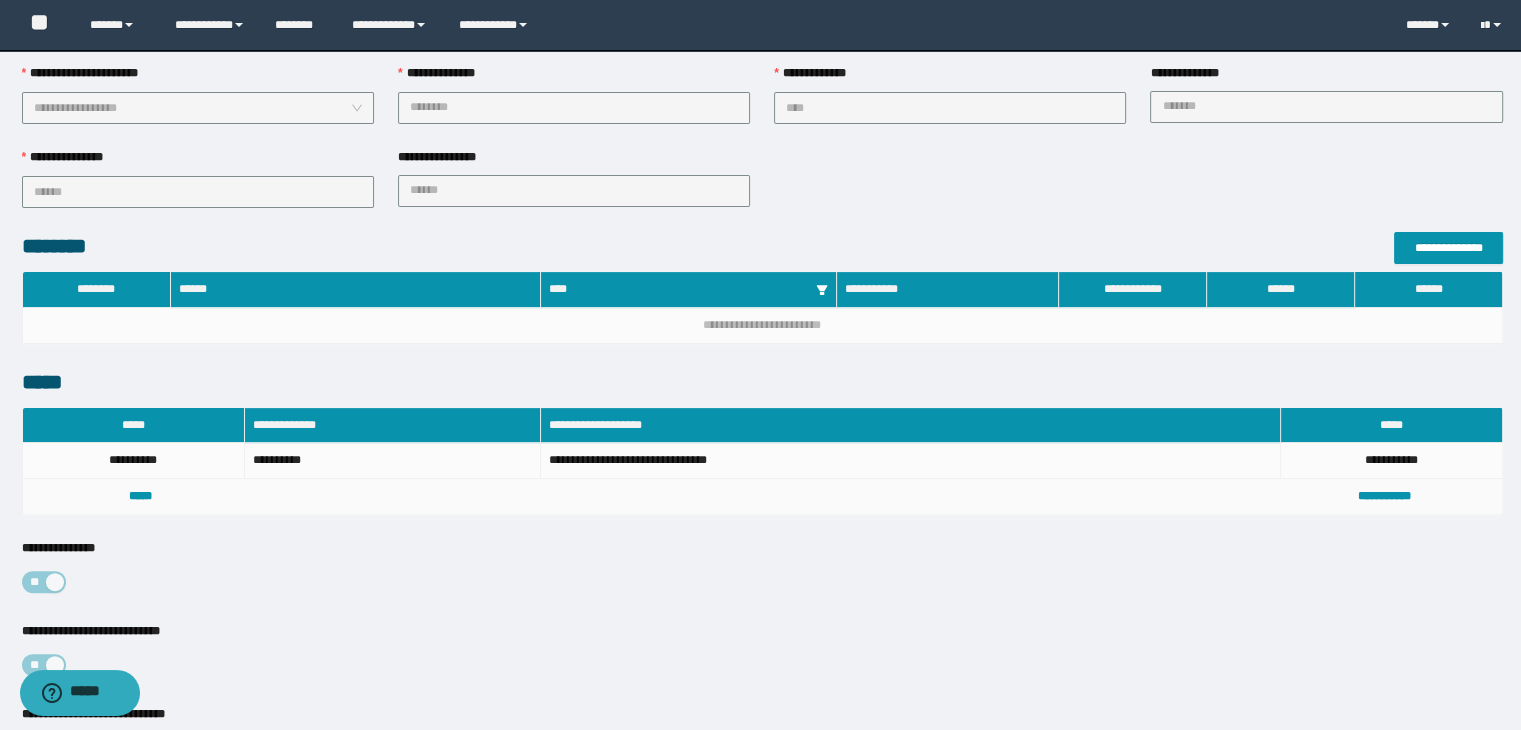 scroll, scrollTop: 653, scrollLeft: 0, axis: vertical 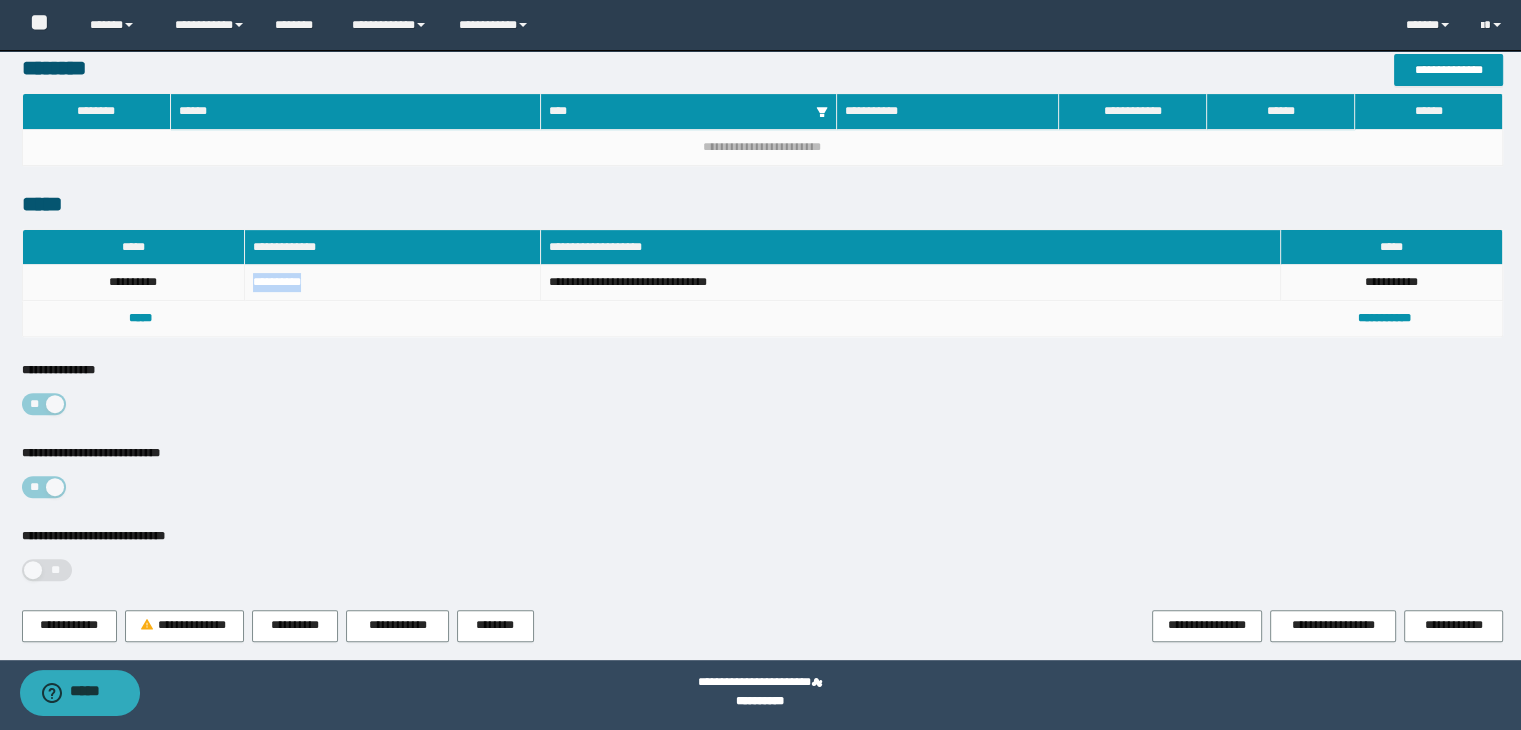 drag, startPoint x: 315, startPoint y: 280, endPoint x: 250, endPoint y: 284, distance: 65.12296 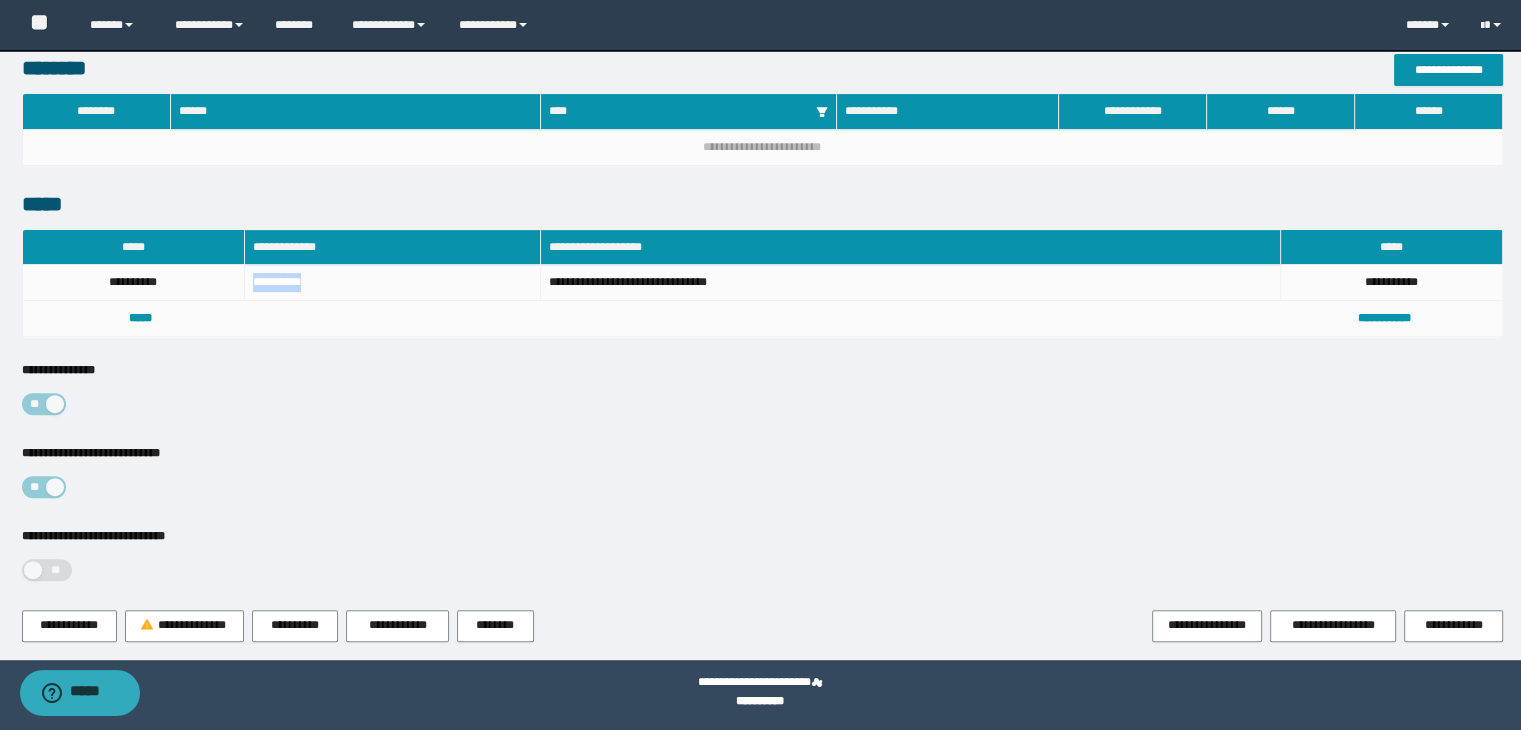 copy on "**********" 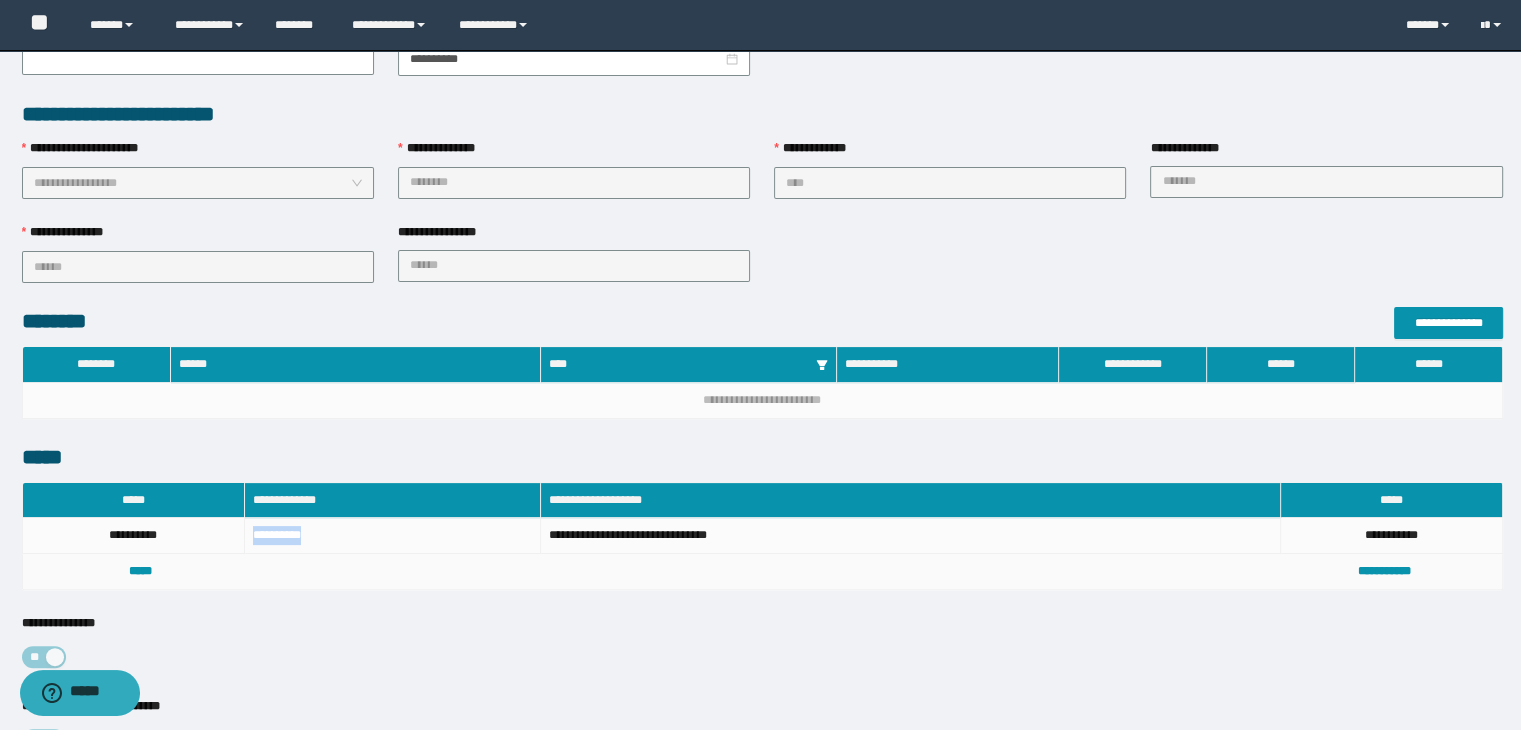 scroll, scrollTop: 0, scrollLeft: 0, axis: both 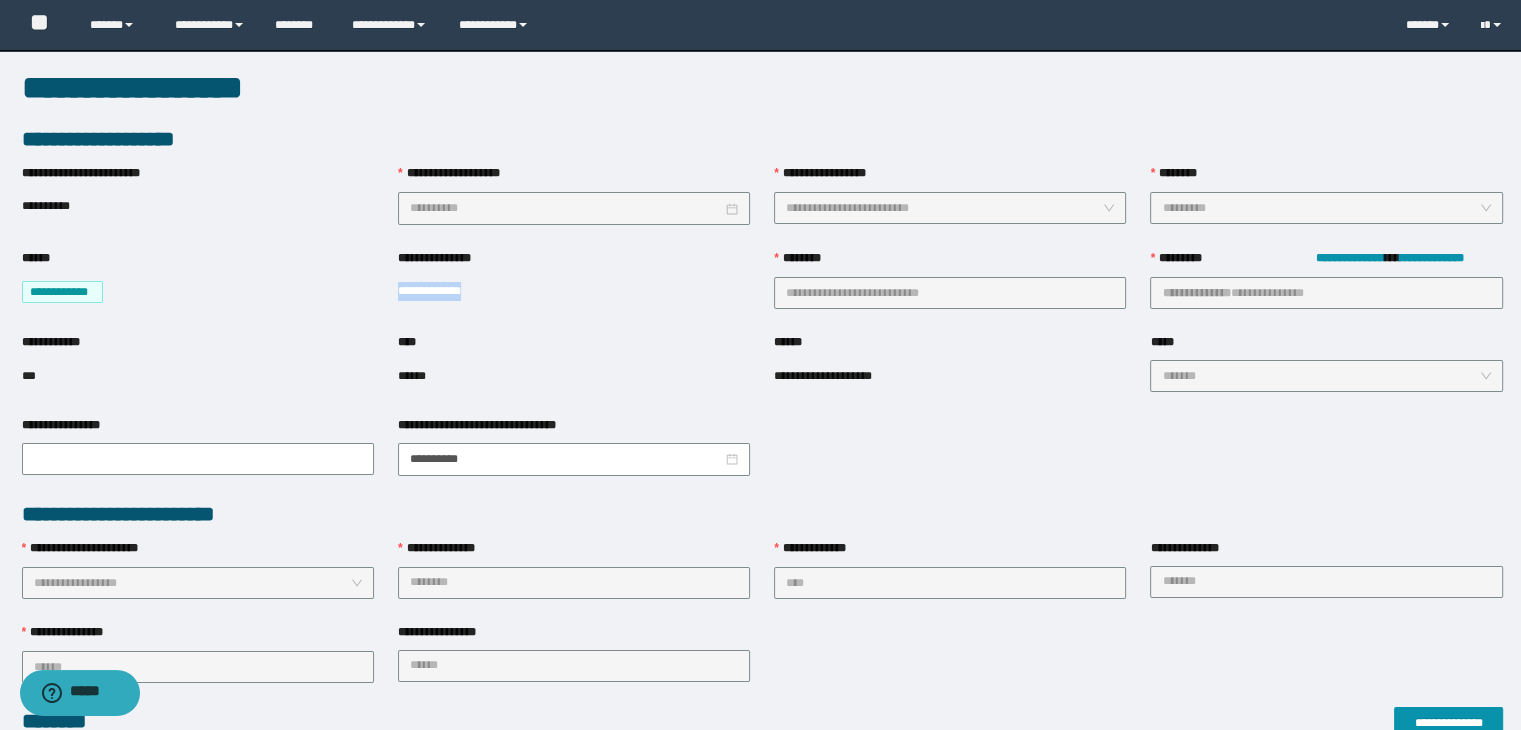 drag, startPoint x: 484, startPoint y: 287, endPoint x: 396, endPoint y: 297, distance: 88.56636 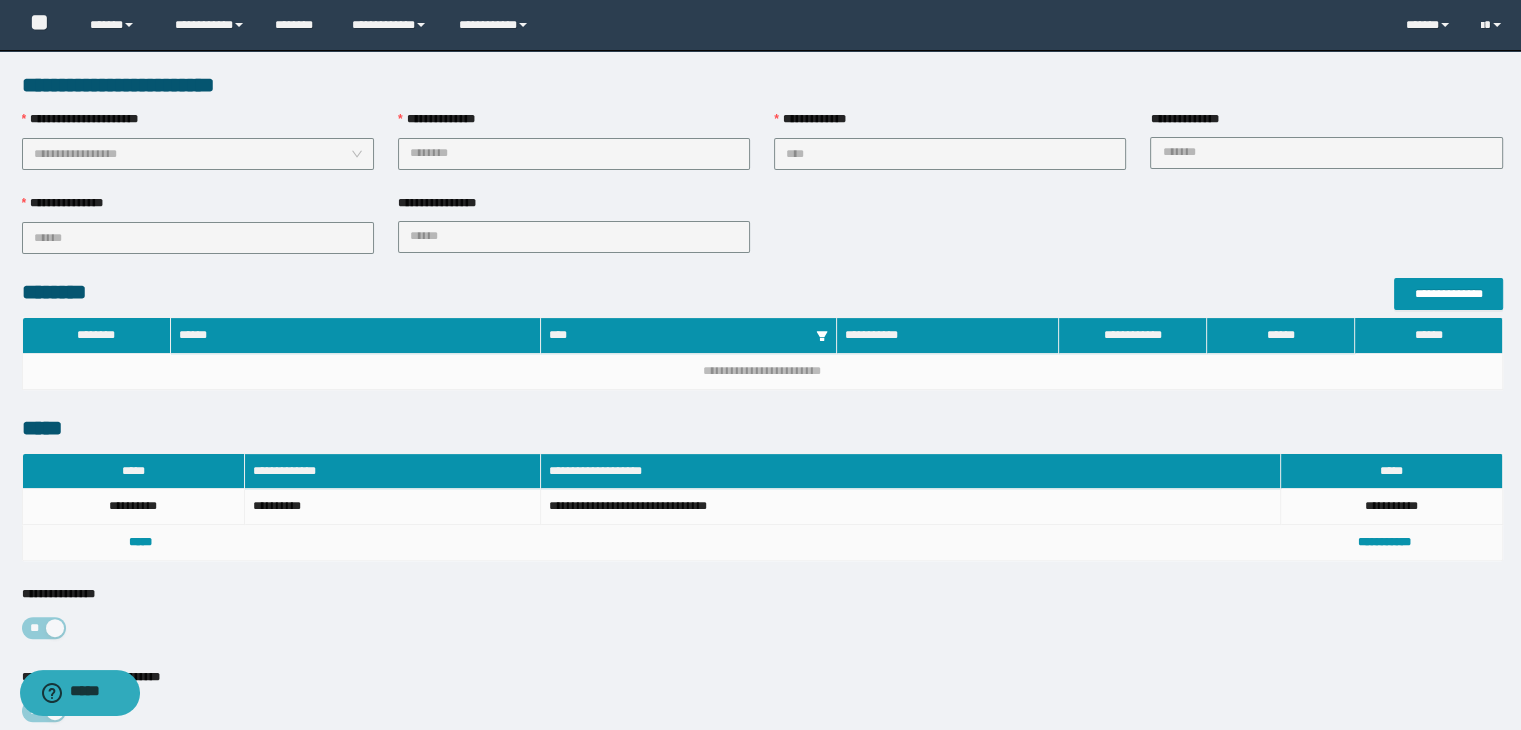 scroll, scrollTop: 500, scrollLeft: 0, axis: vertical 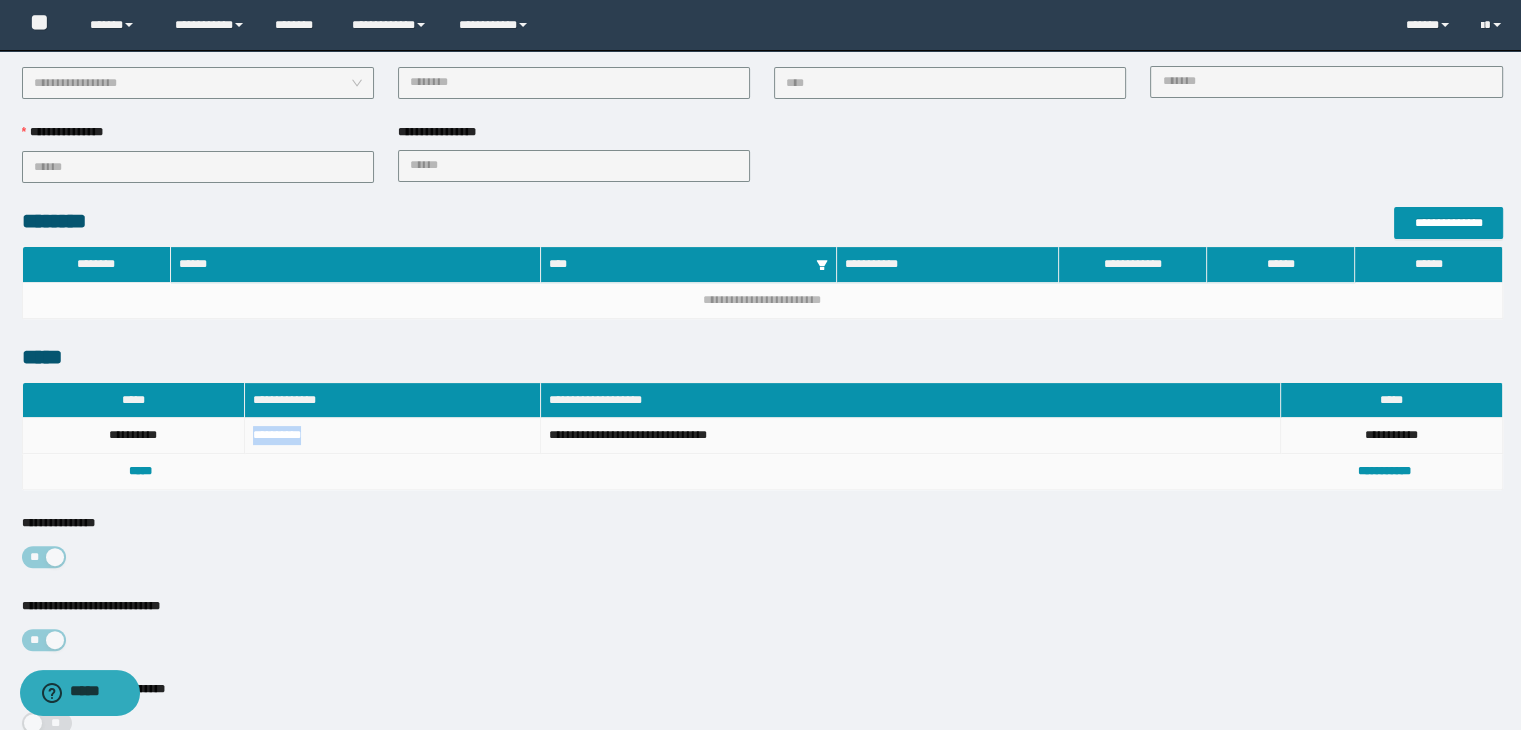 drag, startPoint x: 294, startPoint y: 428, endPoint x: 242, endPoint y: 433, distance: 52.23983 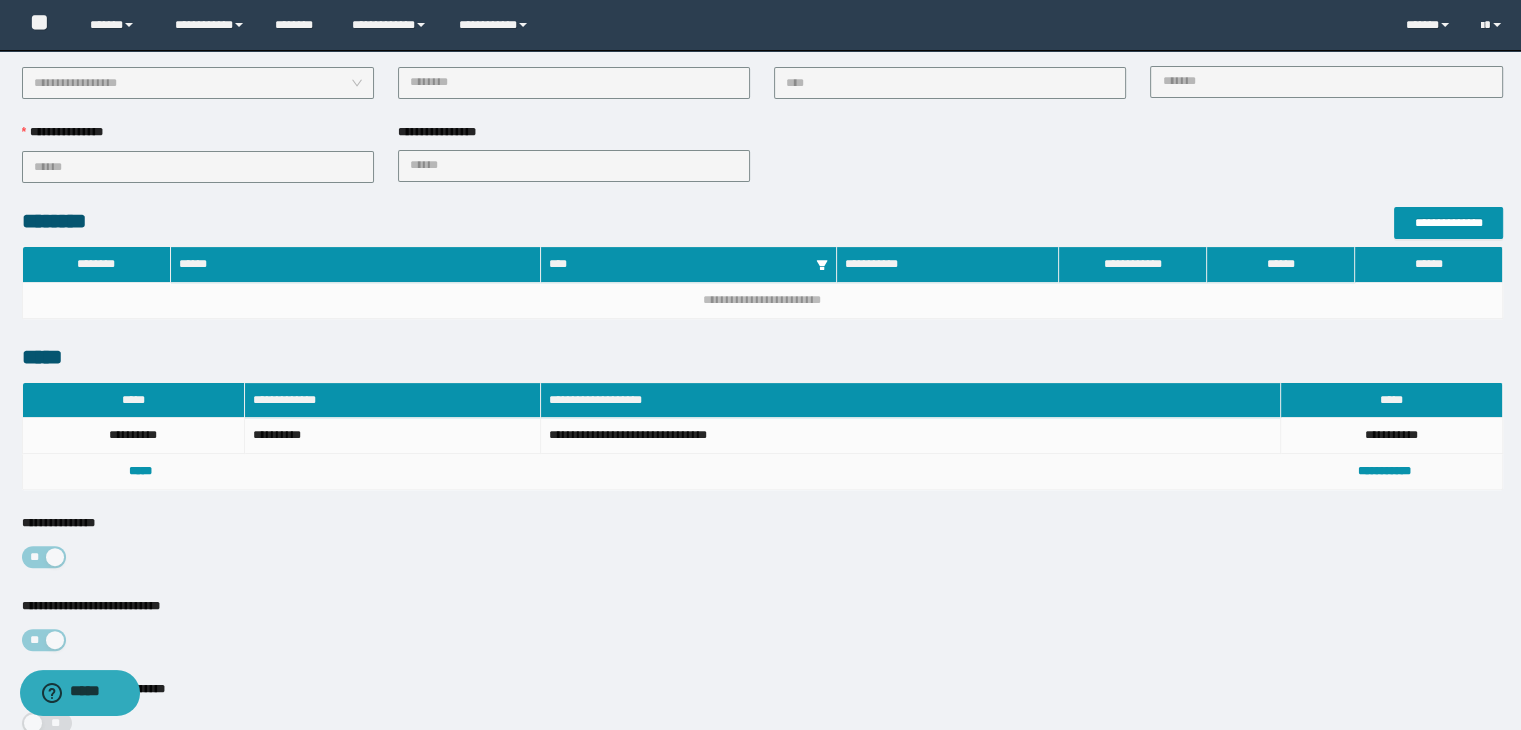 click on "**********" at bounding box center [762, 210] 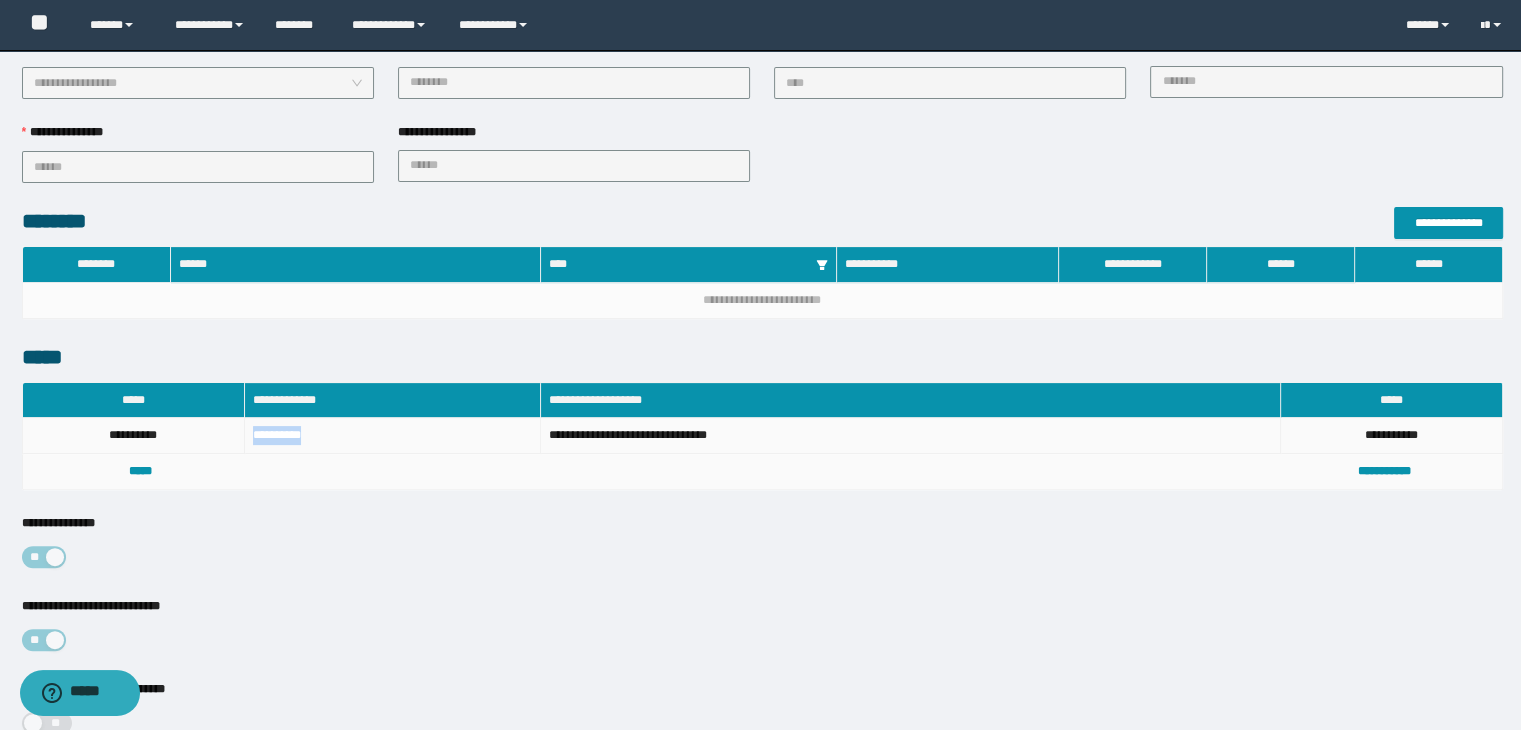 drag, startPoint x: 255, startPoint y: 429, endPoint x: 319, endPoint y: 436, distance: 64.381676 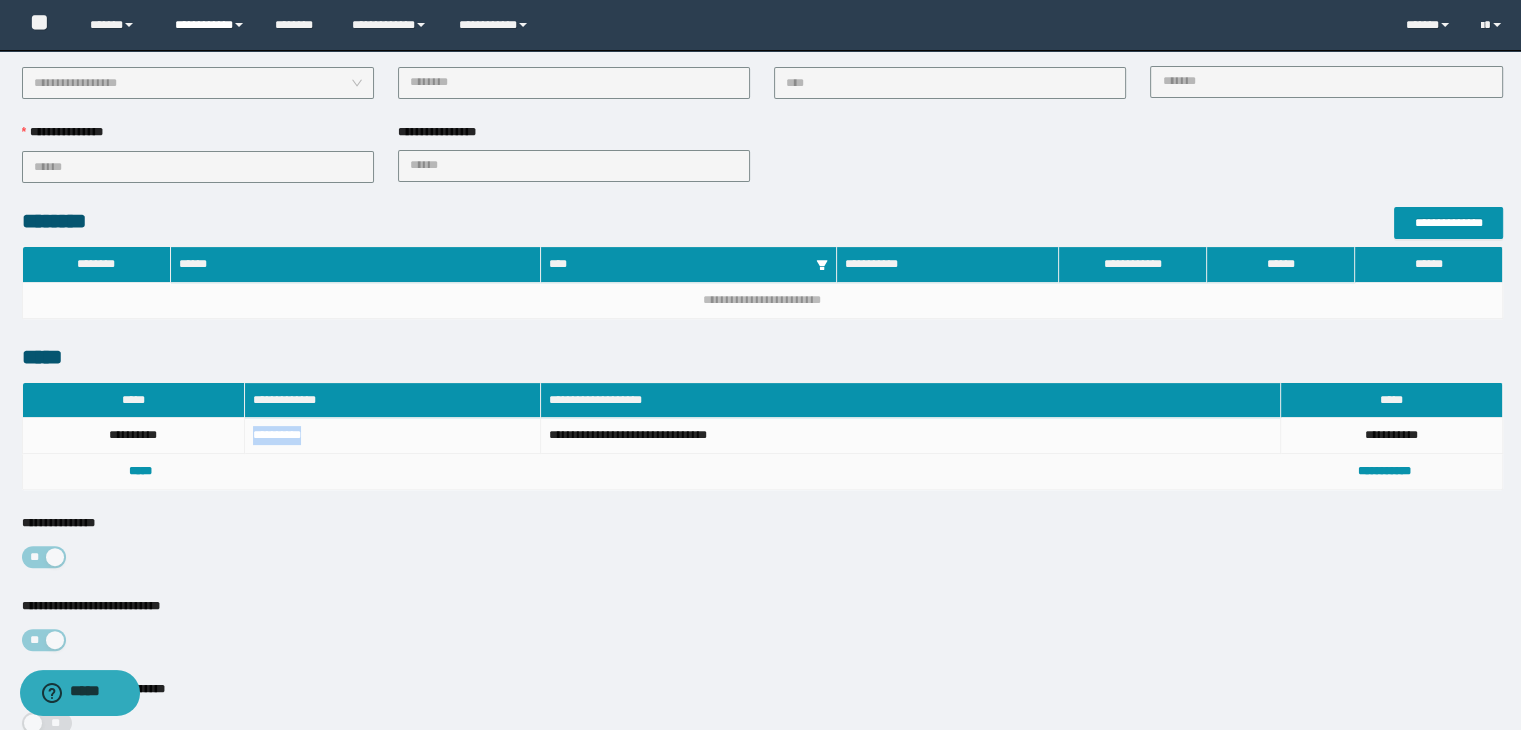 click on "**********" at bounding box center (210, 25) 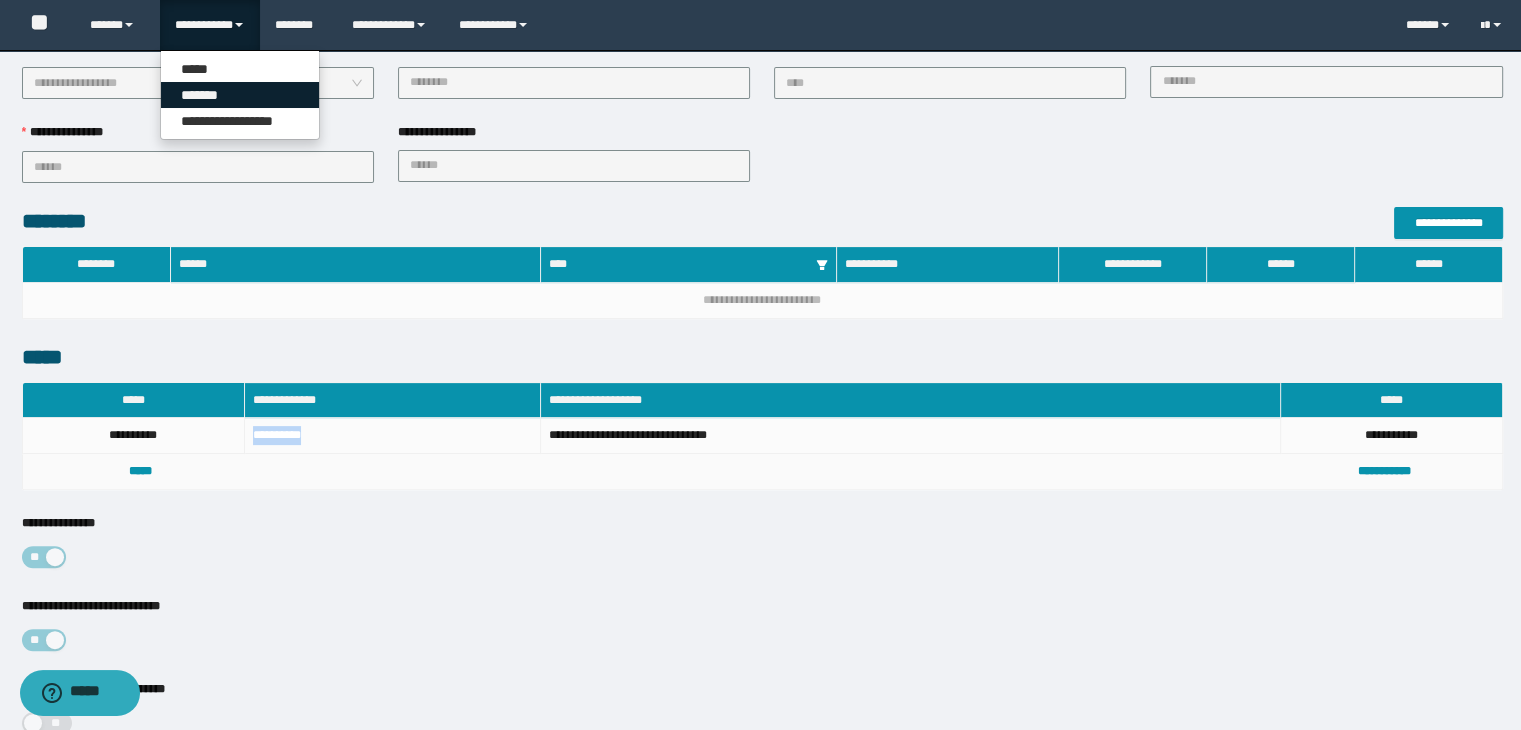 click on "*******" at bounding box center [240, 95] 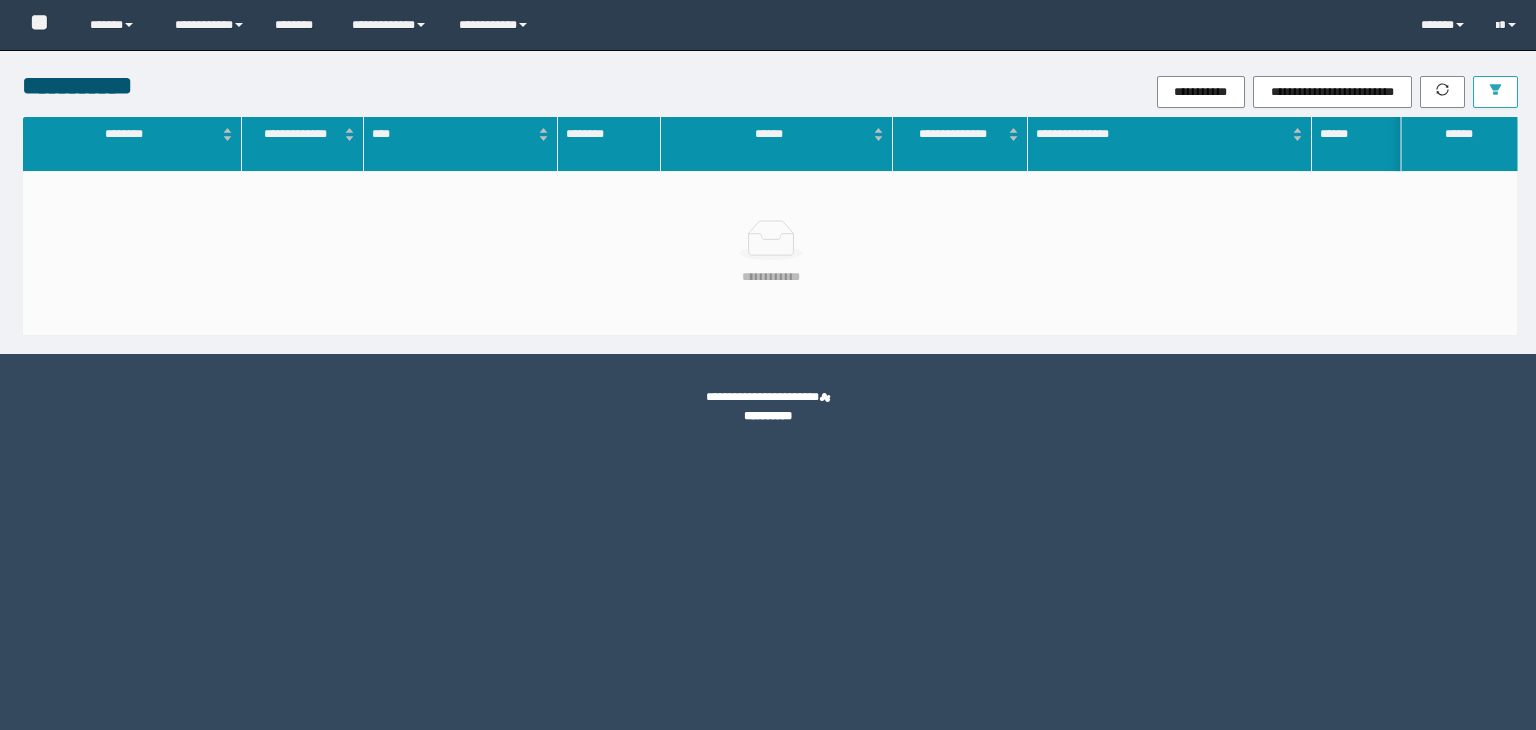 scroll, scrollTop: 0, scrollLeft: 0, axis: both 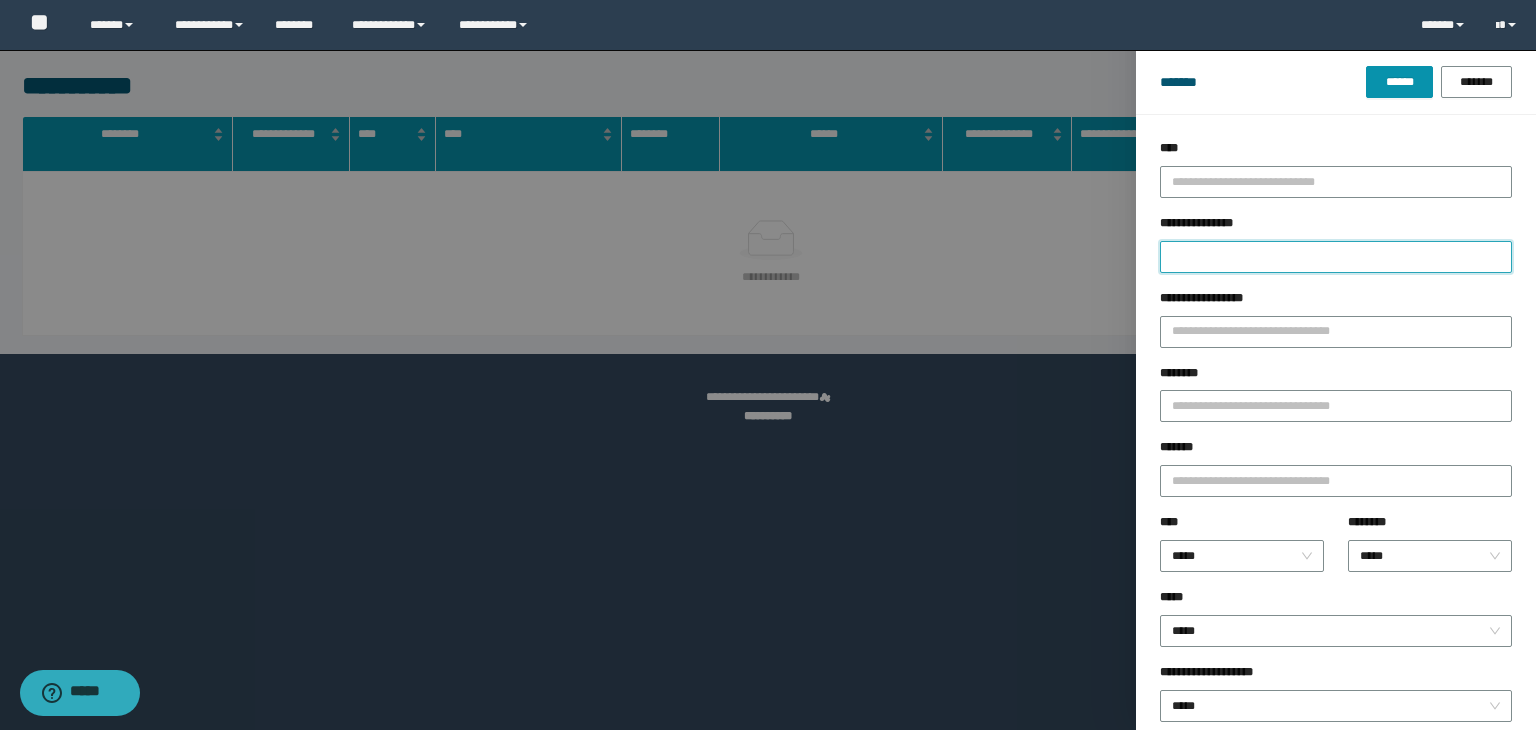 click on "**********" at bounding box center (1336, 257) 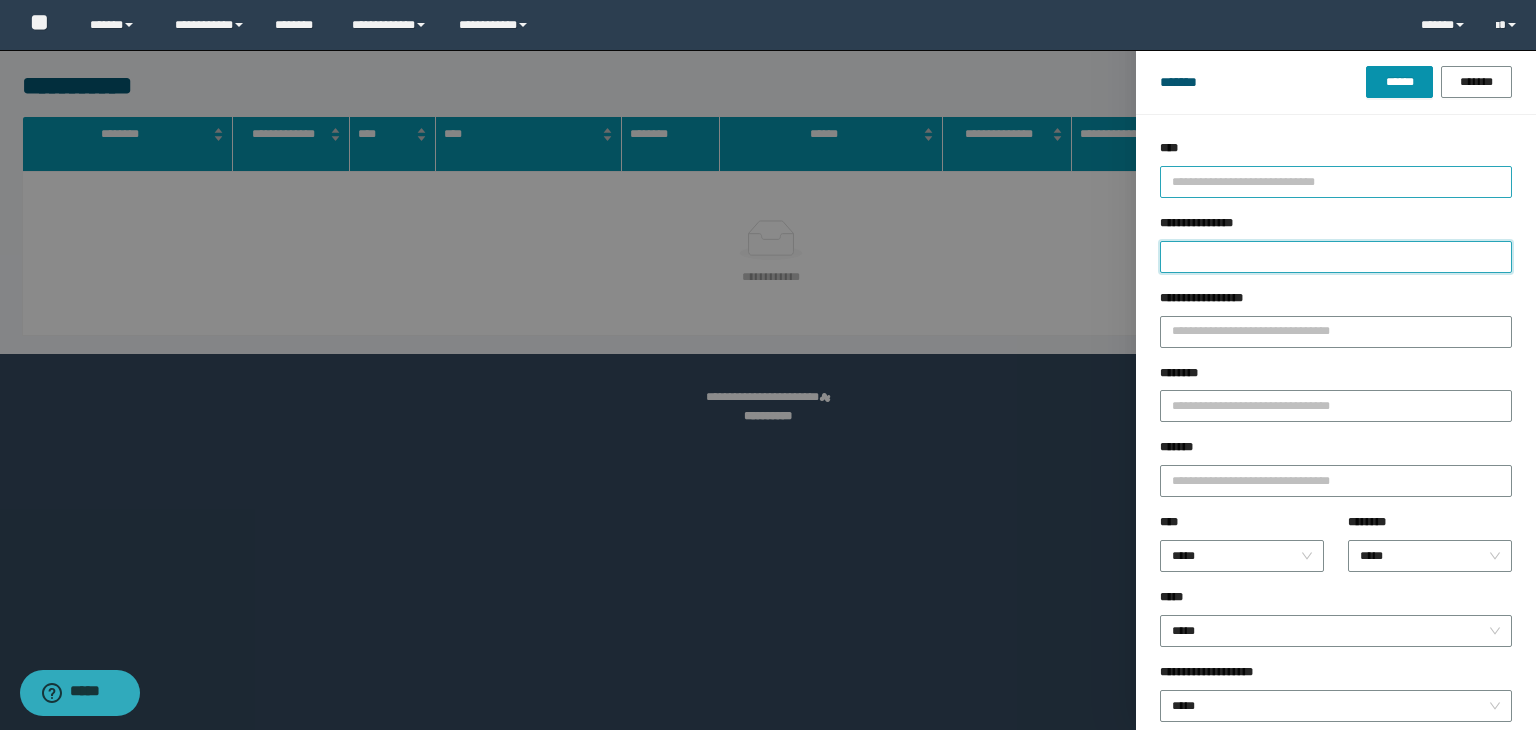 paste on "**********" 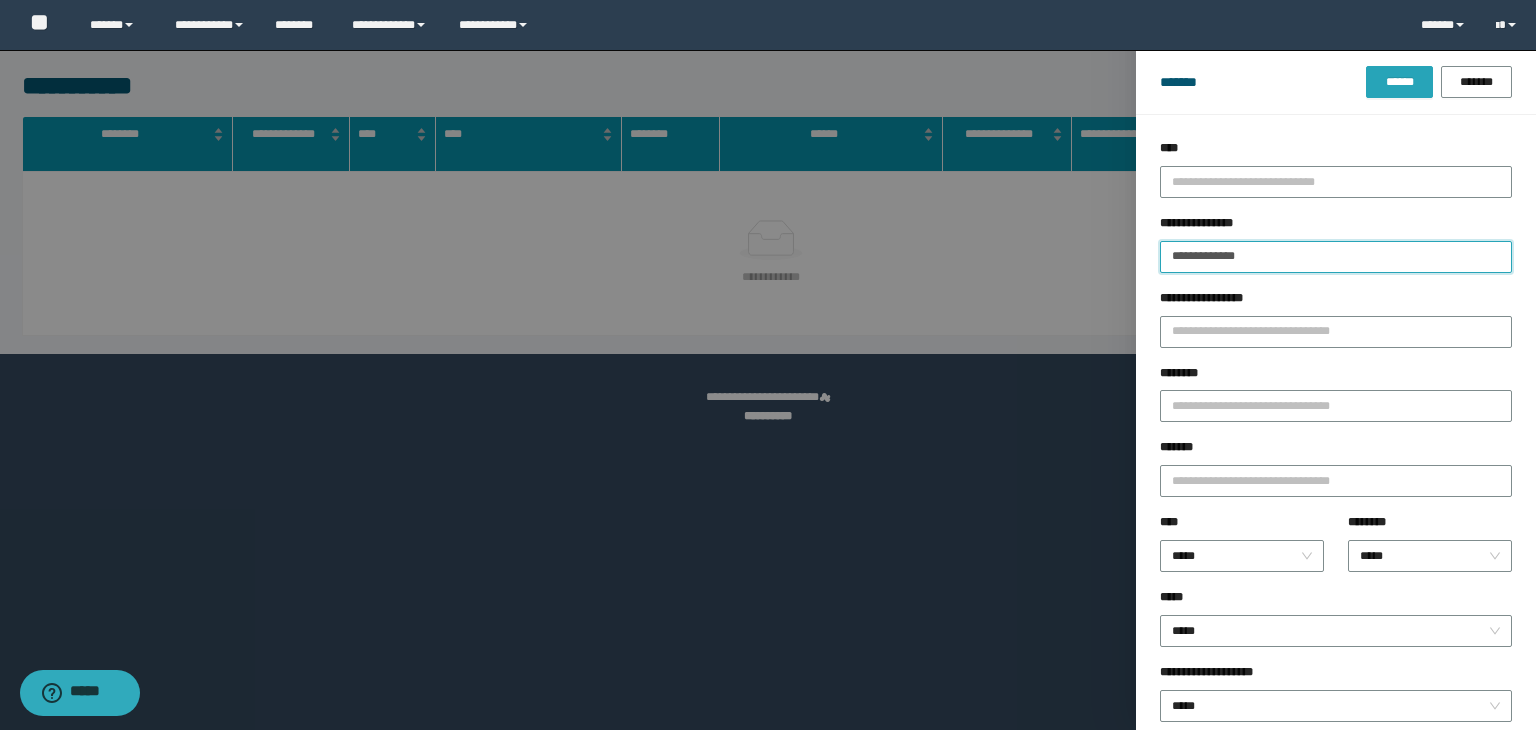 type on "**********" 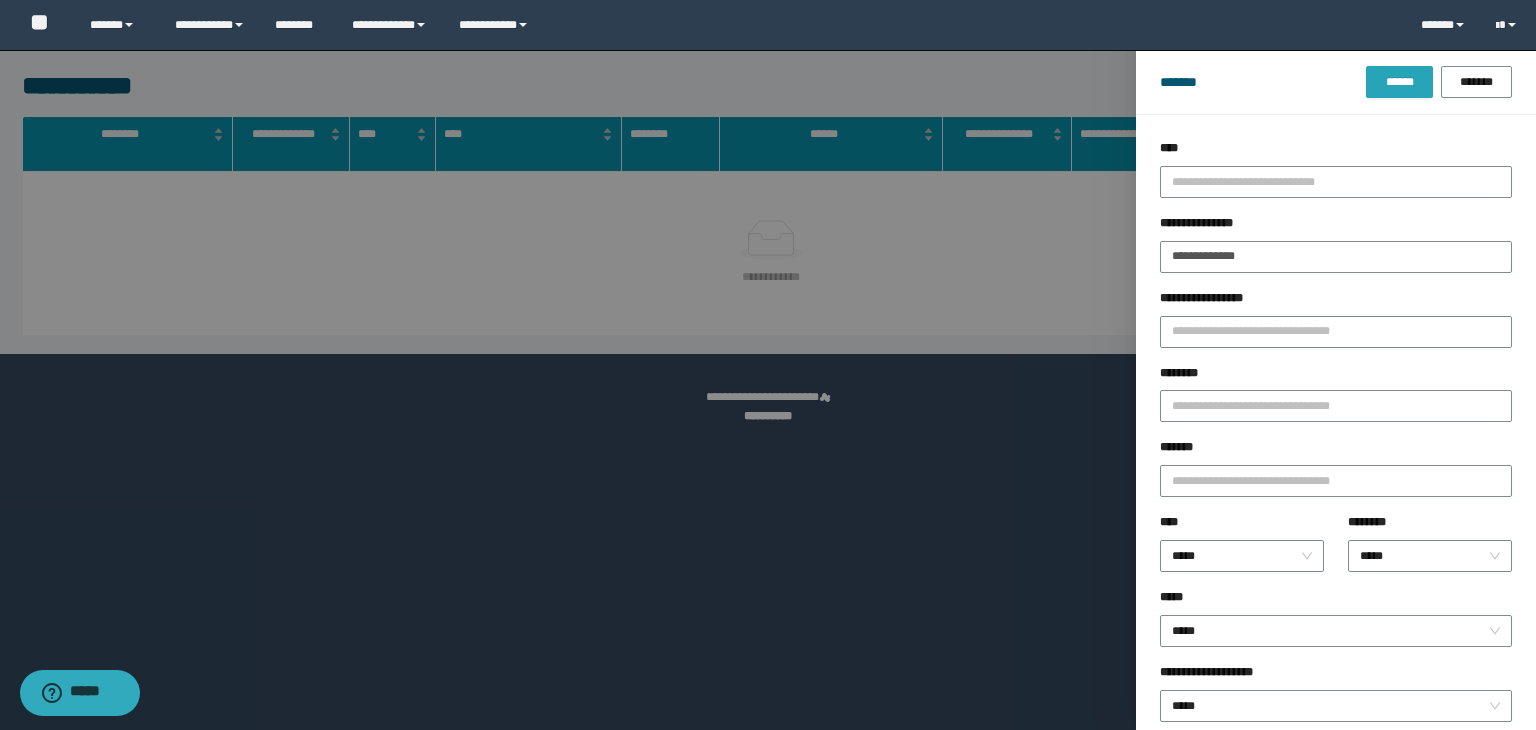 drag, startPoint x: 1404, startPoint y: 65, endPoint x: 1395, endPoint y: 82, distance: 19.235384 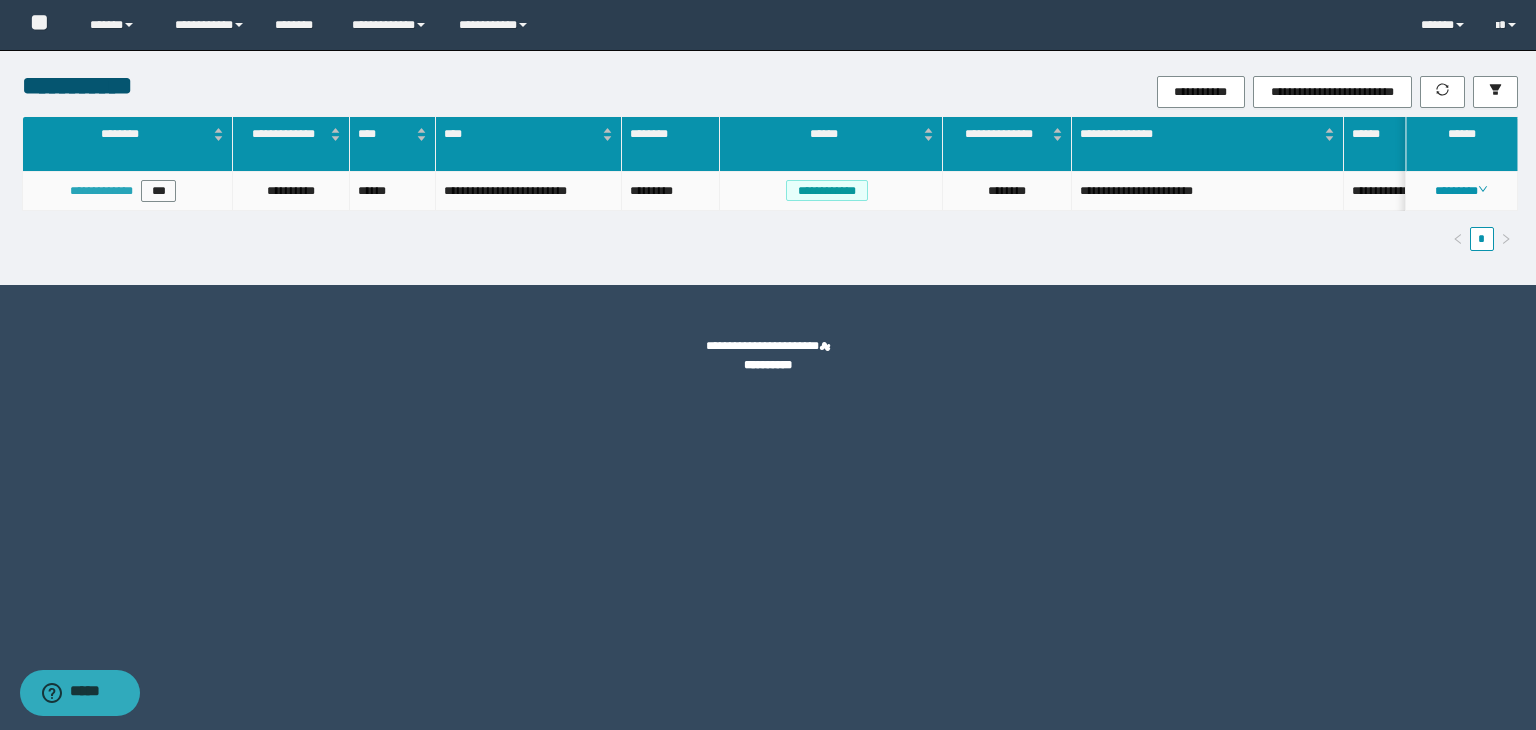 click on "**********" at bounding box center (101, 191) 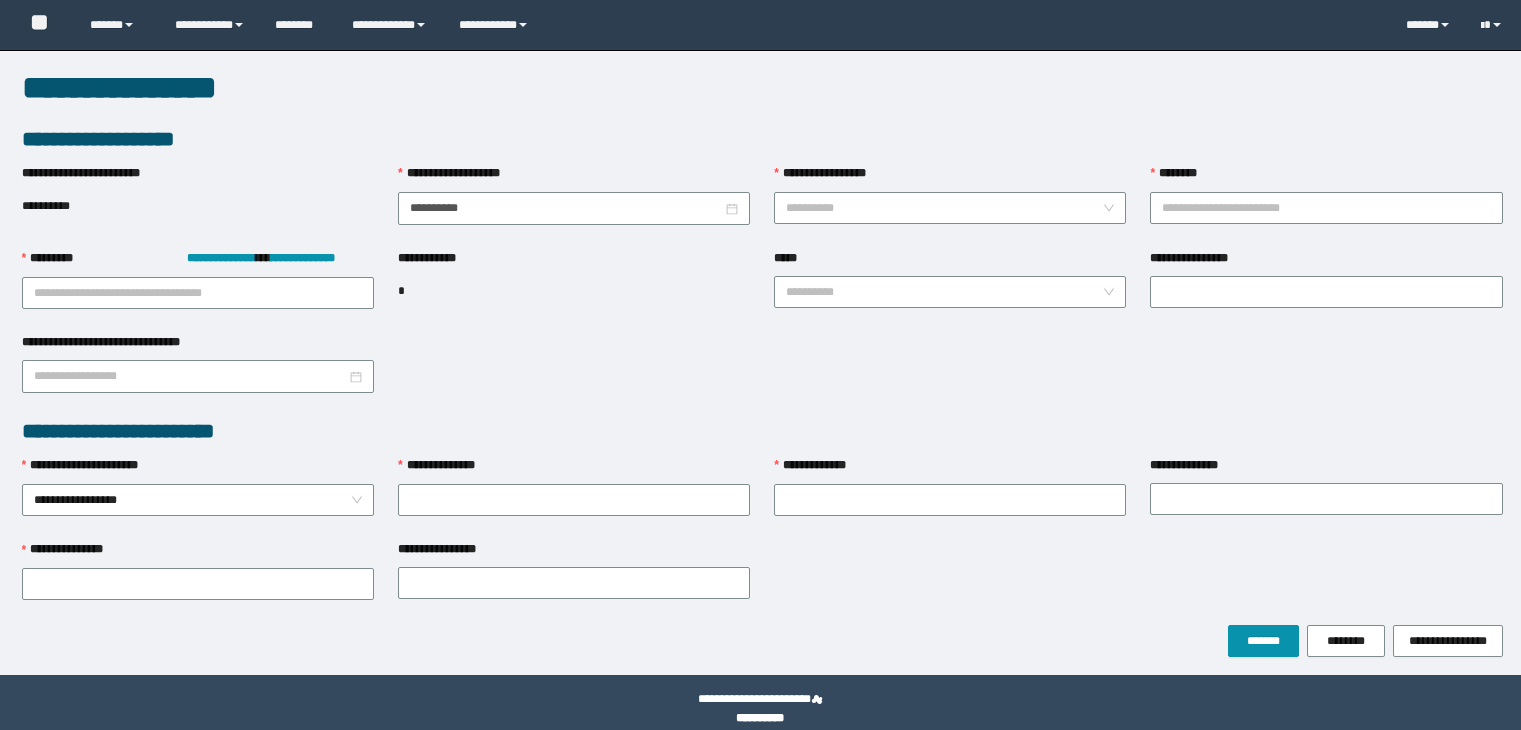 scroll, scrollTop: 0, scrollLeft: 0, axis: both 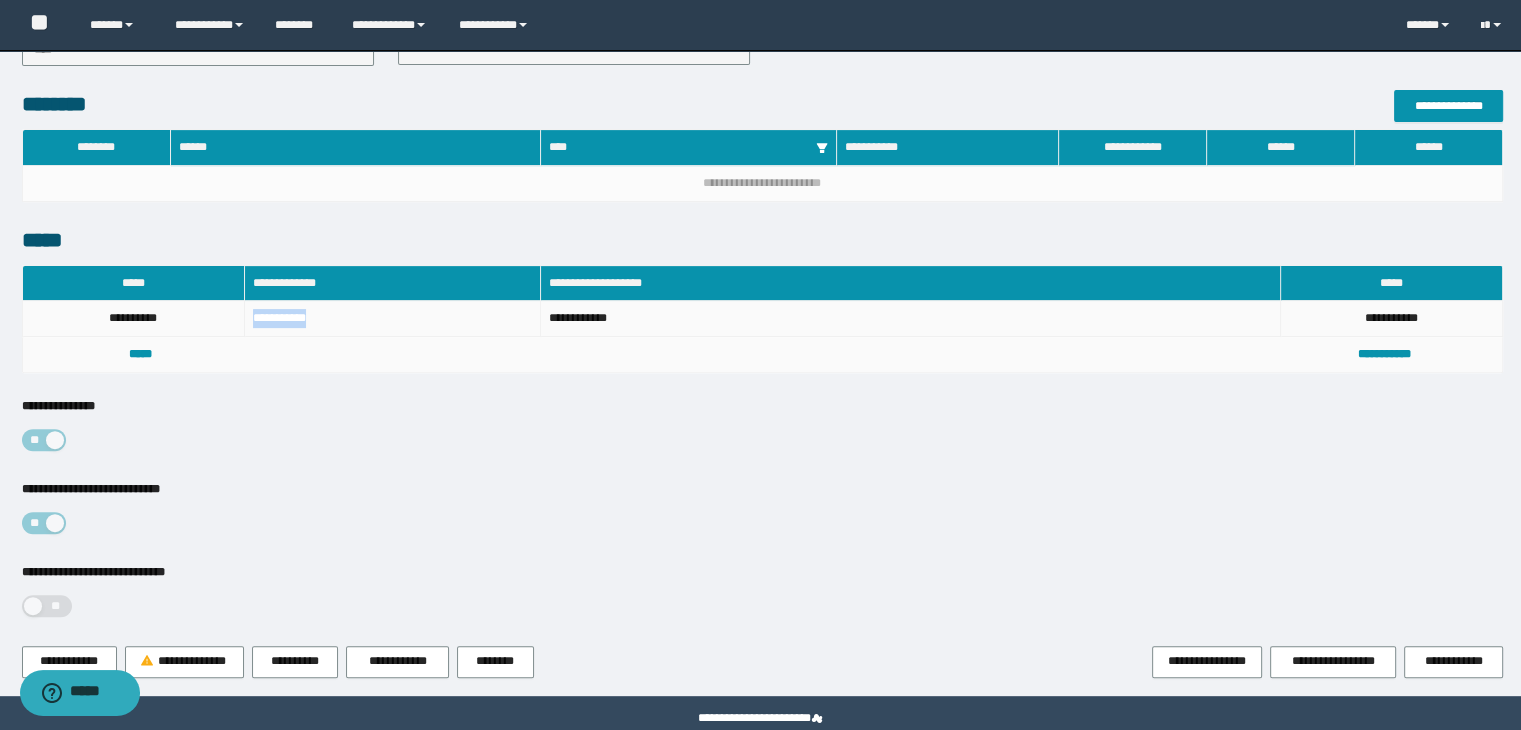 drag, startPoint x: 324, startPoint y: 313, endPoint x: 250, endPoint y: 317, distance: 74.10803 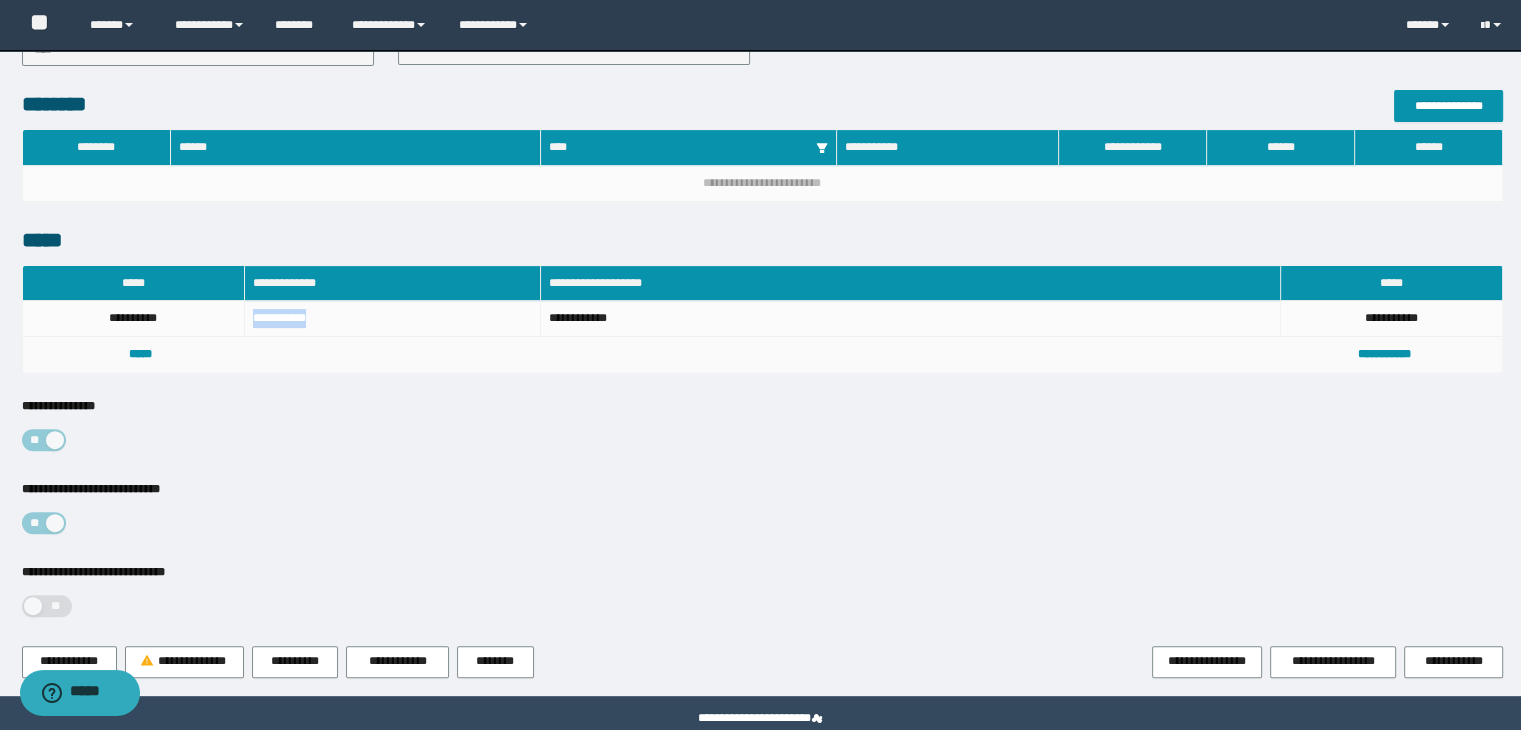 copy on "**********" 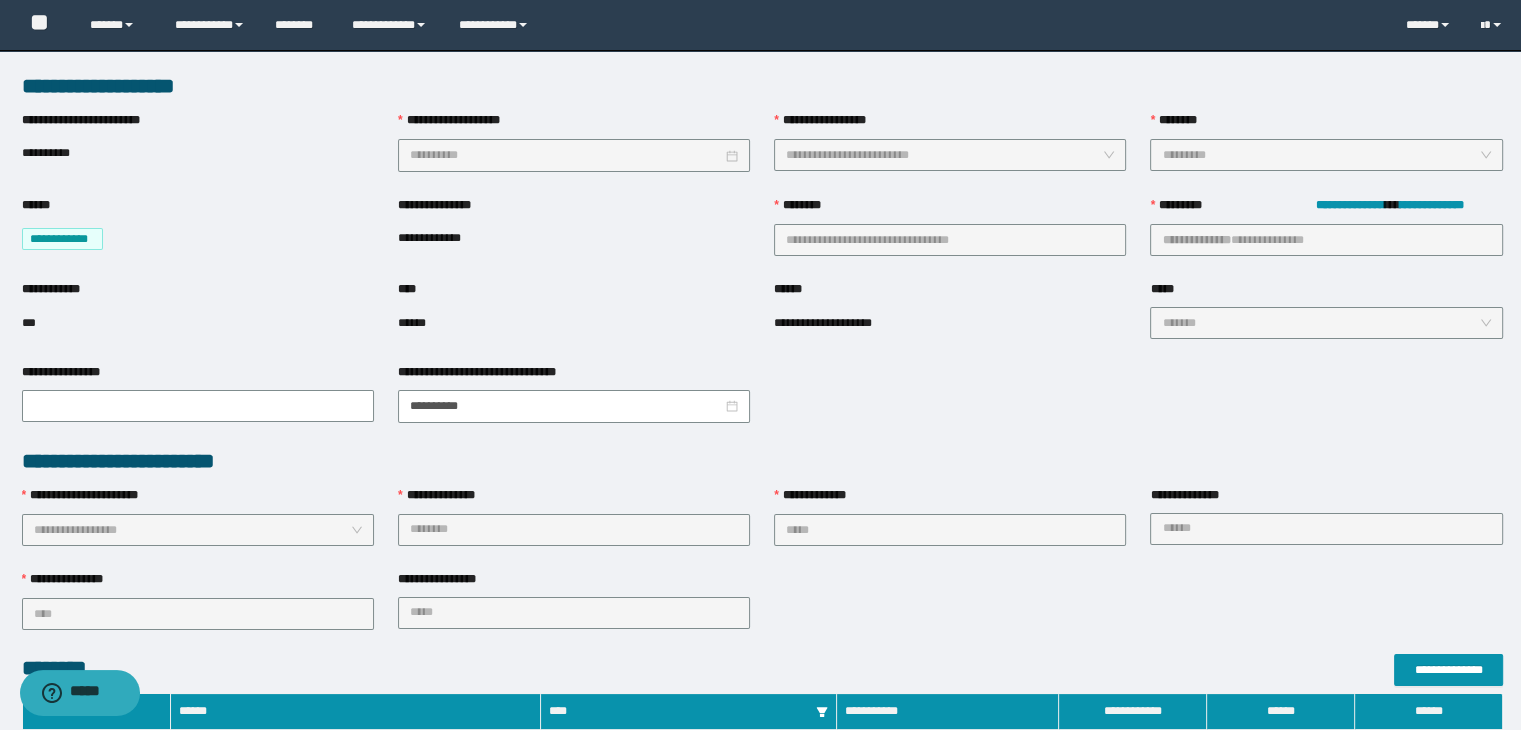 scroll, scrollTop: 0, scrollLeft: 0, axis: both 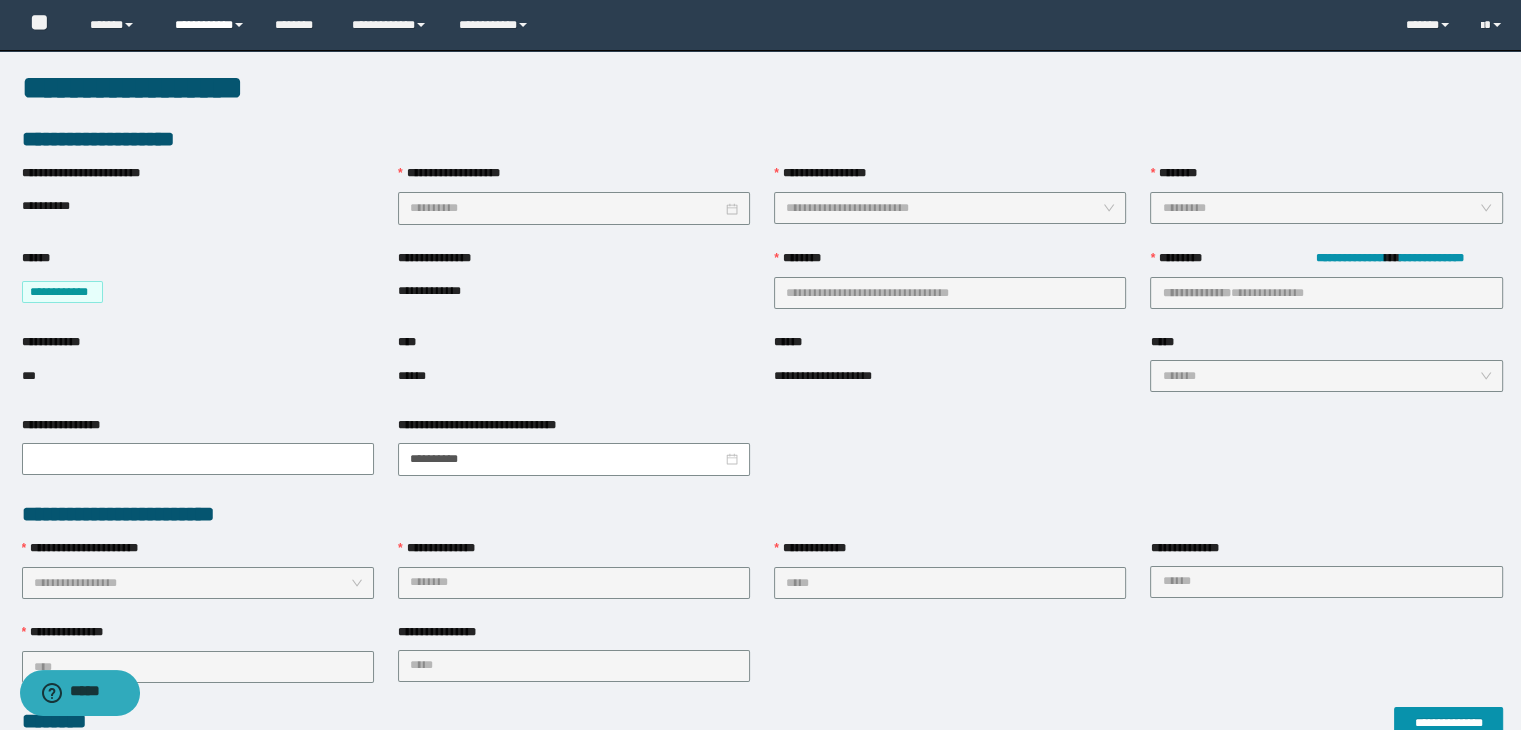 click on "**********" at bounding box center (210, 25) 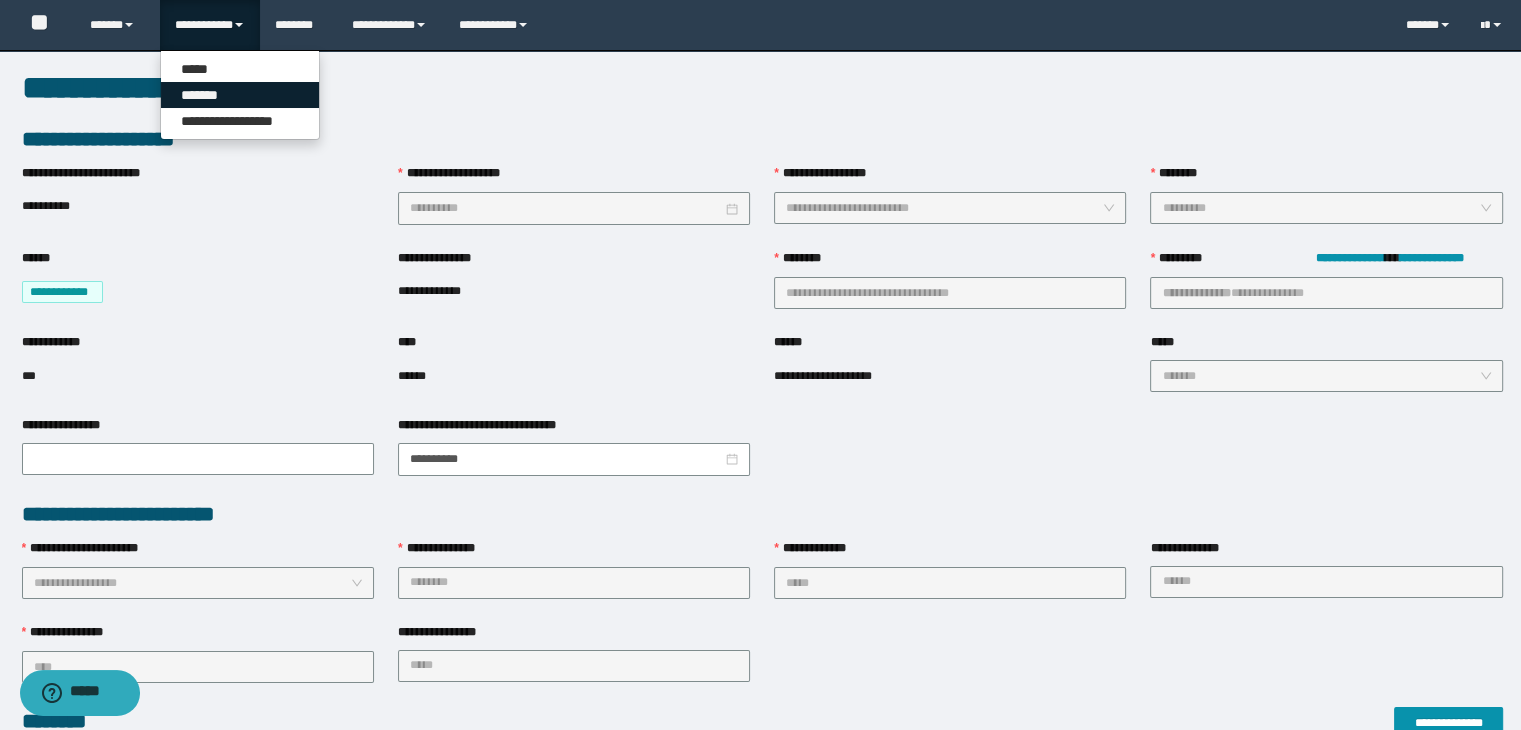 click on "*******" at bounding box center (240, 95) 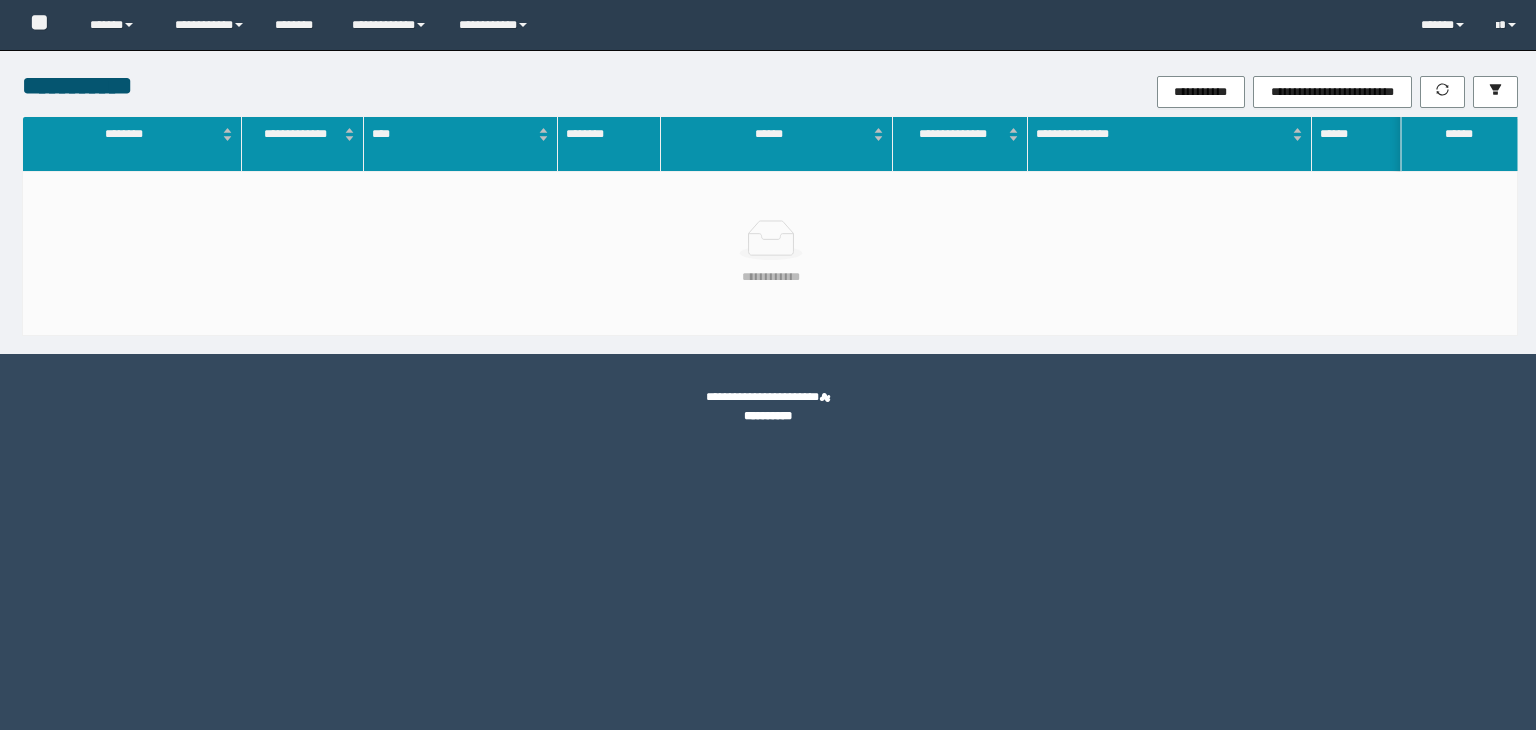 scroll, scrollTop: 0, scrollLeft: 0, axis: both 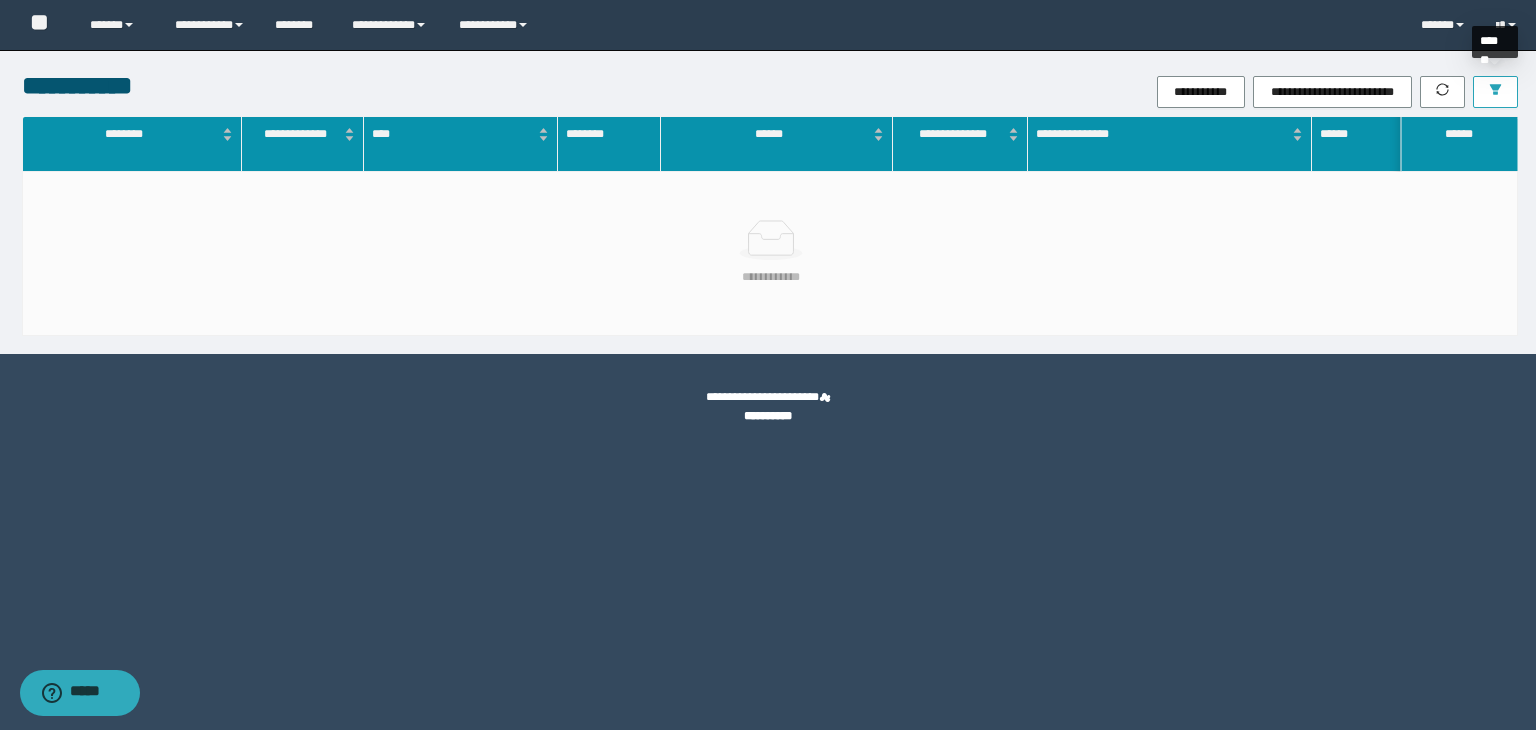 click at bounding box center [1495, 92] 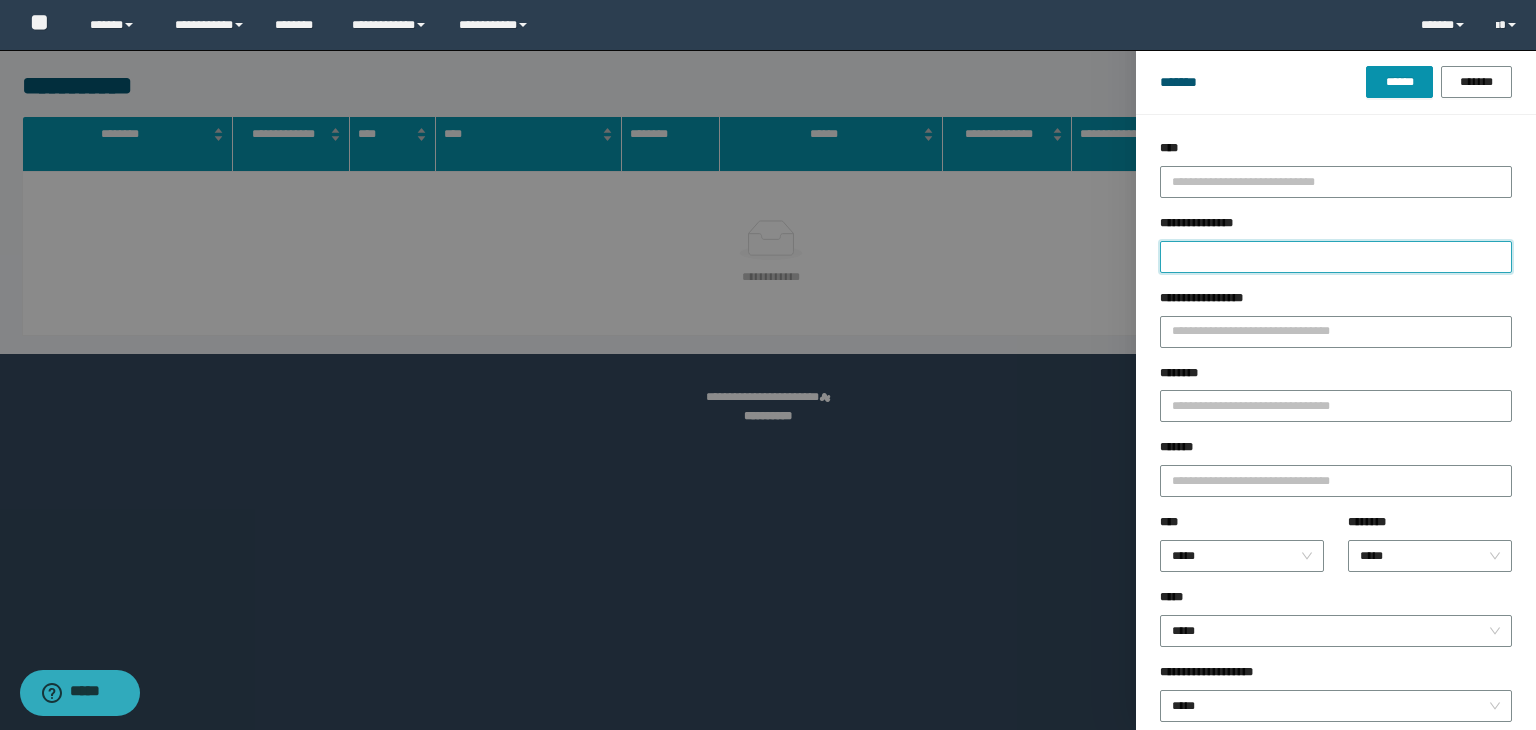 click on "**********" at bounding box center (1336, 257) 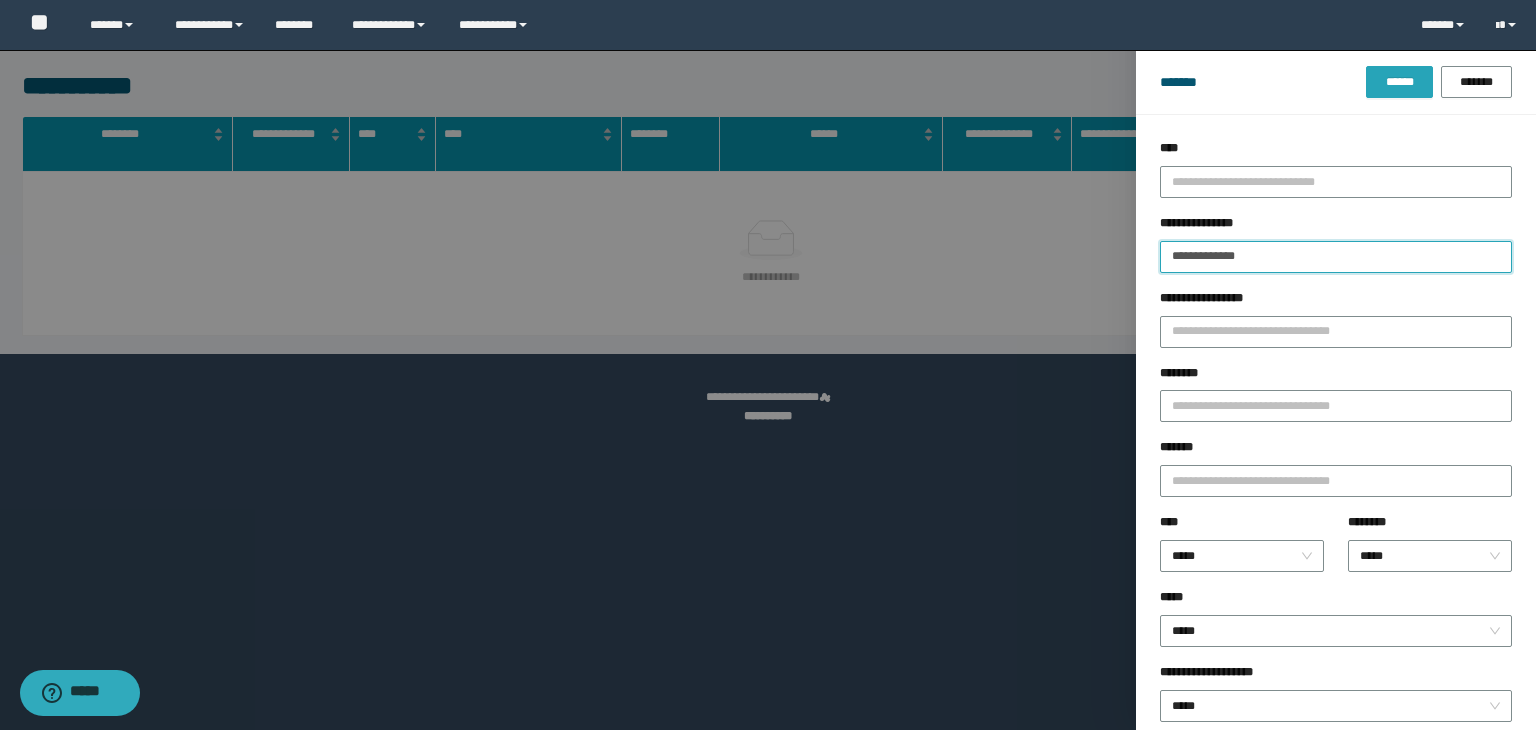 type on "**********" 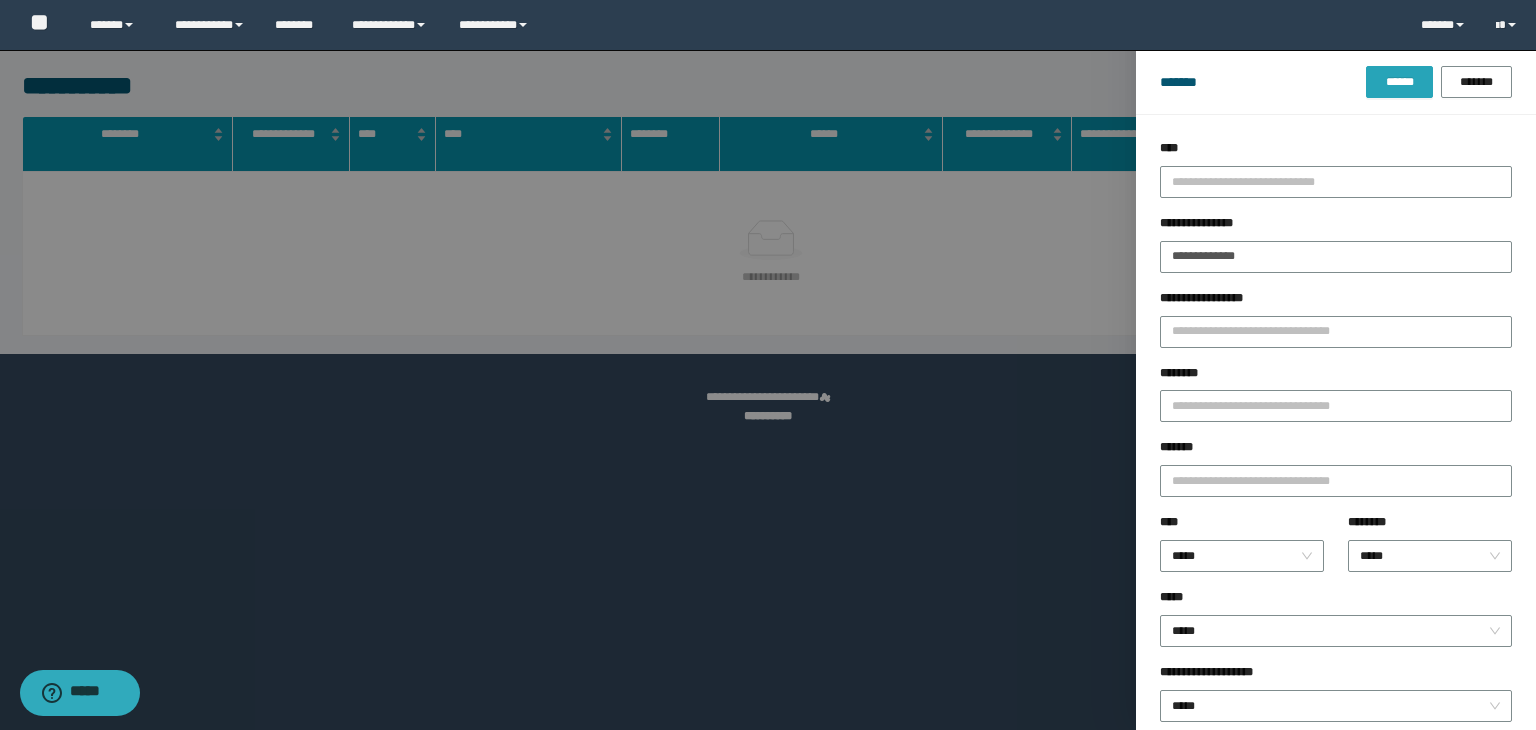 click on "******" at bounding box center [1399, 82] 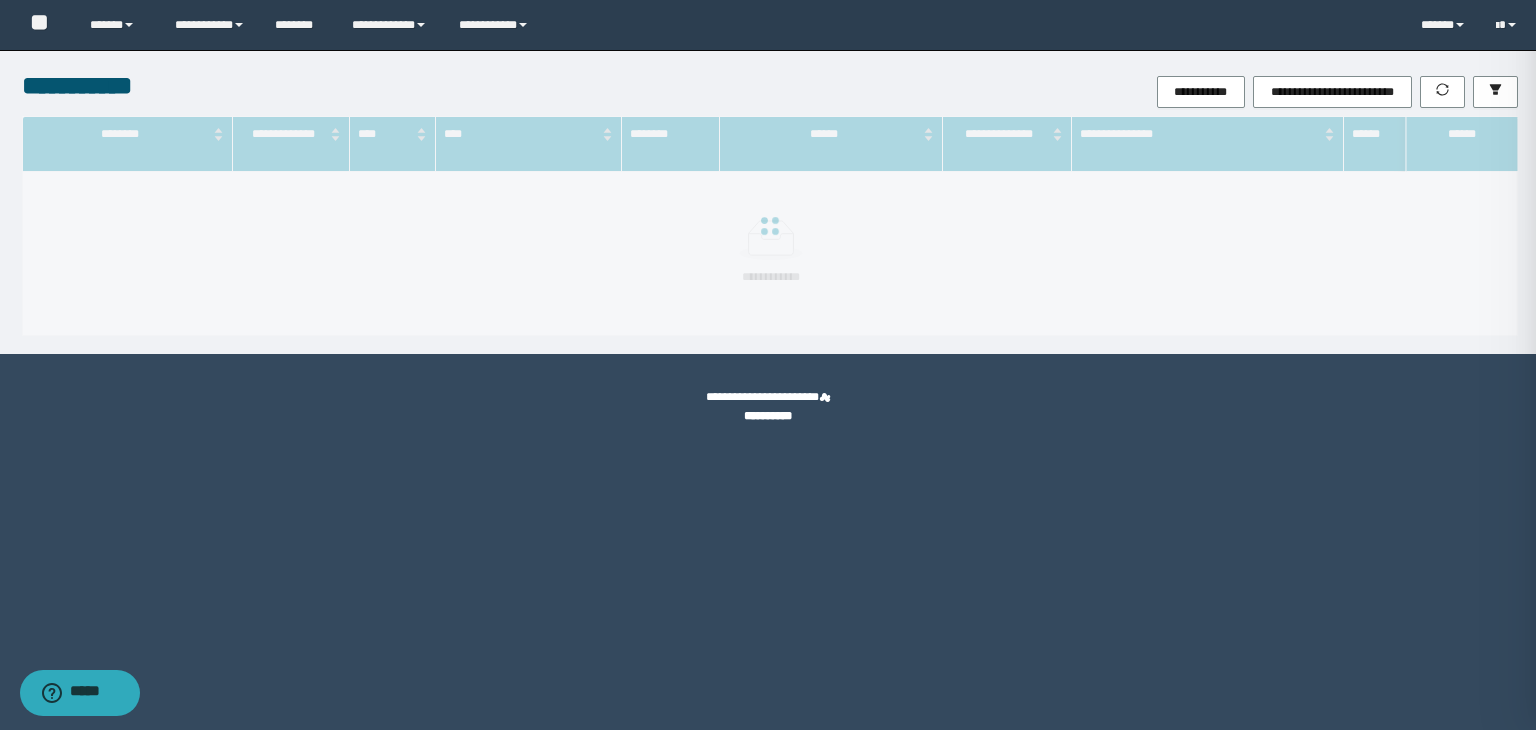 type 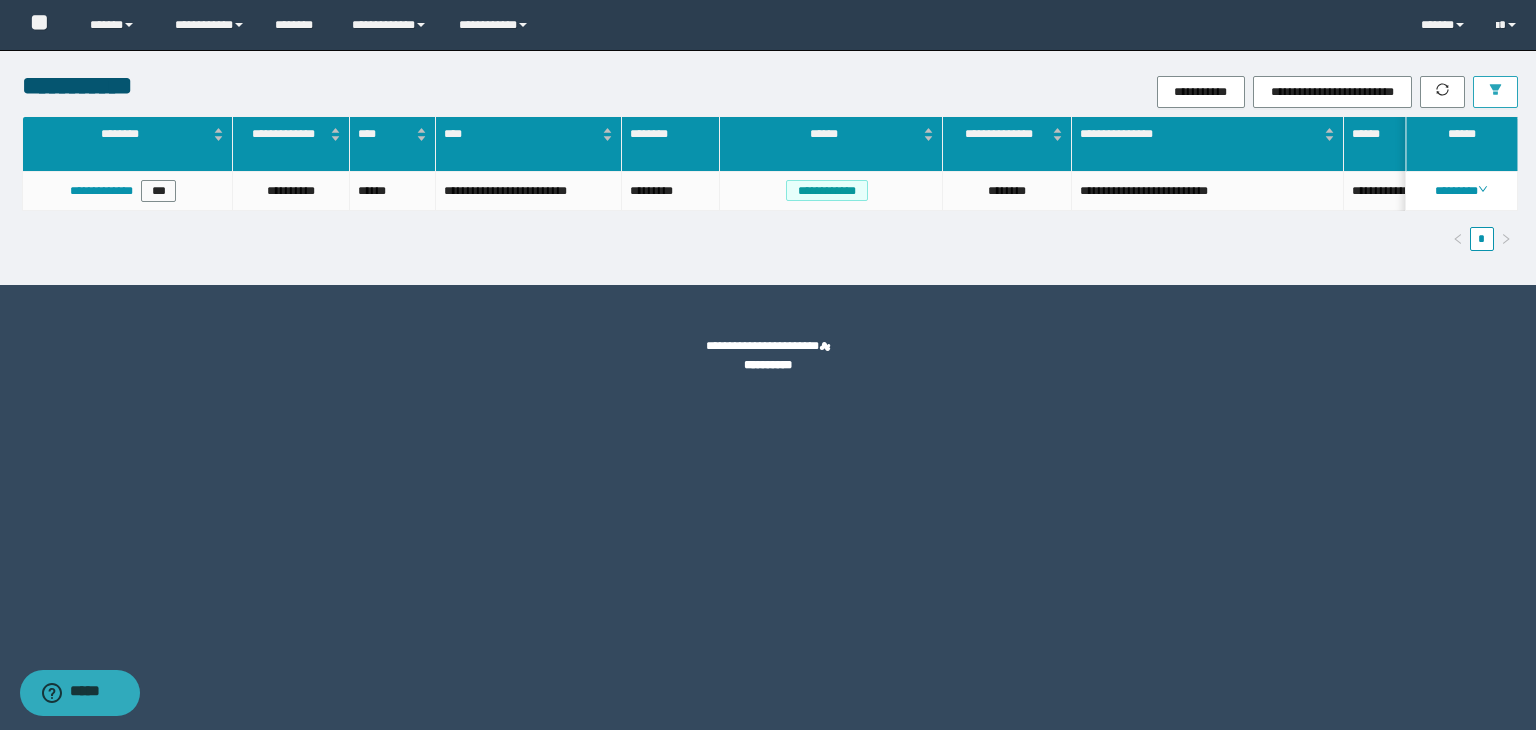 type 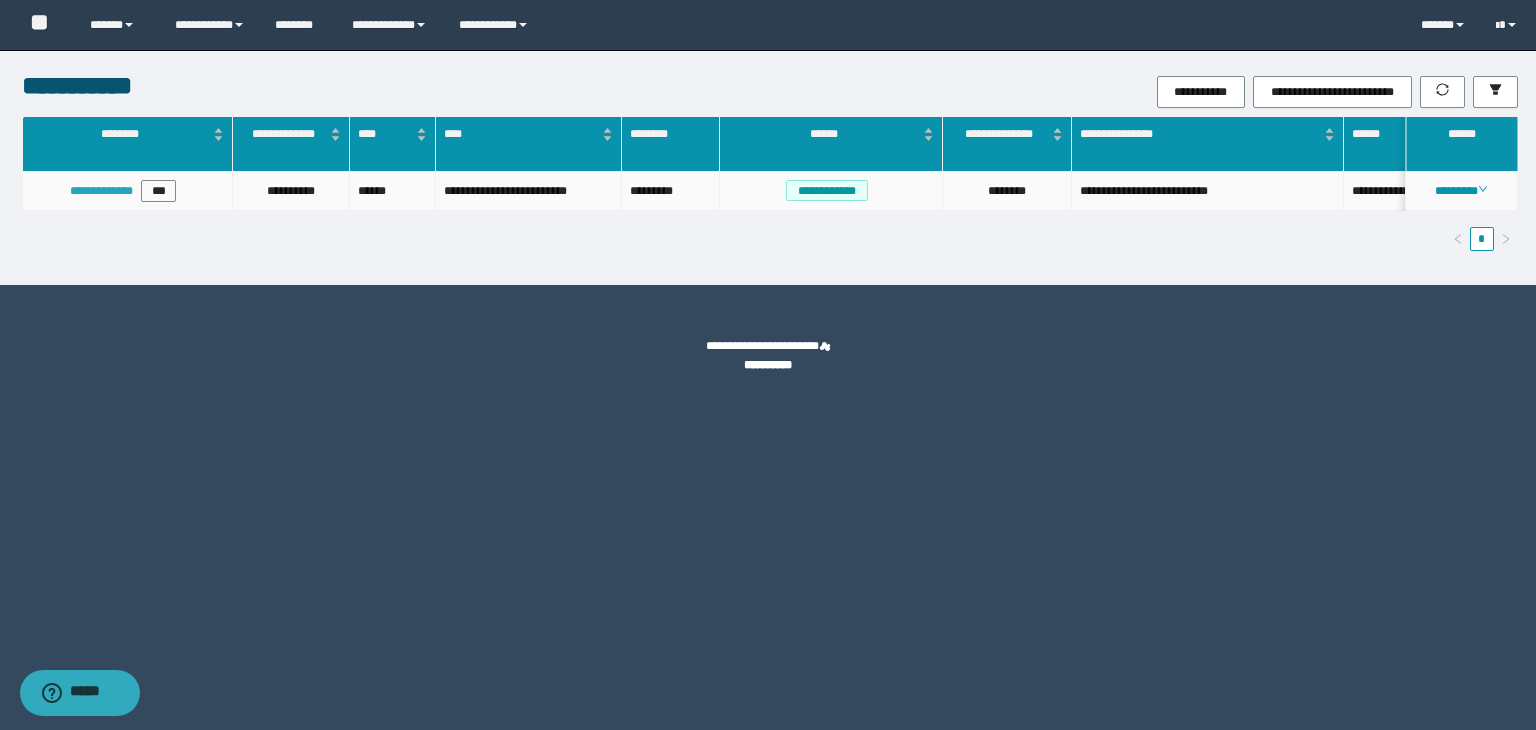 click on "**********" at bounding box center (101, 191) 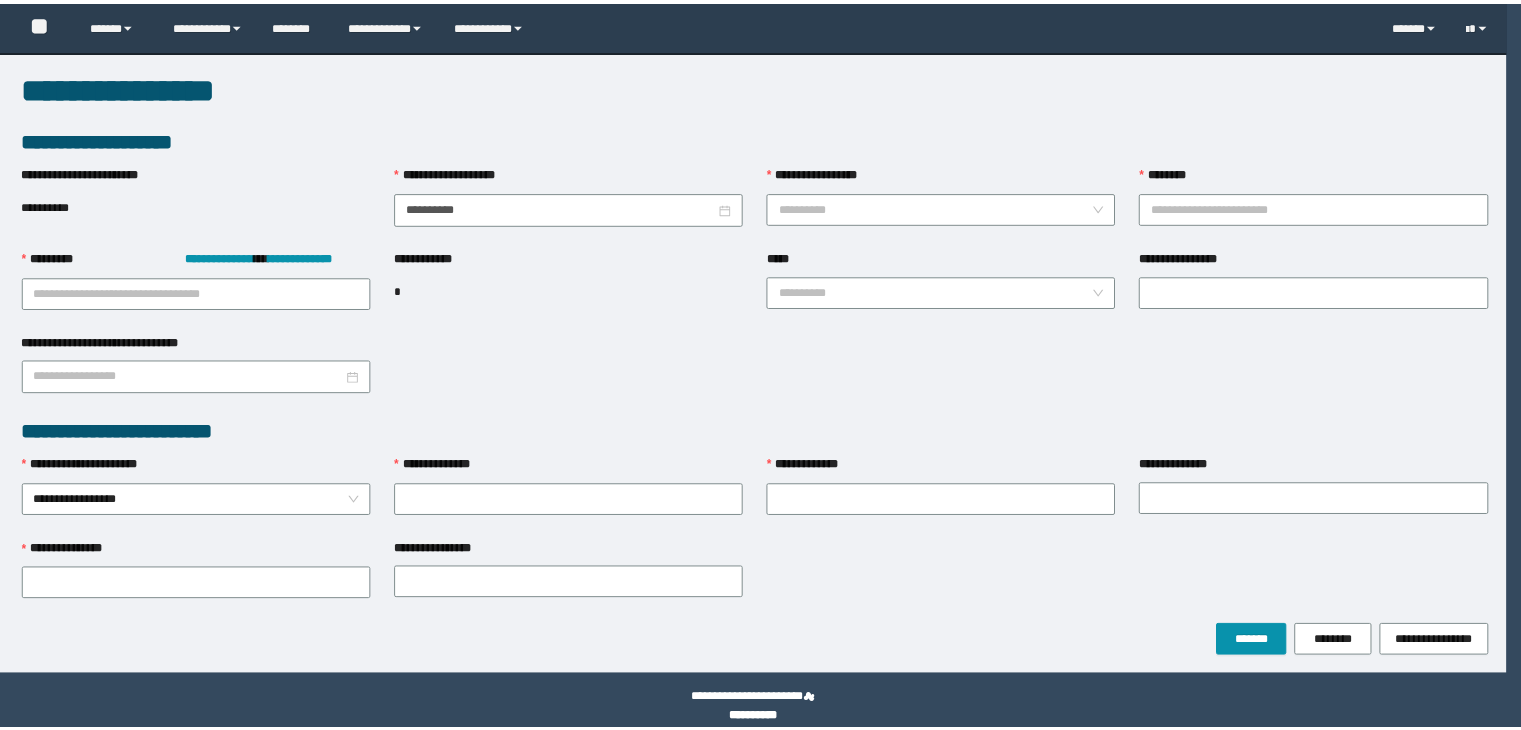 scroll, scrollTop: 0, scrollLeft: 0, axis: both 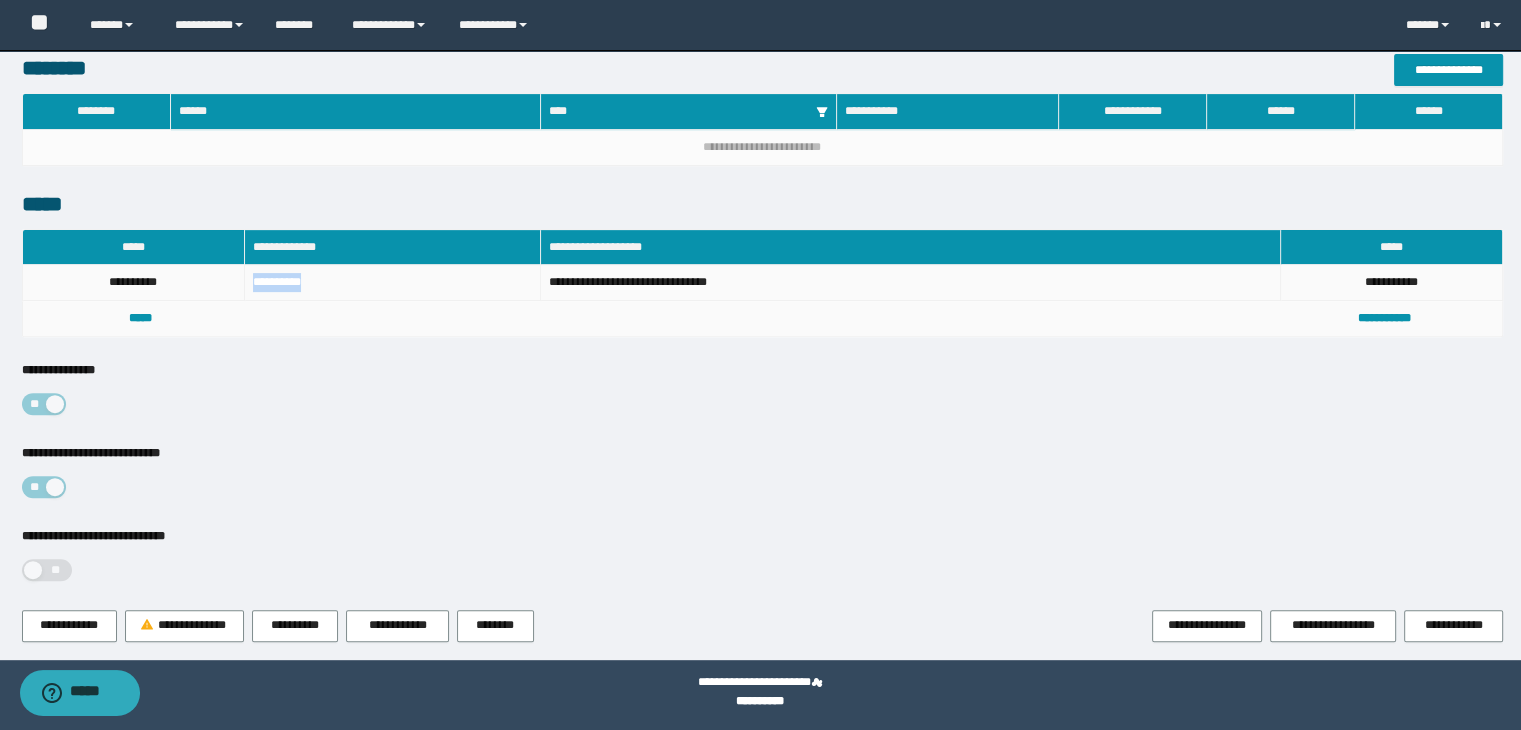drag, startPoint x: 312, startPoint y: 277, endPoint x: 242, endPoint y: 281, distance: 70.11419 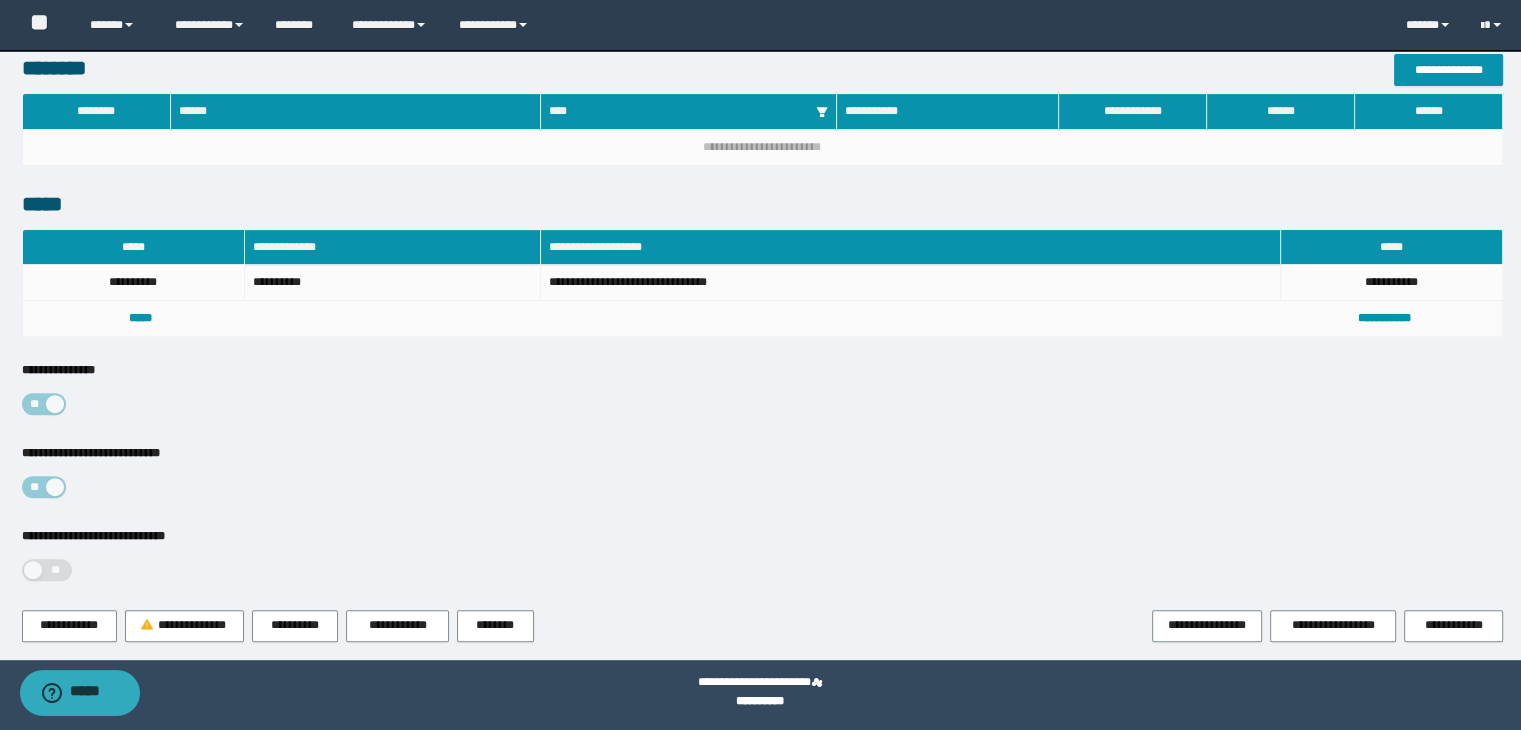 drag, startPoint x: 312, startPoint y: 354, endPoint x: 273, endPoint y: 303, distance: 64.202805 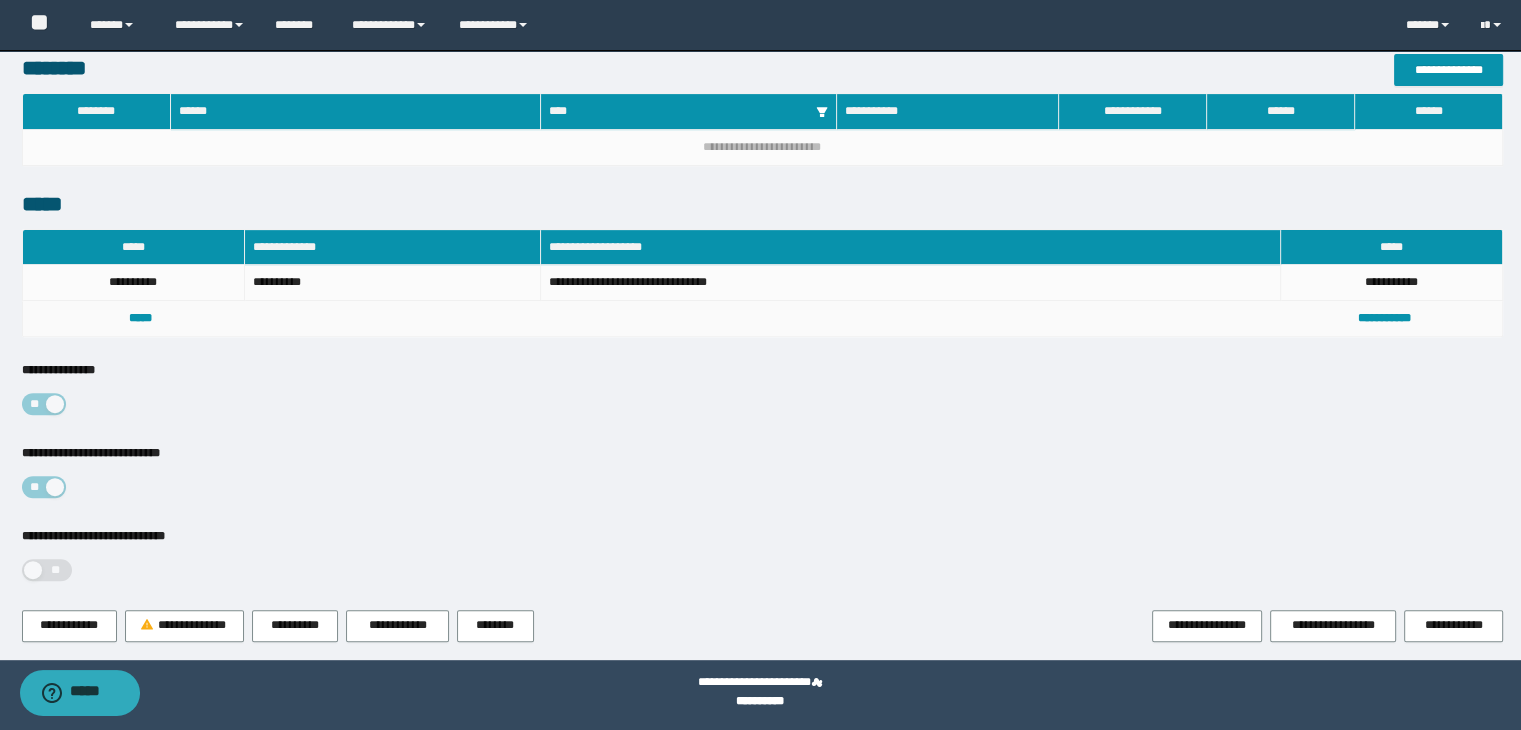 click on "**********" at bounding box center [762, 57] 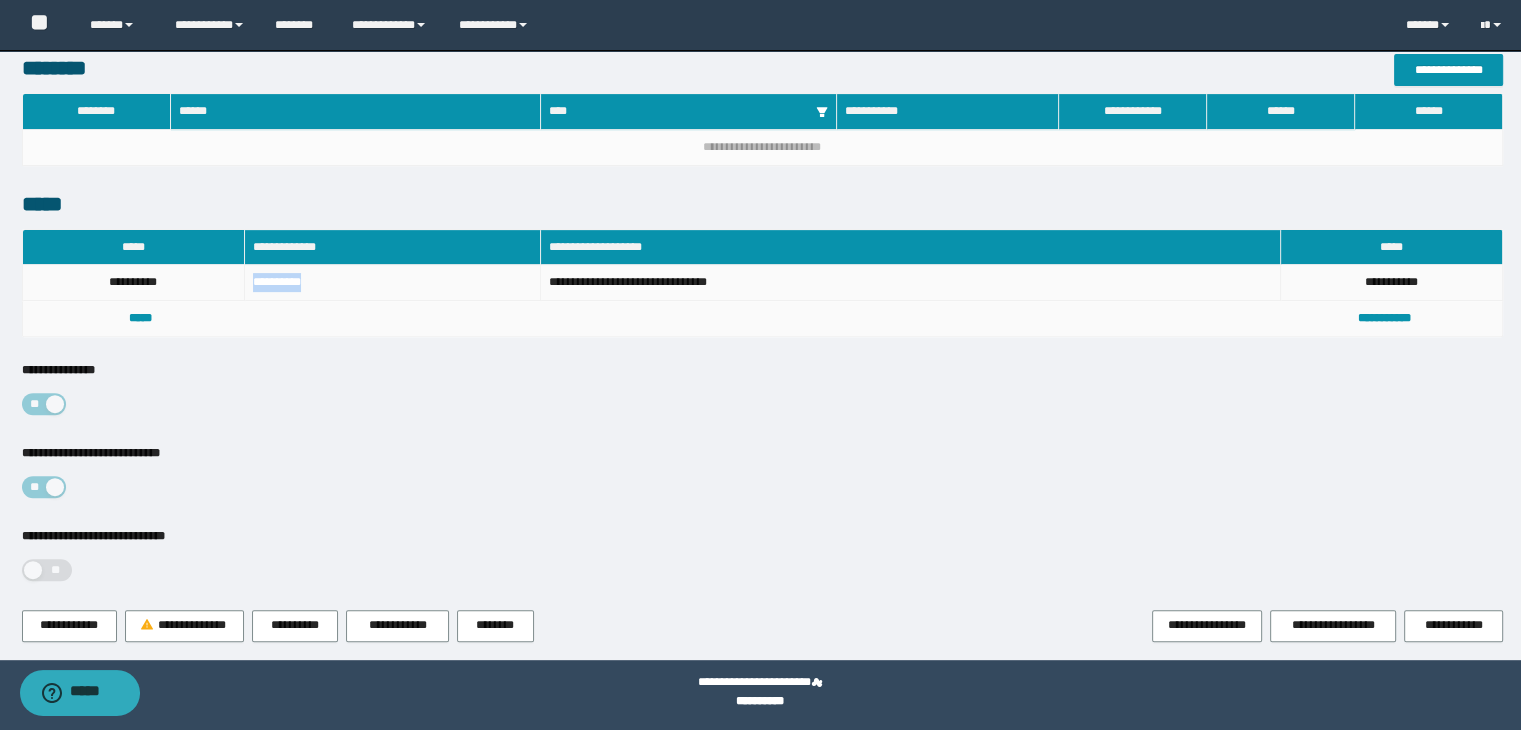 drag, startPoint x: 250, startPoint y: 275, endPoint x: 316, endPoint y: 290, distance: 67.68308 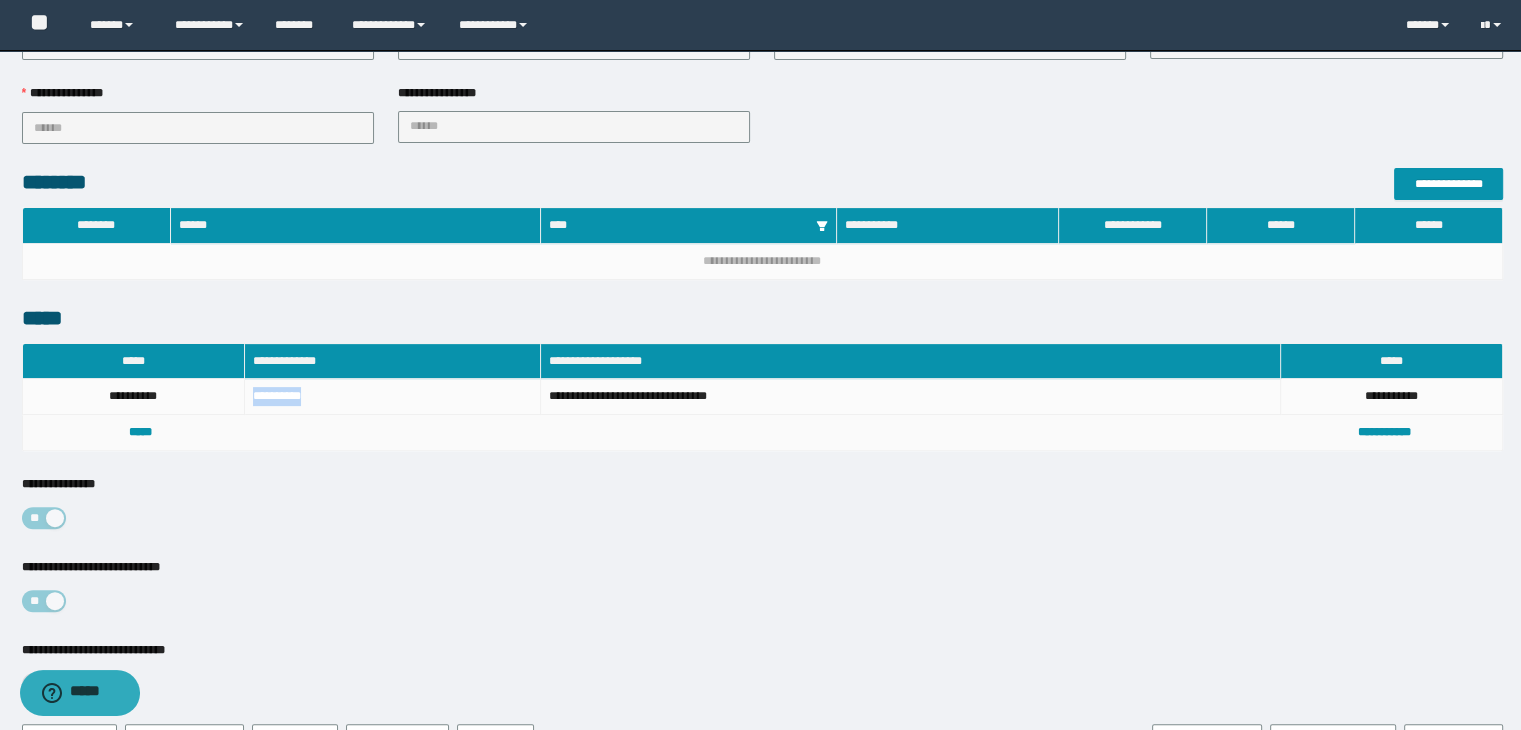 scroll, scrollTop: 353, scrollLeft: 0, axis: vertical 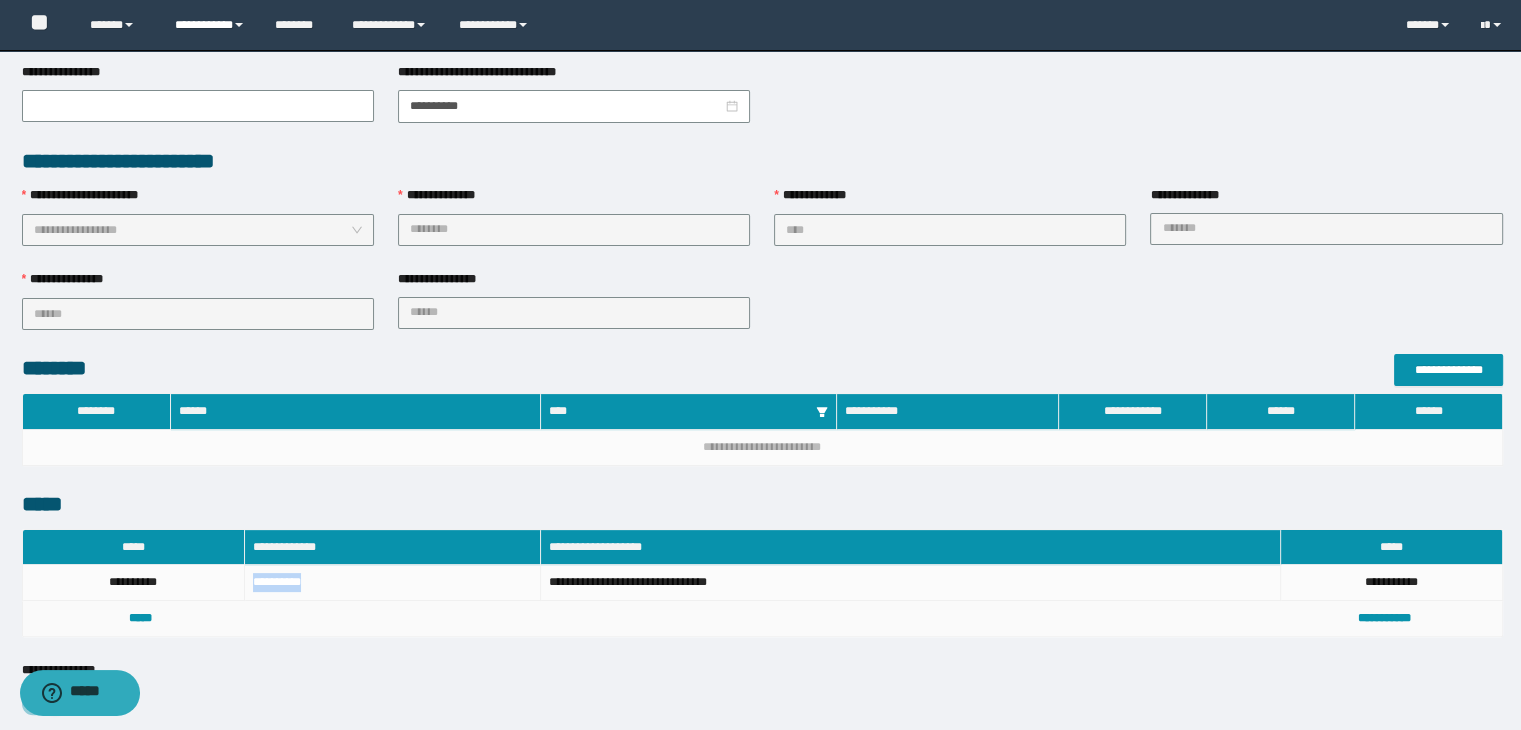 drag, startPoint x: 192, startPoint y: 5, endPoint x: 192, endPoint y: 42, distance: 37 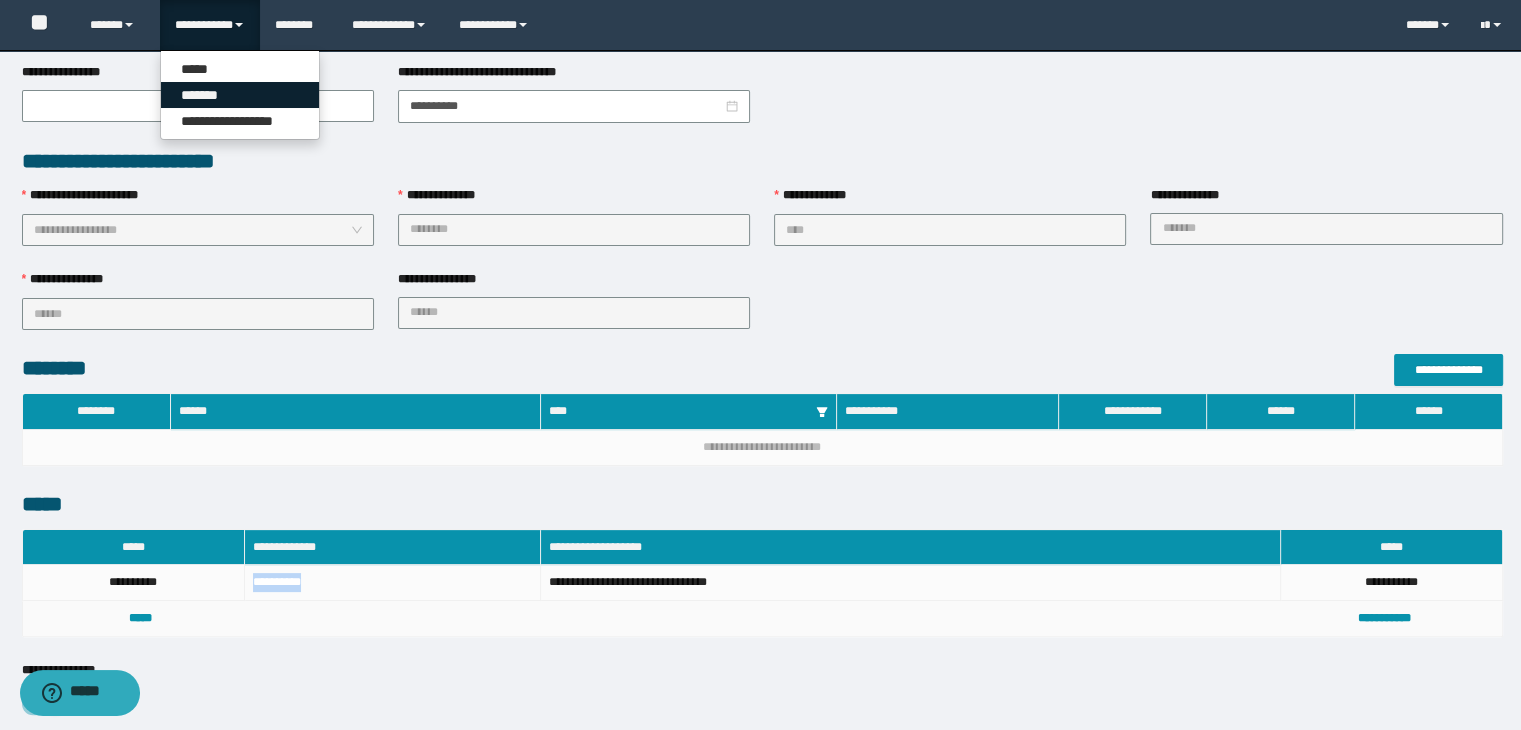 click on "*******" at bounding box center [240, 95] 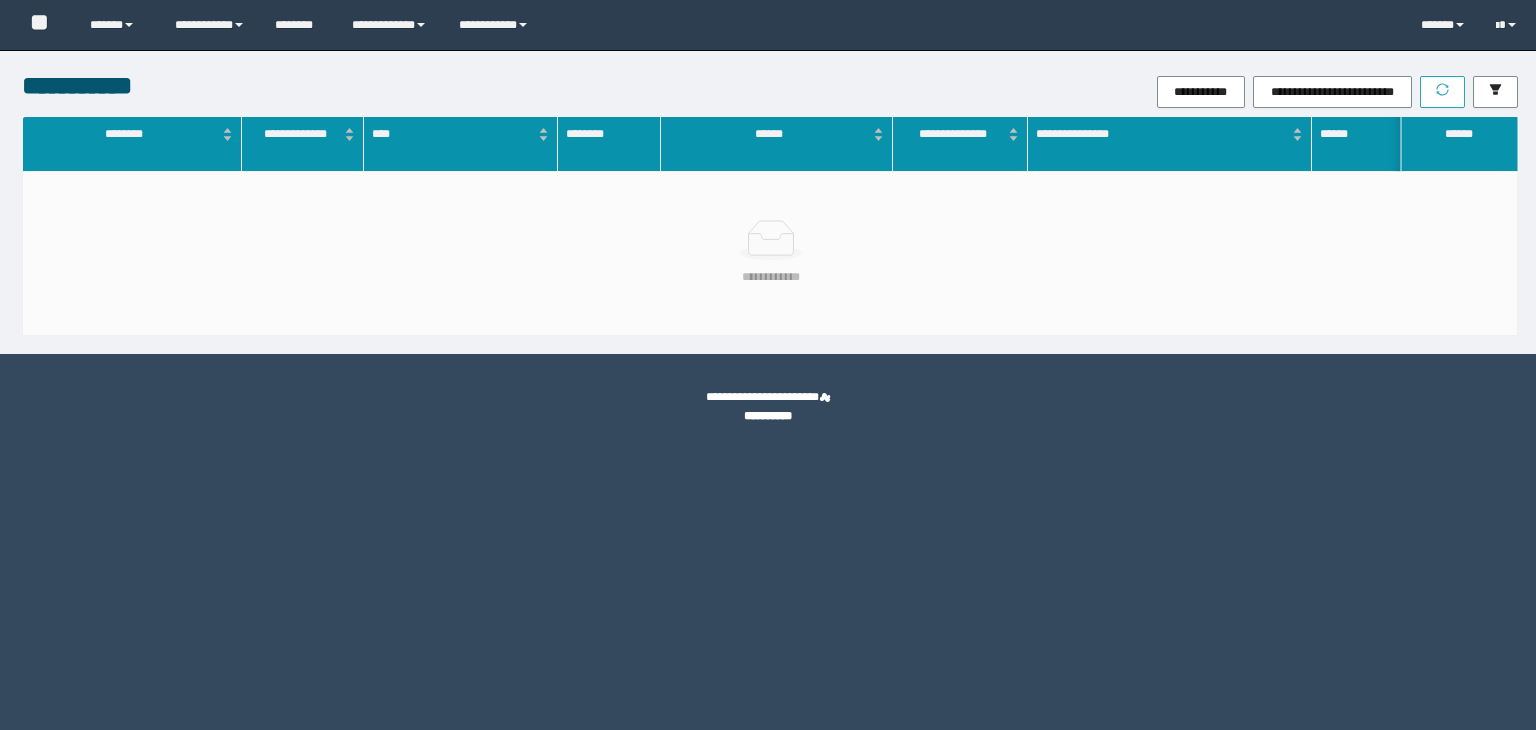 scroll, scrollTop: 0, scrollLeft: 0, axis: both 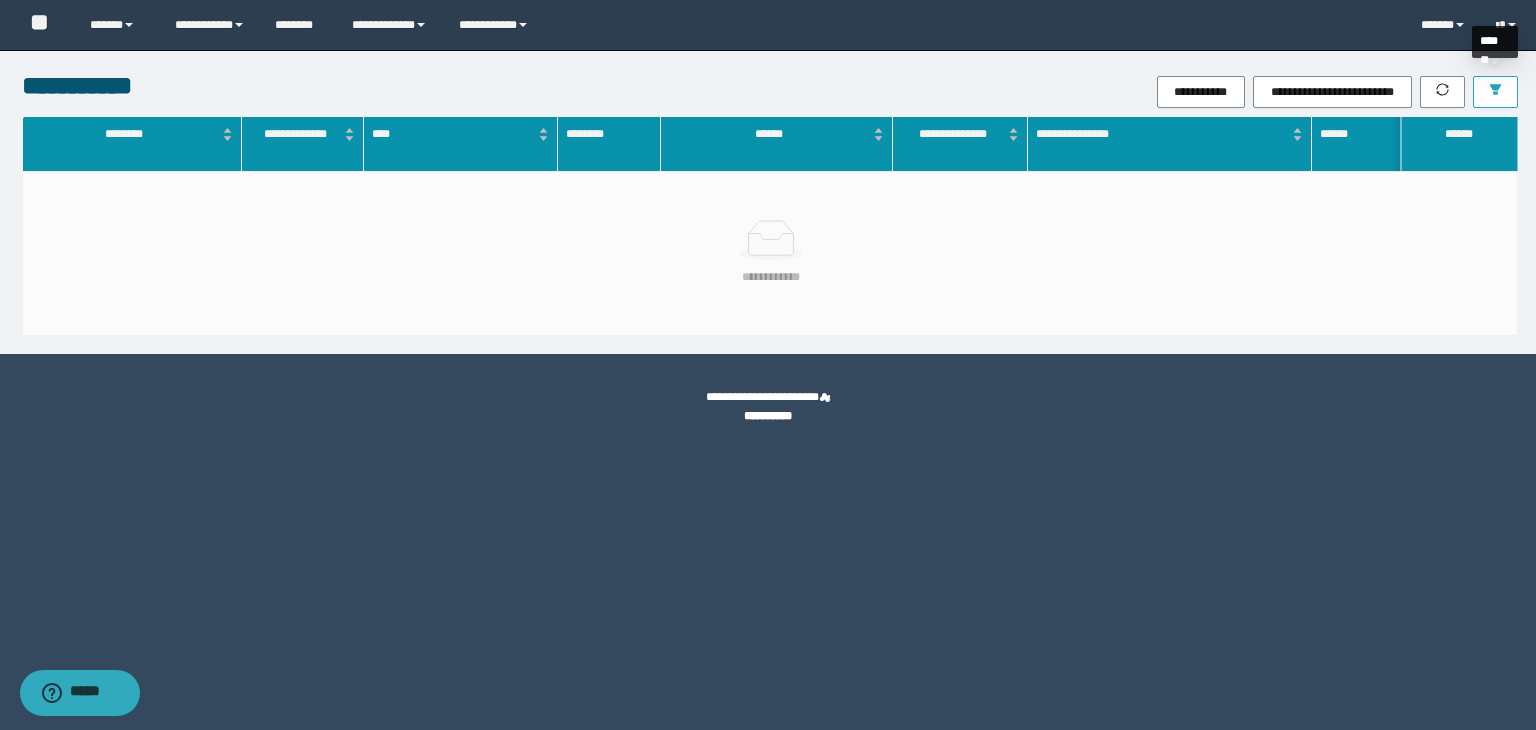 click at bounding box center (1495, 92) 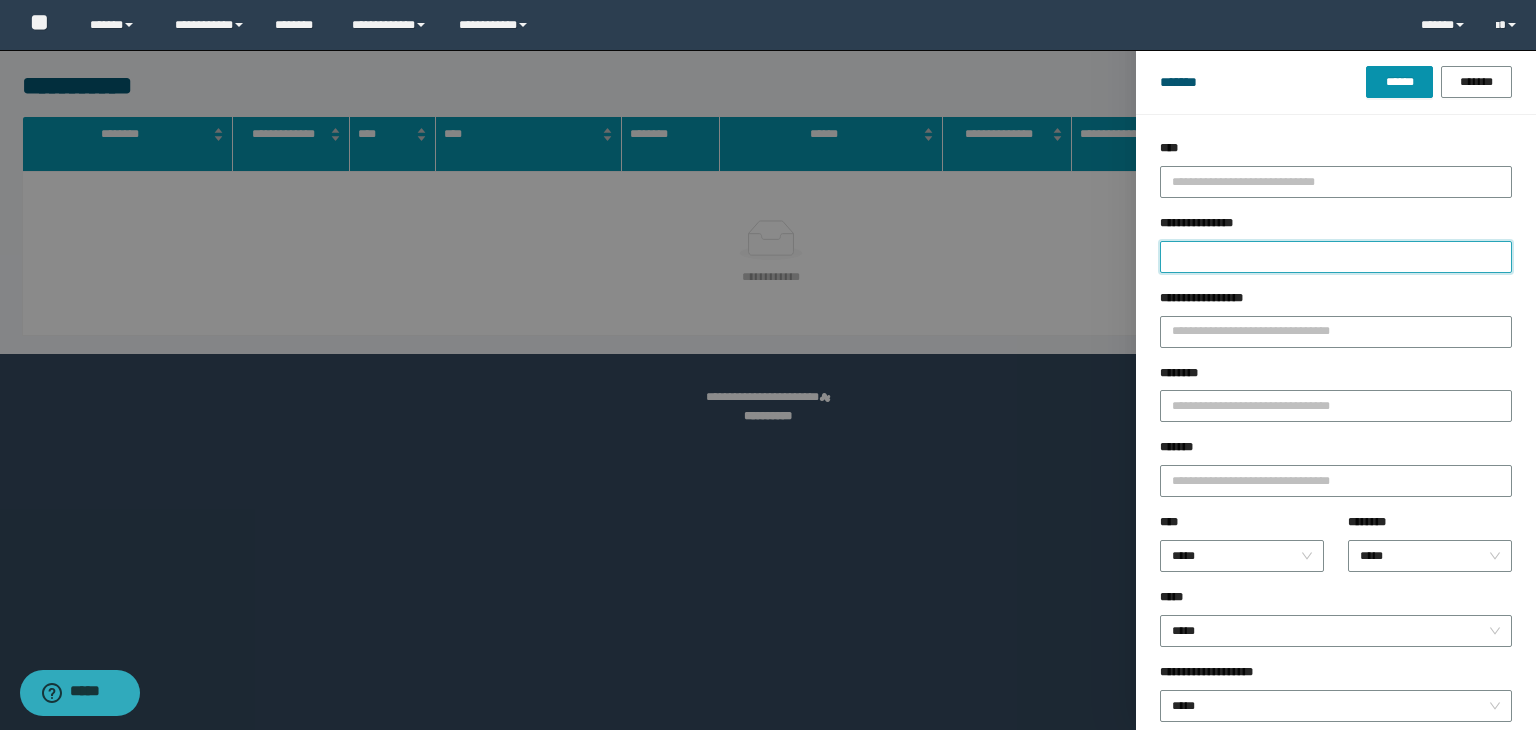 click on "**********" at bounding box center (1336, 257) 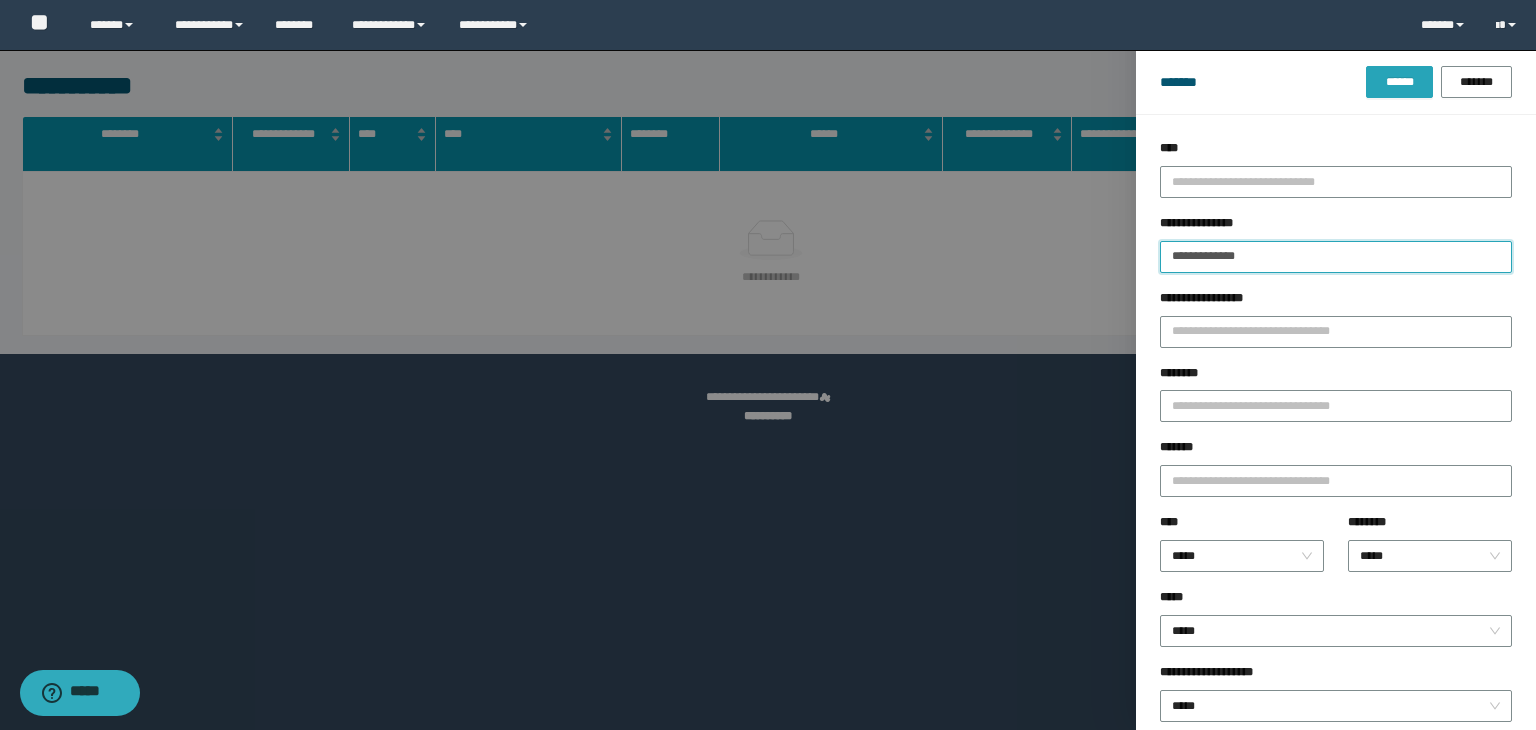 type on "**********" 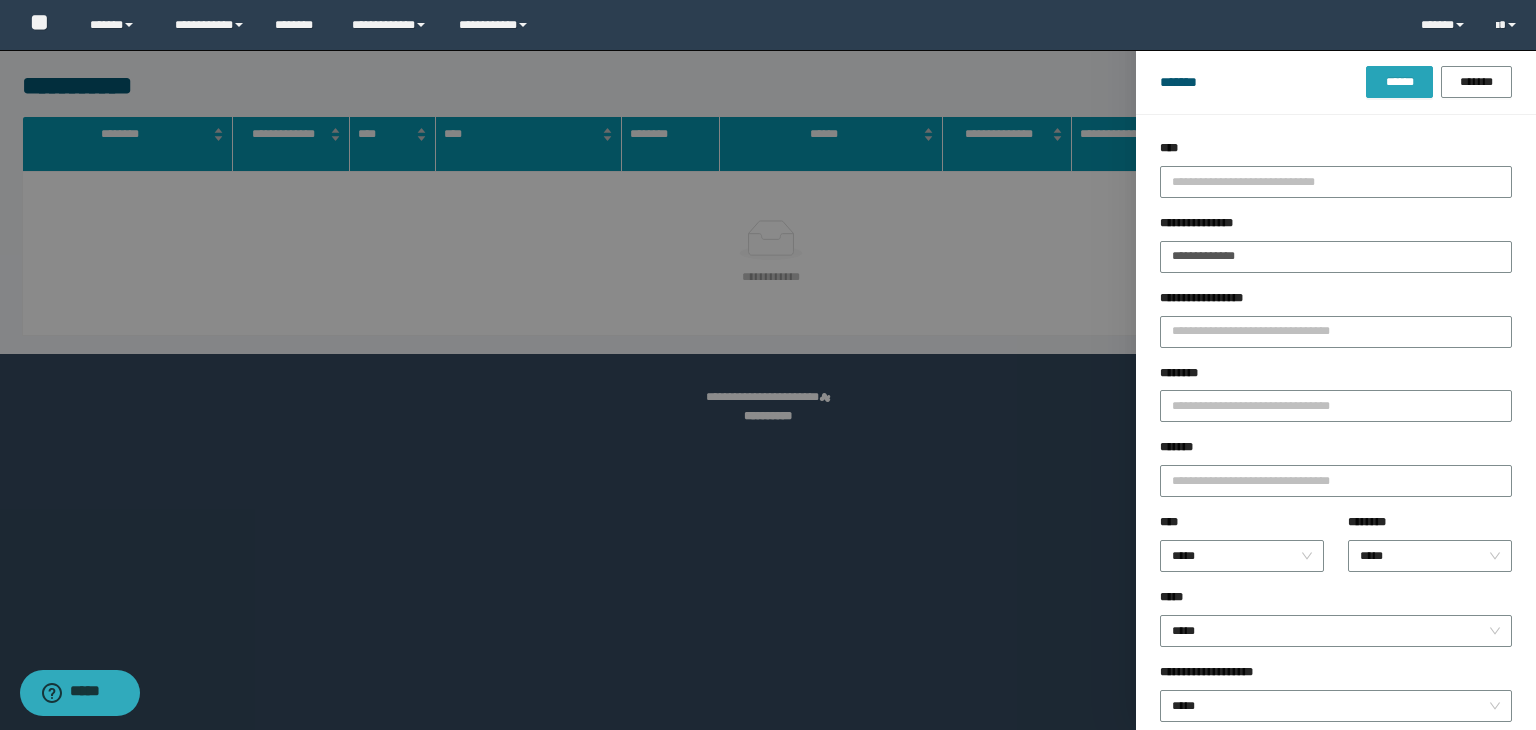 click on "******" at bounding box center (1399, 82) 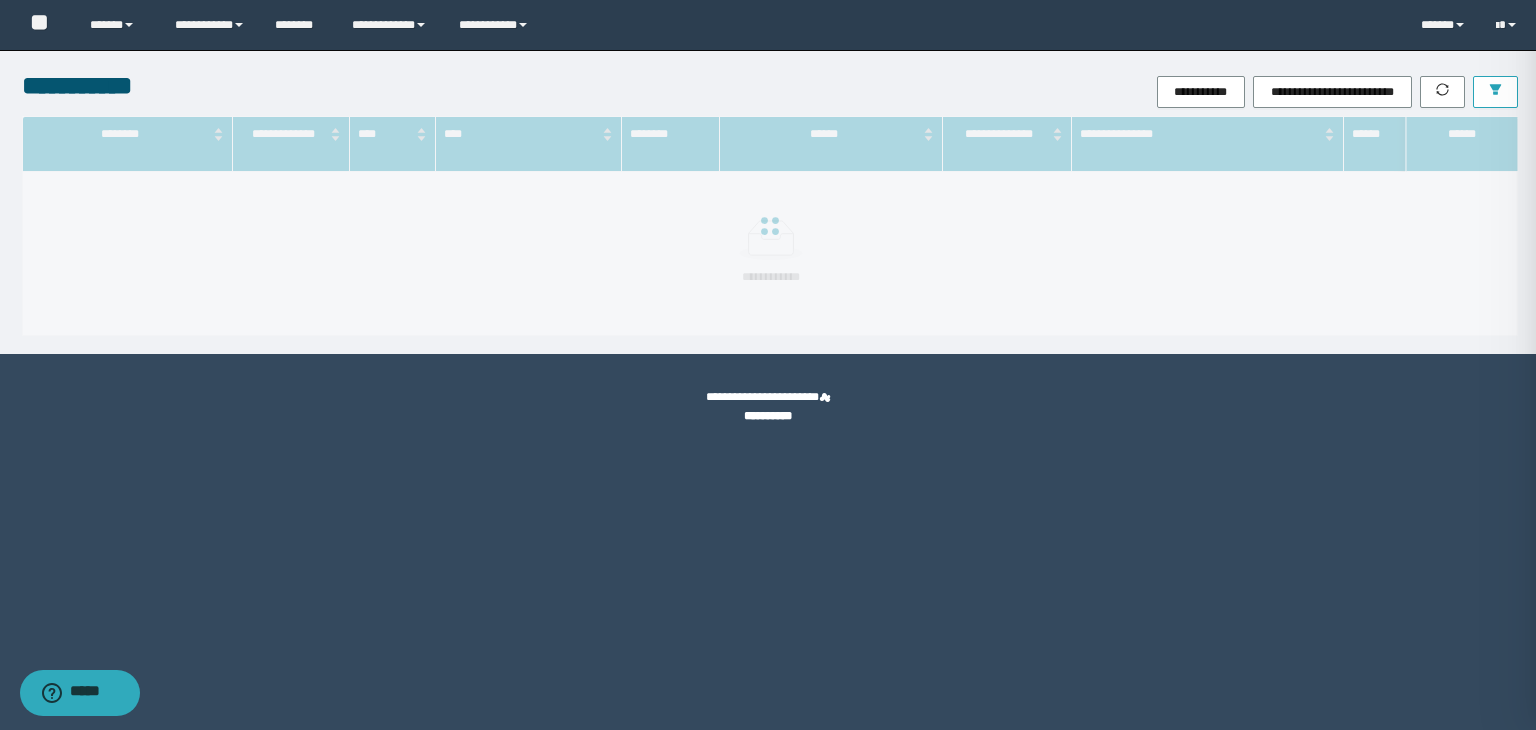 type 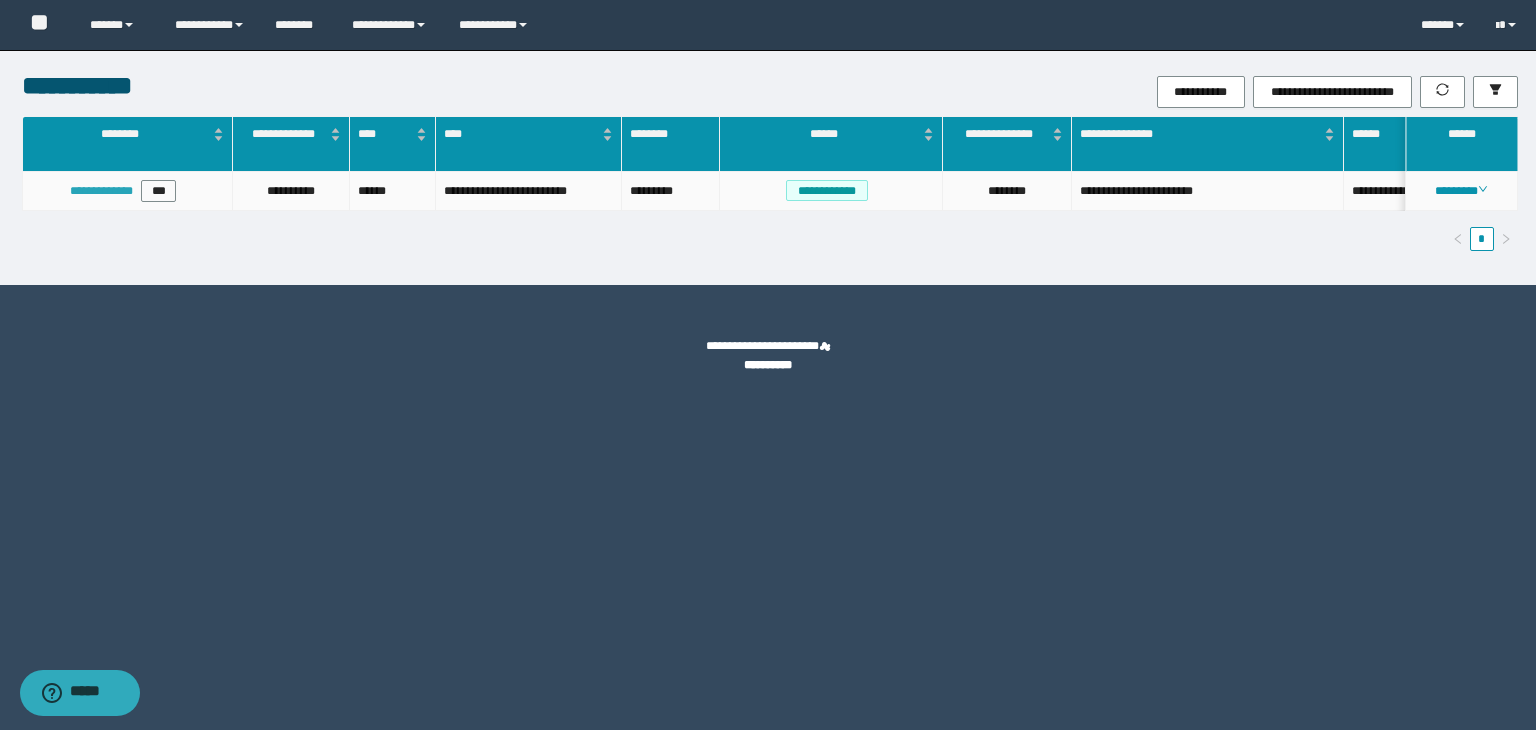 click on "**********" at bounding box center (101, 191) 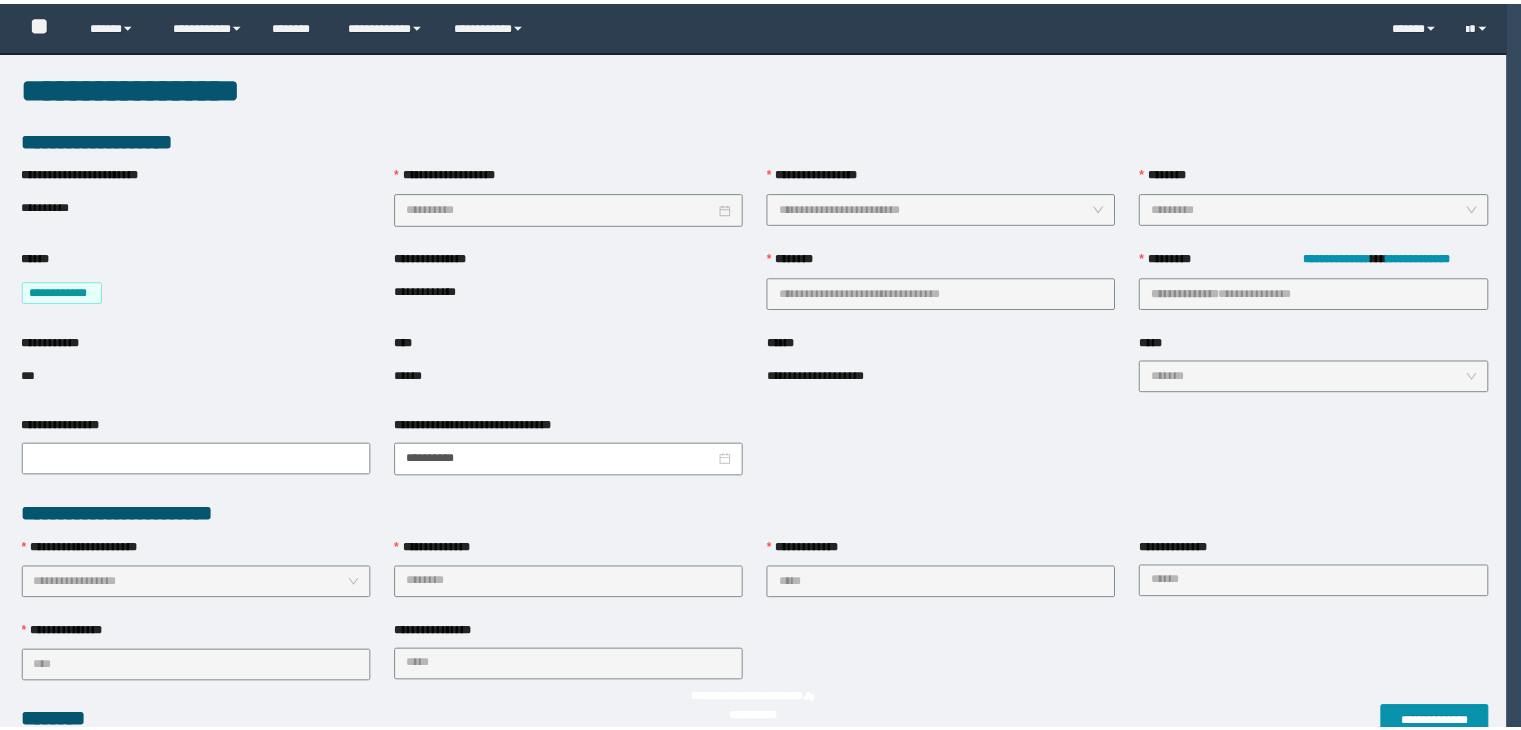 scroll, scrollTop: 0, scrollLeft: 0, axis: both 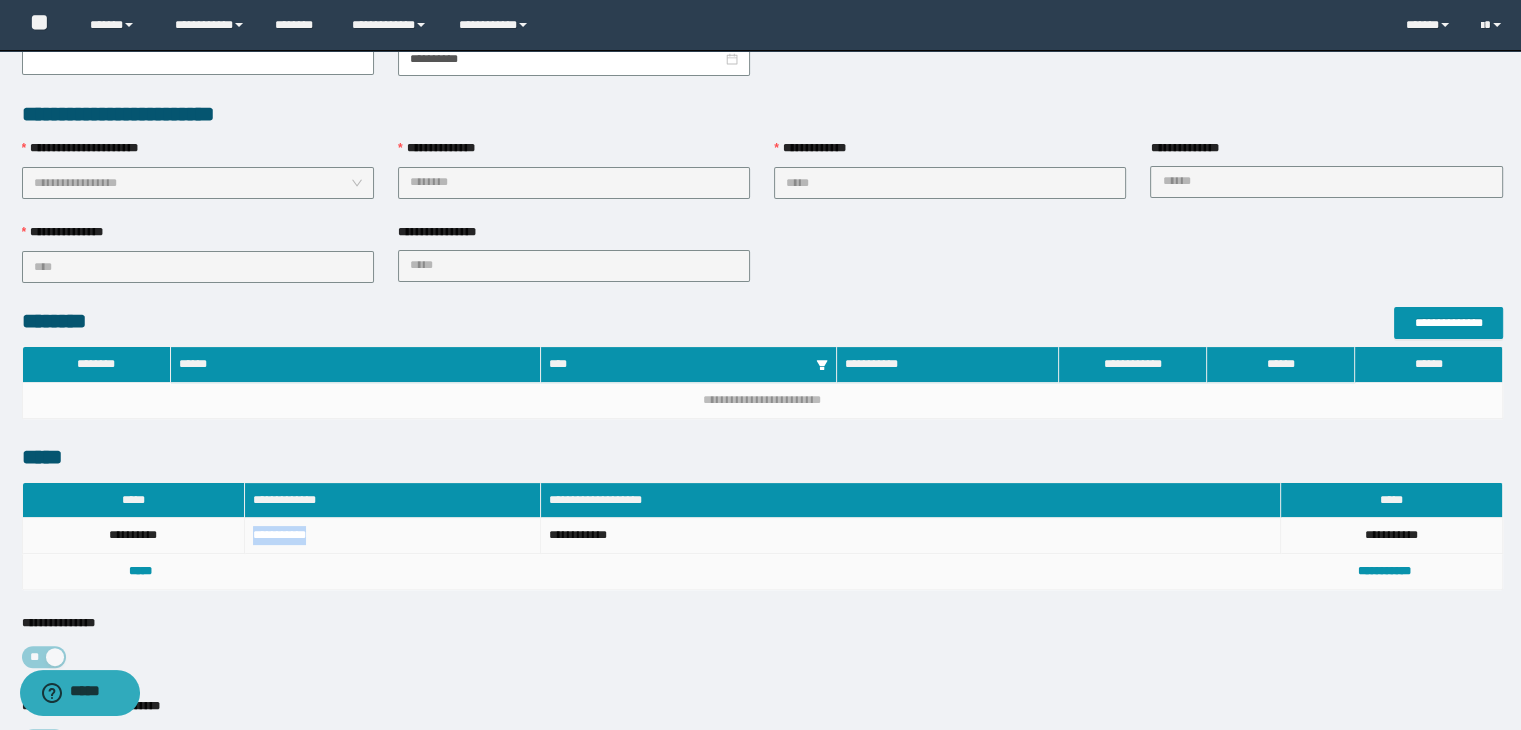drag, startPoint x: 323, startPoint y: 531, endPoint x: 242, endPoint y: 536, distance: 81.154175 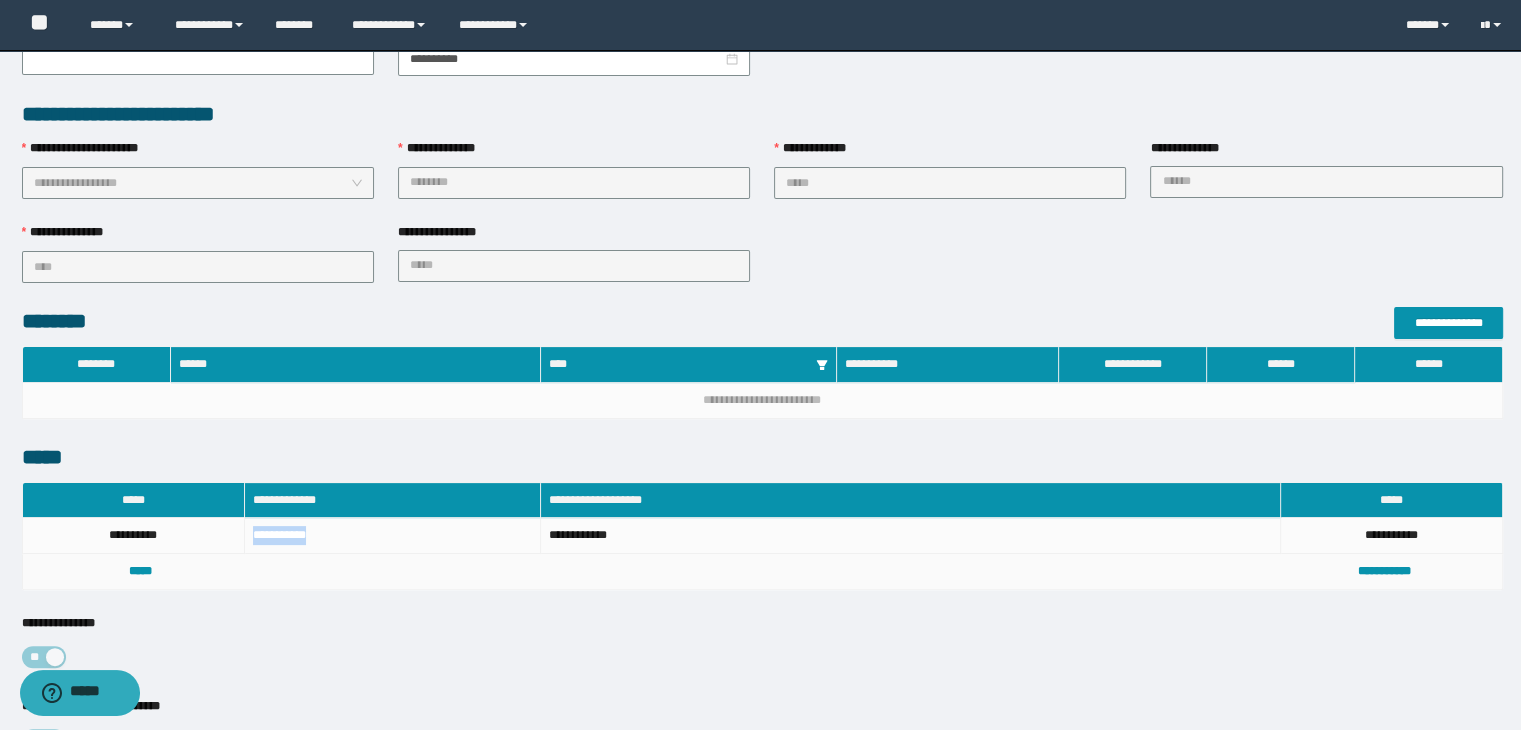 copy on "**********" 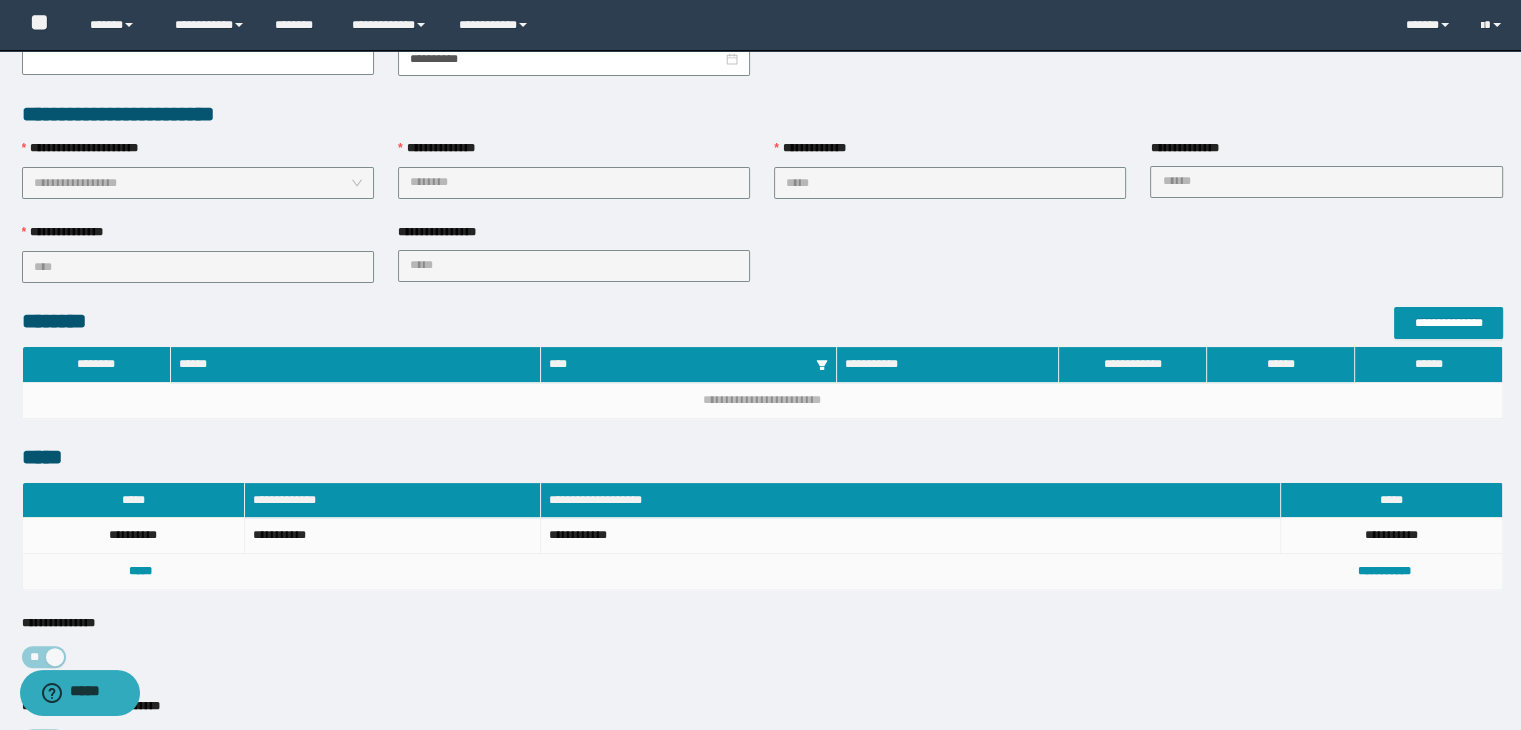 click at bounding box center (396, 571) 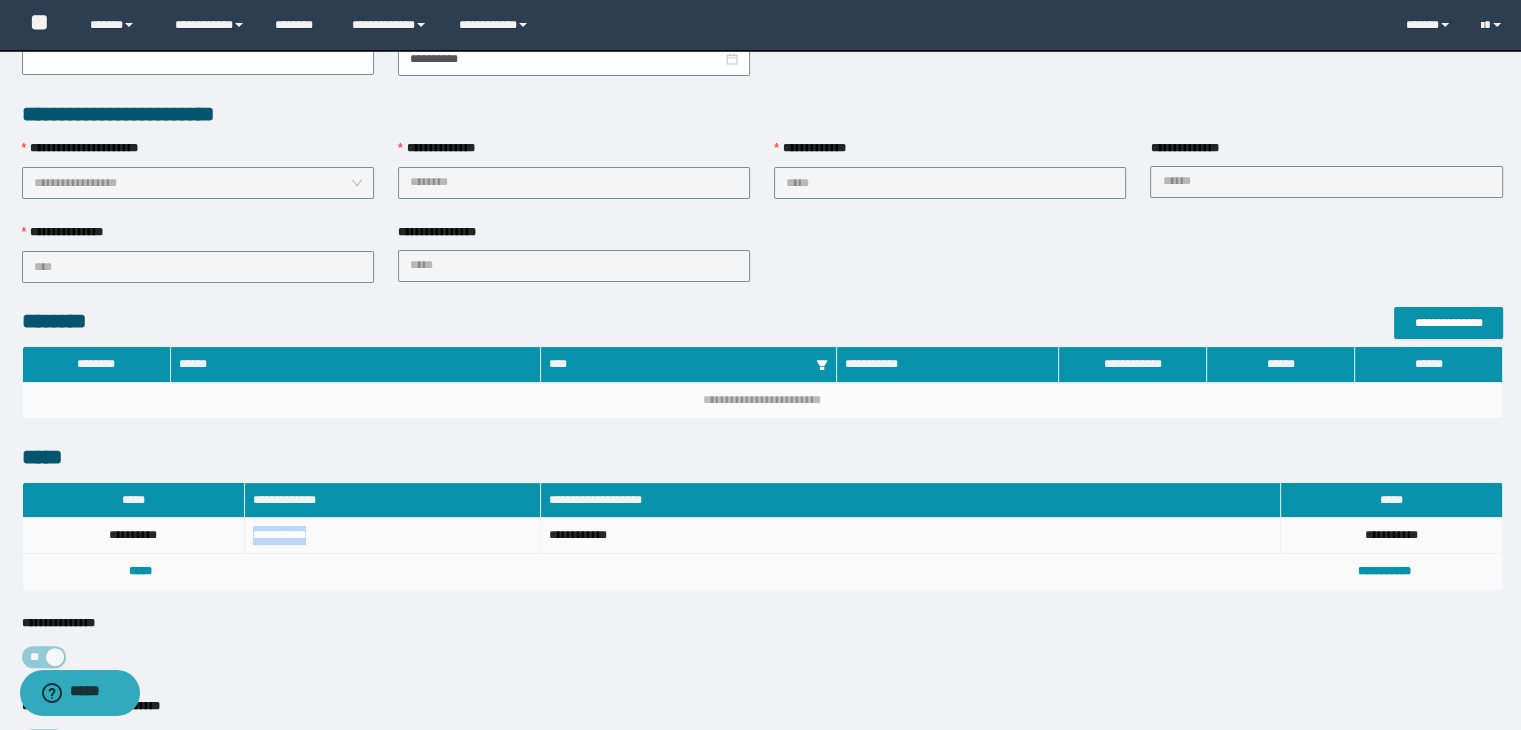 drag, startPoint x: 254, startPoint y: 531, endPoint x: 324, endPoint y: 533, distance: 70.028564 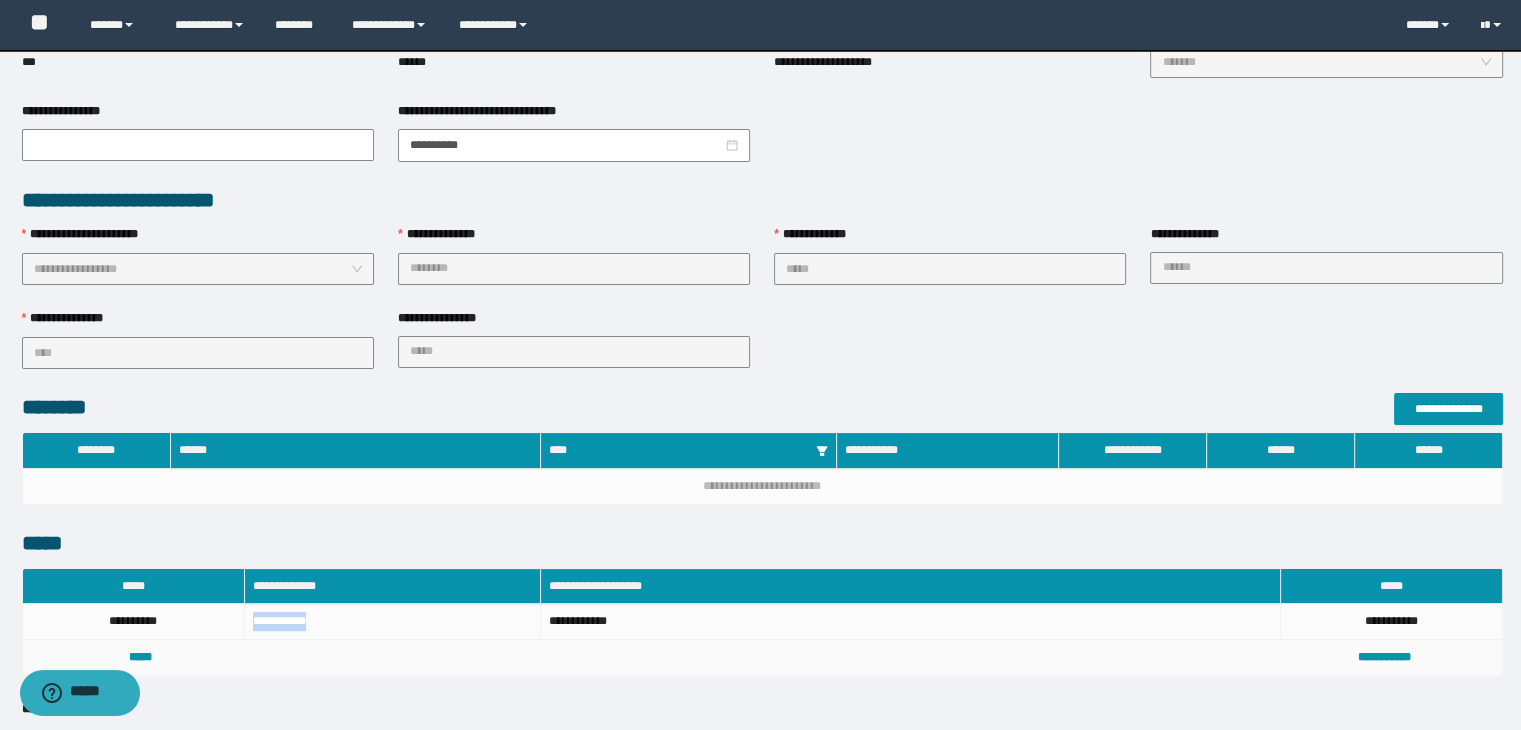 scroll, scrollTop: 100, scrollLeft: 0, axis: vertical 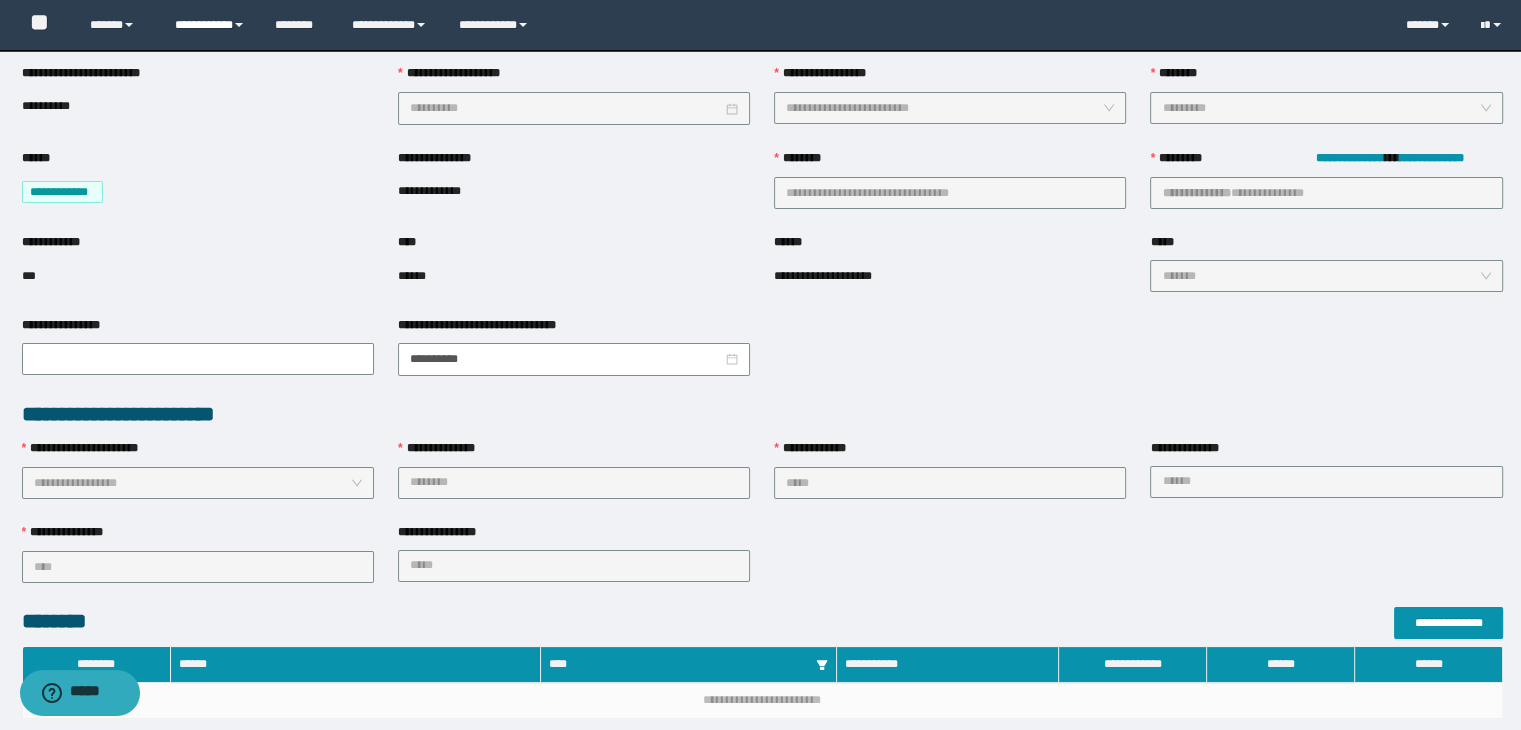 click on "**********" at bounding box center [210, 25] 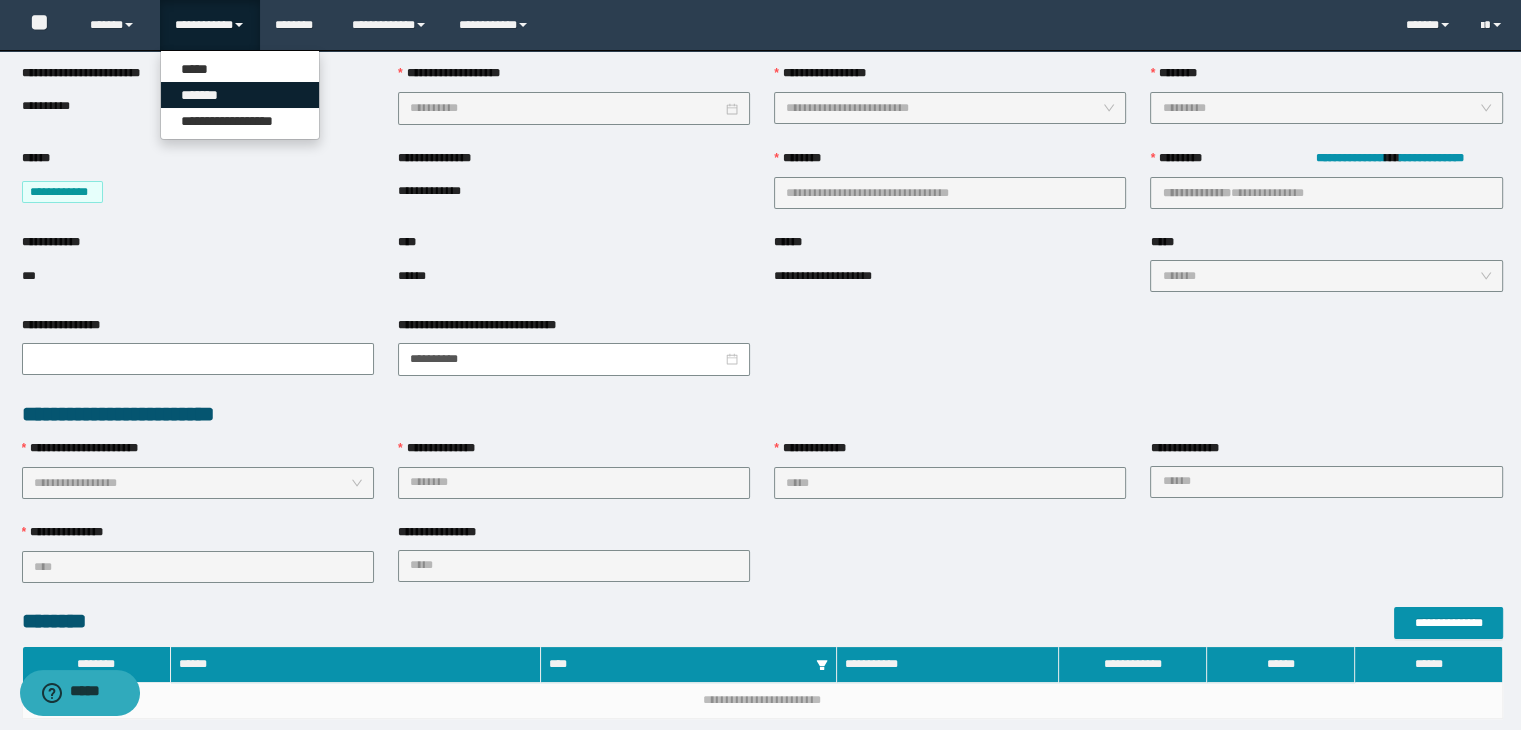 click on "*******" at bounding box center [240, 95] 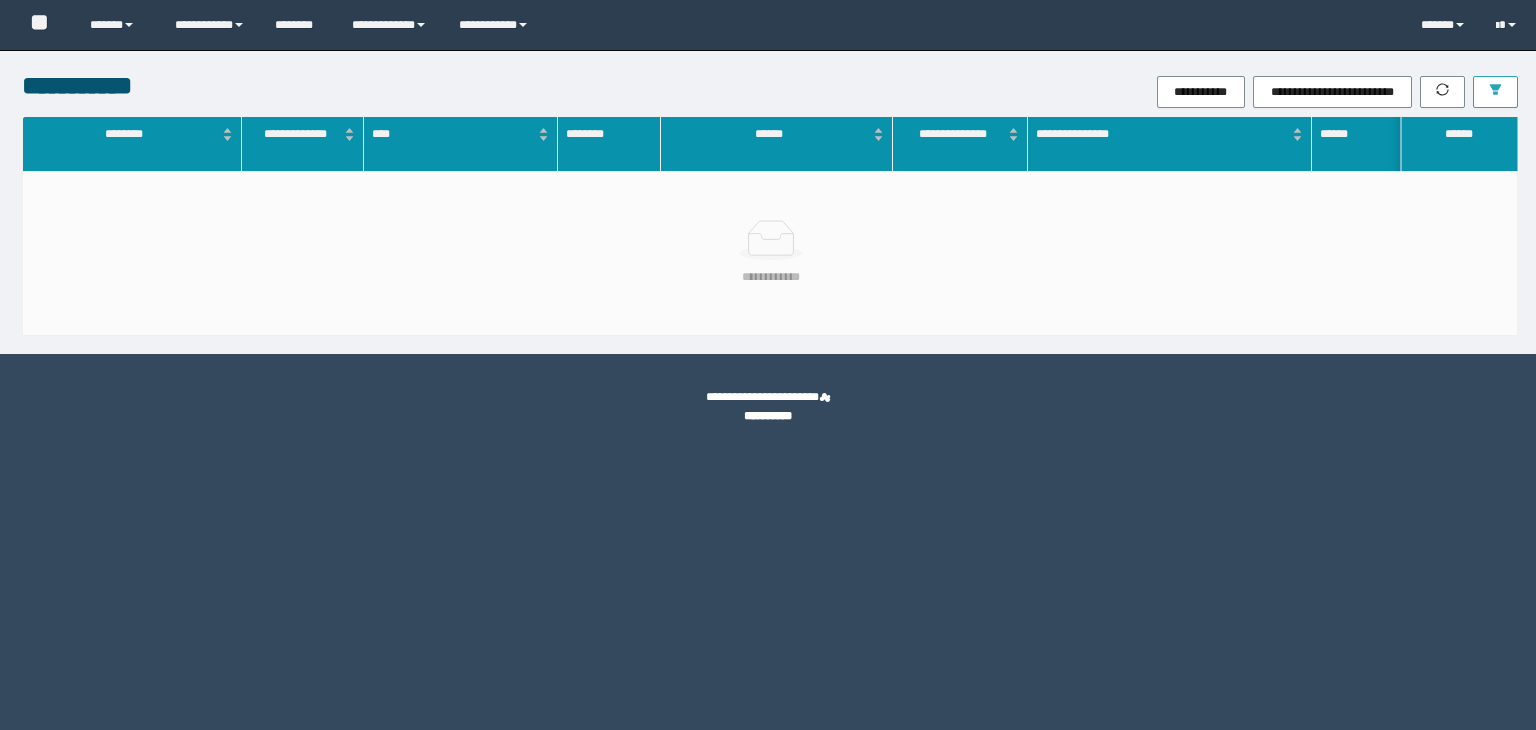 scroll, scrollTop: 0, scrollLeft: 0, axis: both 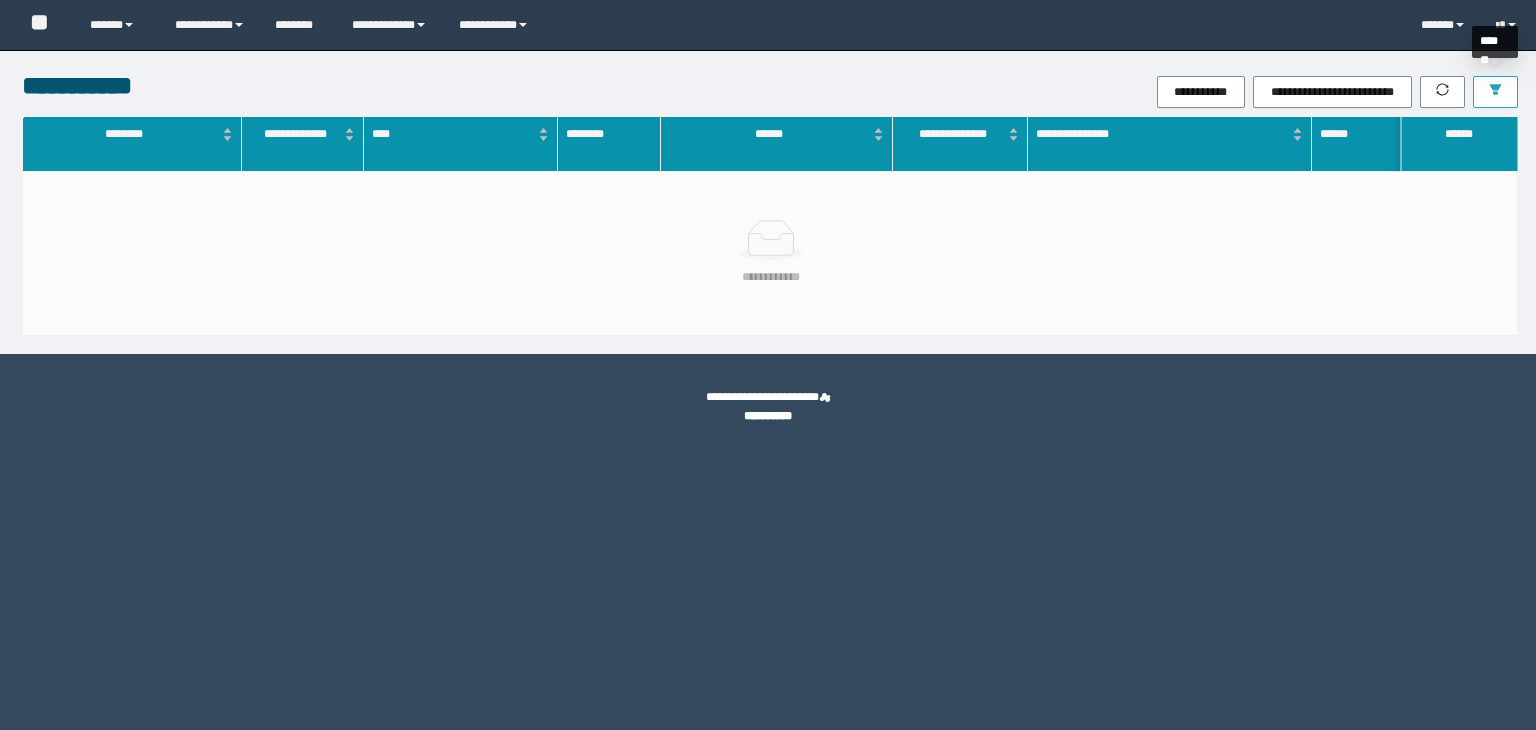 click 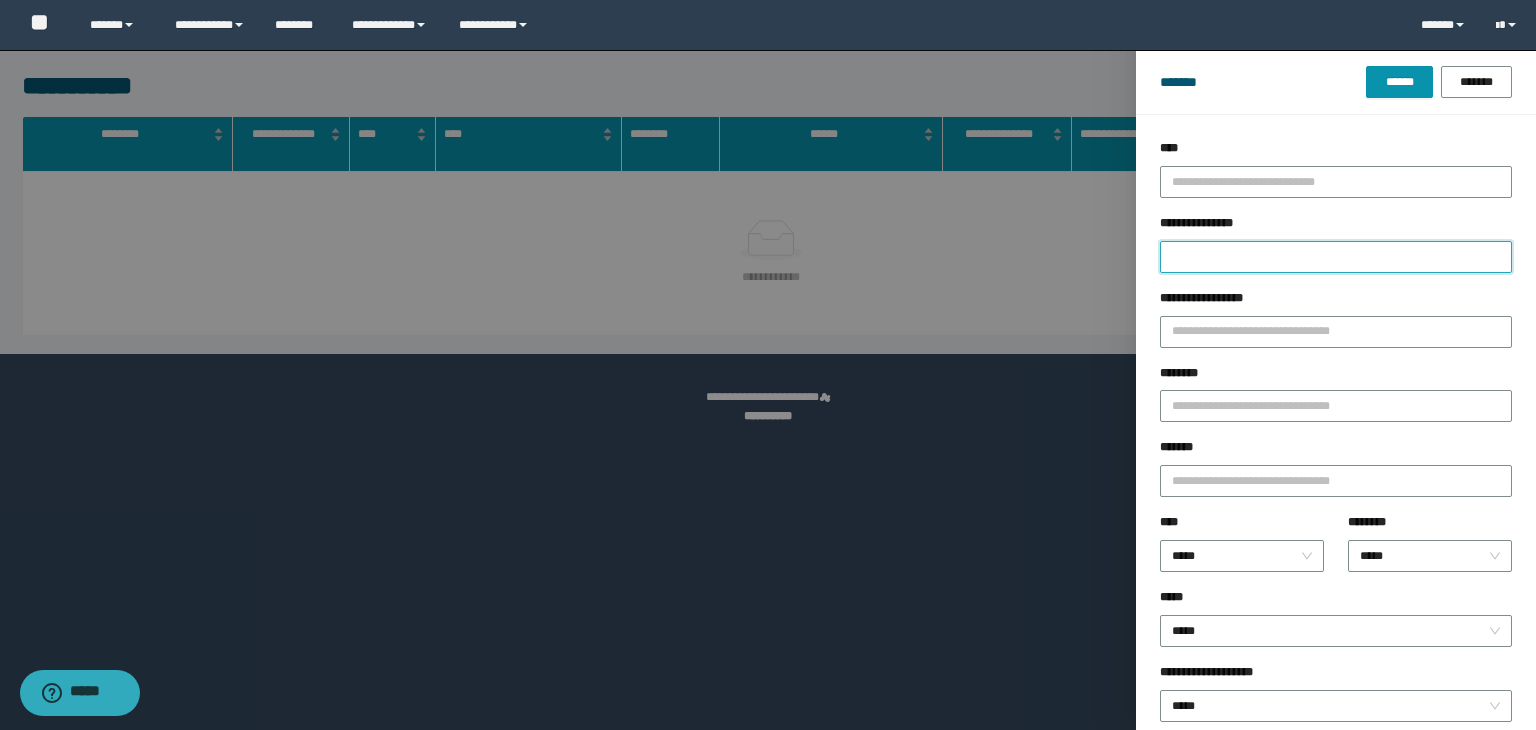 click on "**********" at bounding box center [1336, 257] 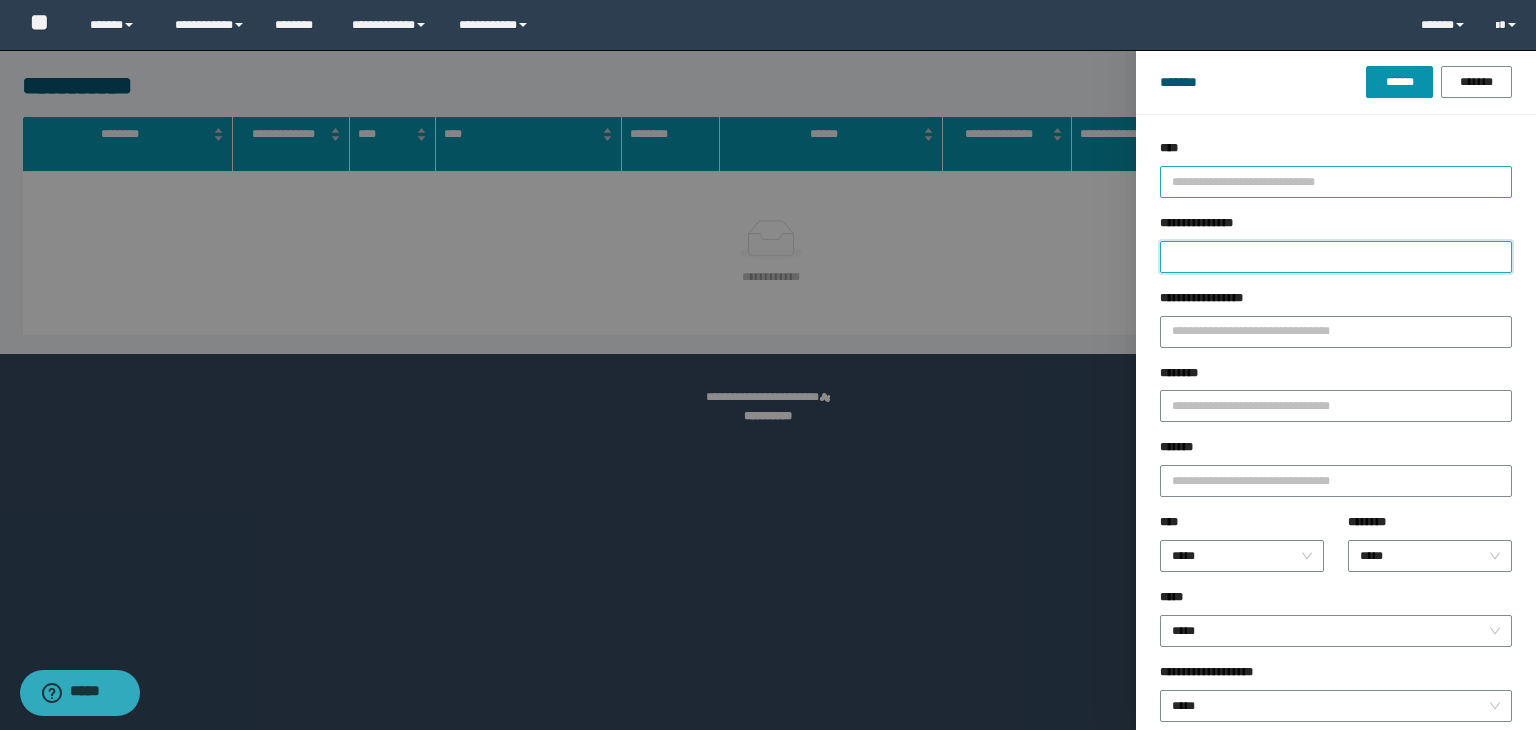 paste on "**********" 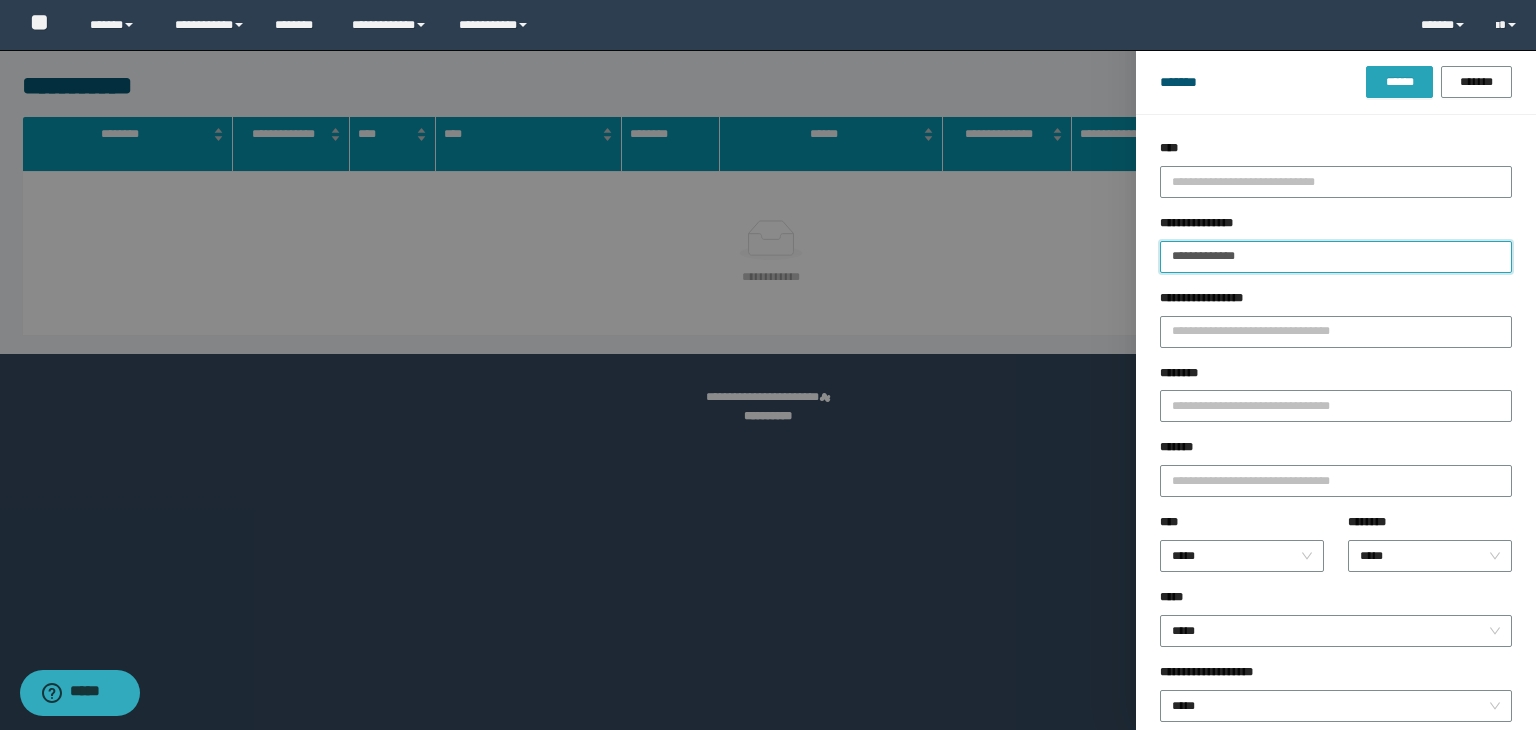 type on "**********" 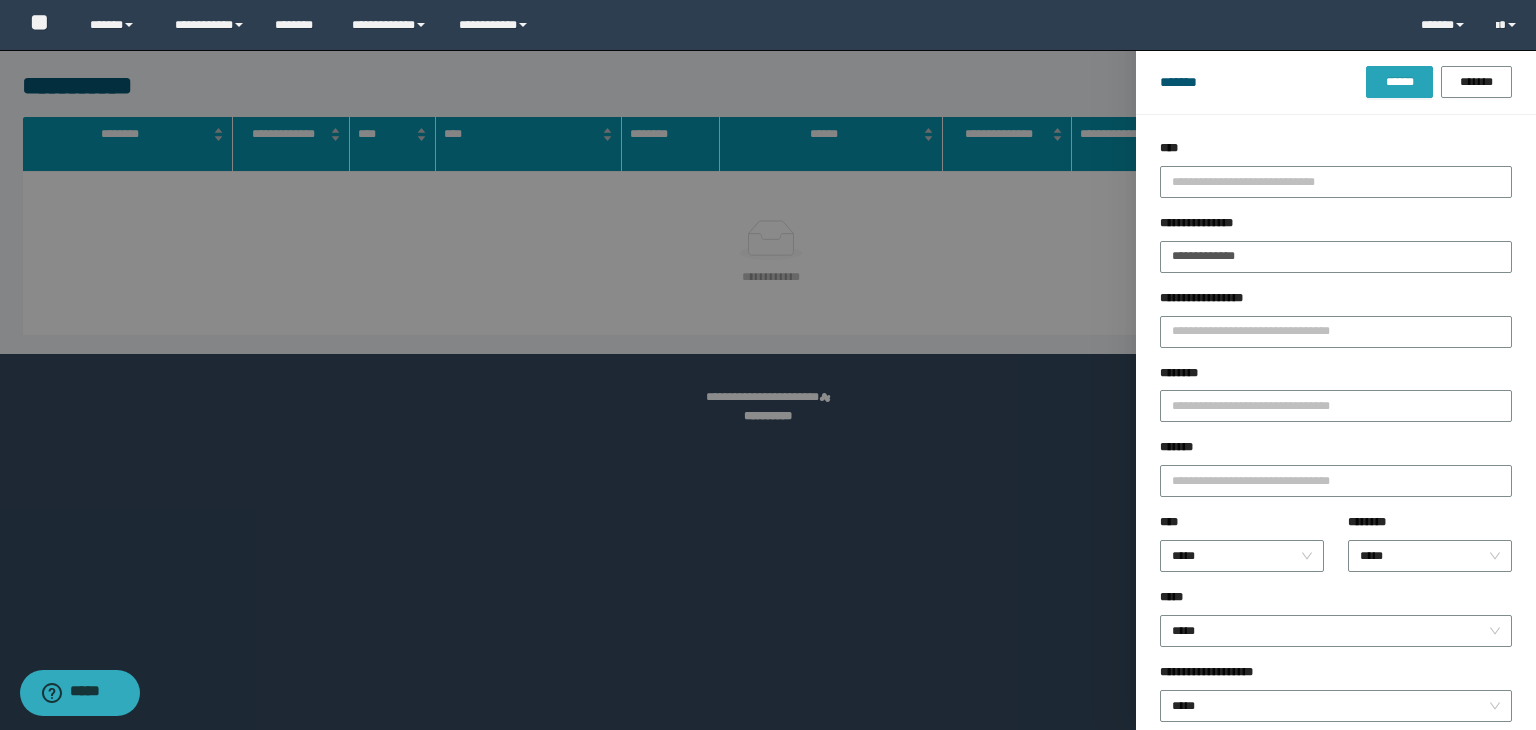 click on "******" at bounding box center (1399, 82) 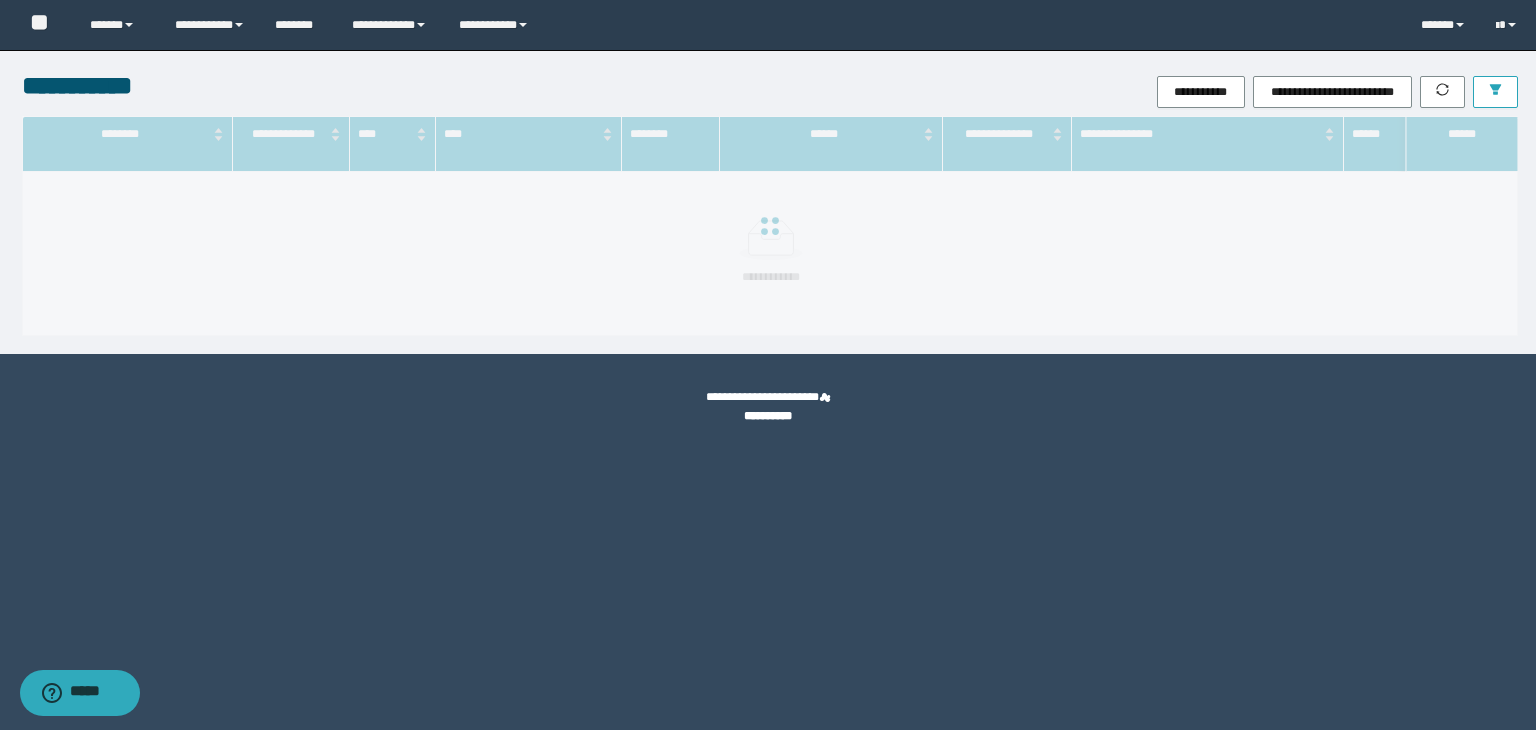 type 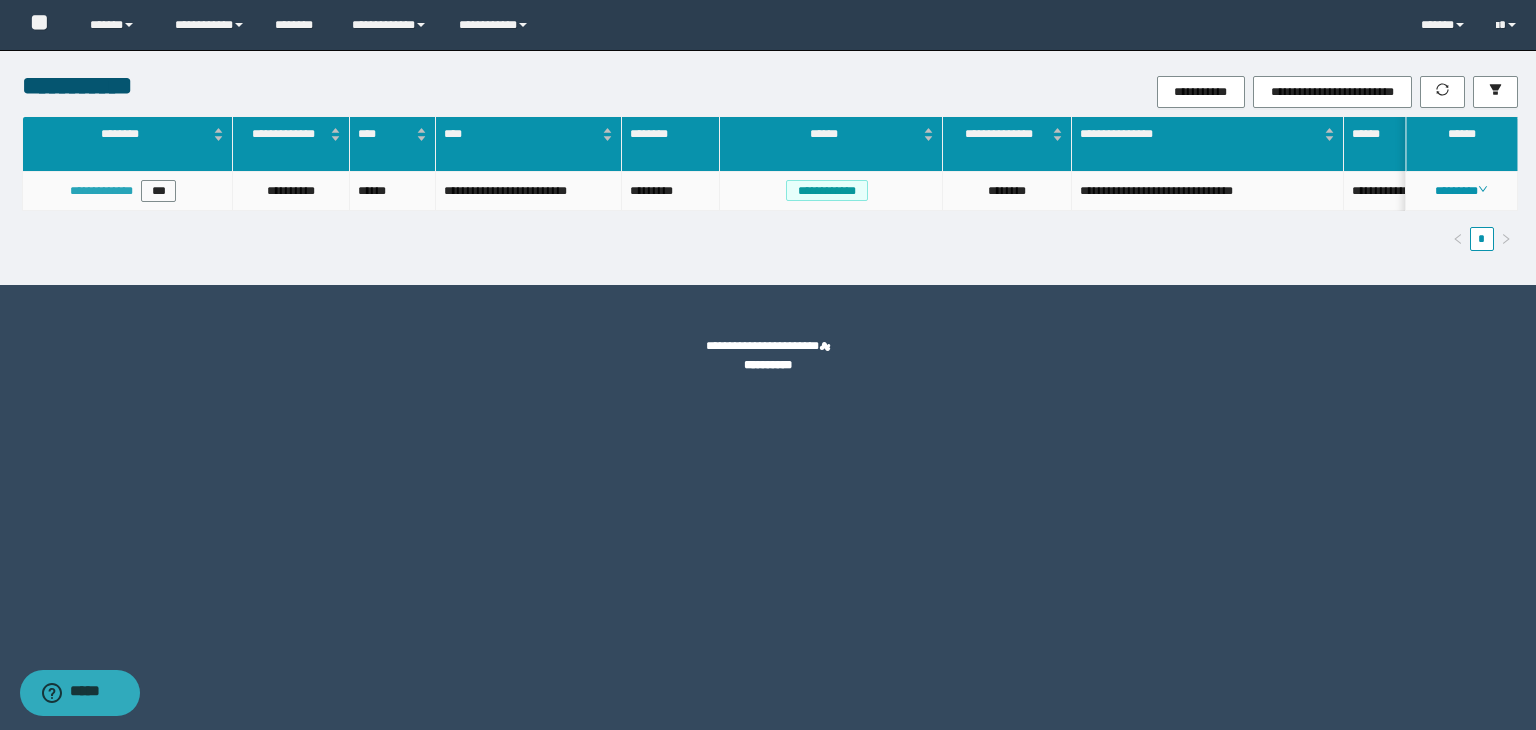 click on "**********" at bounding box center (101, 191) 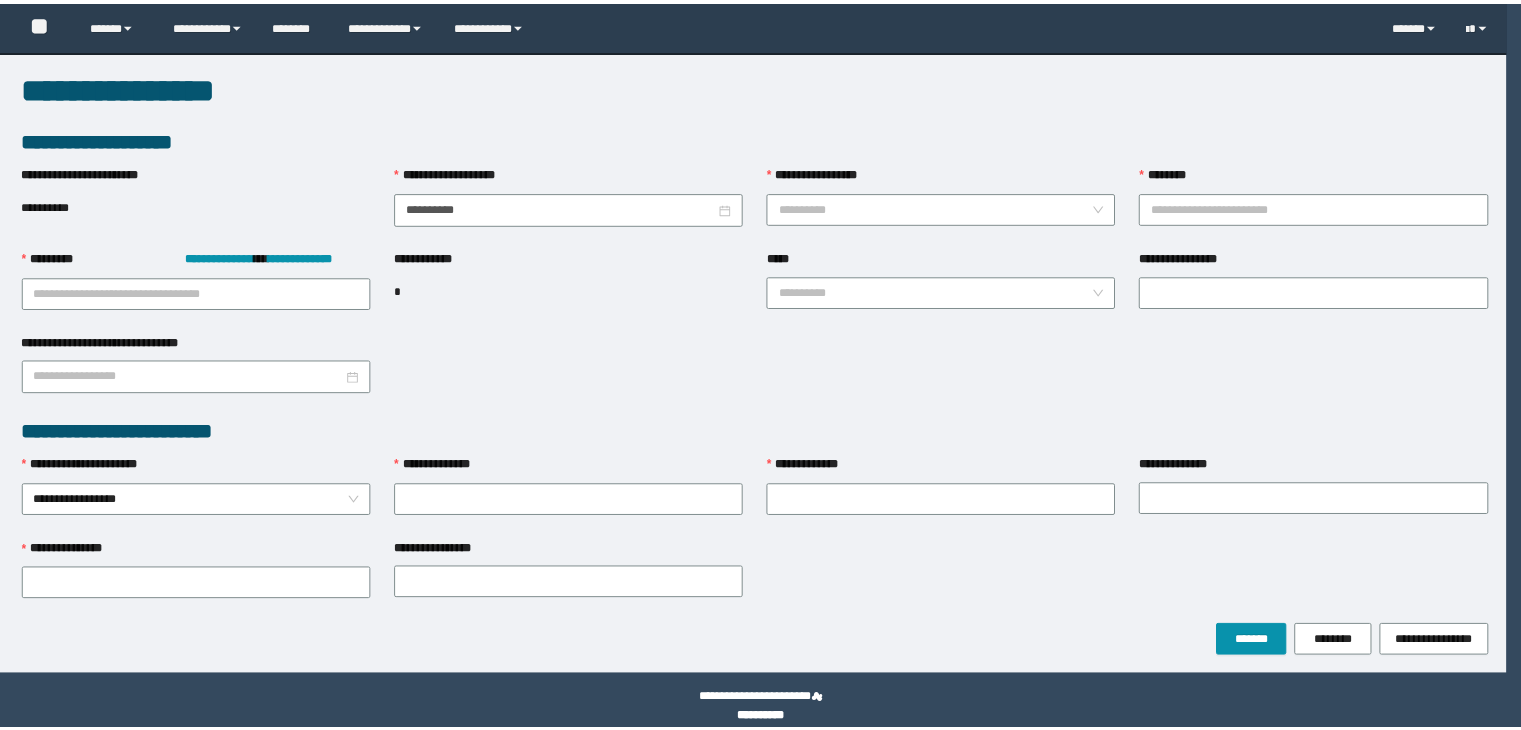 scroll, scrollTop: 0, scrollLeft: 0, axis: both 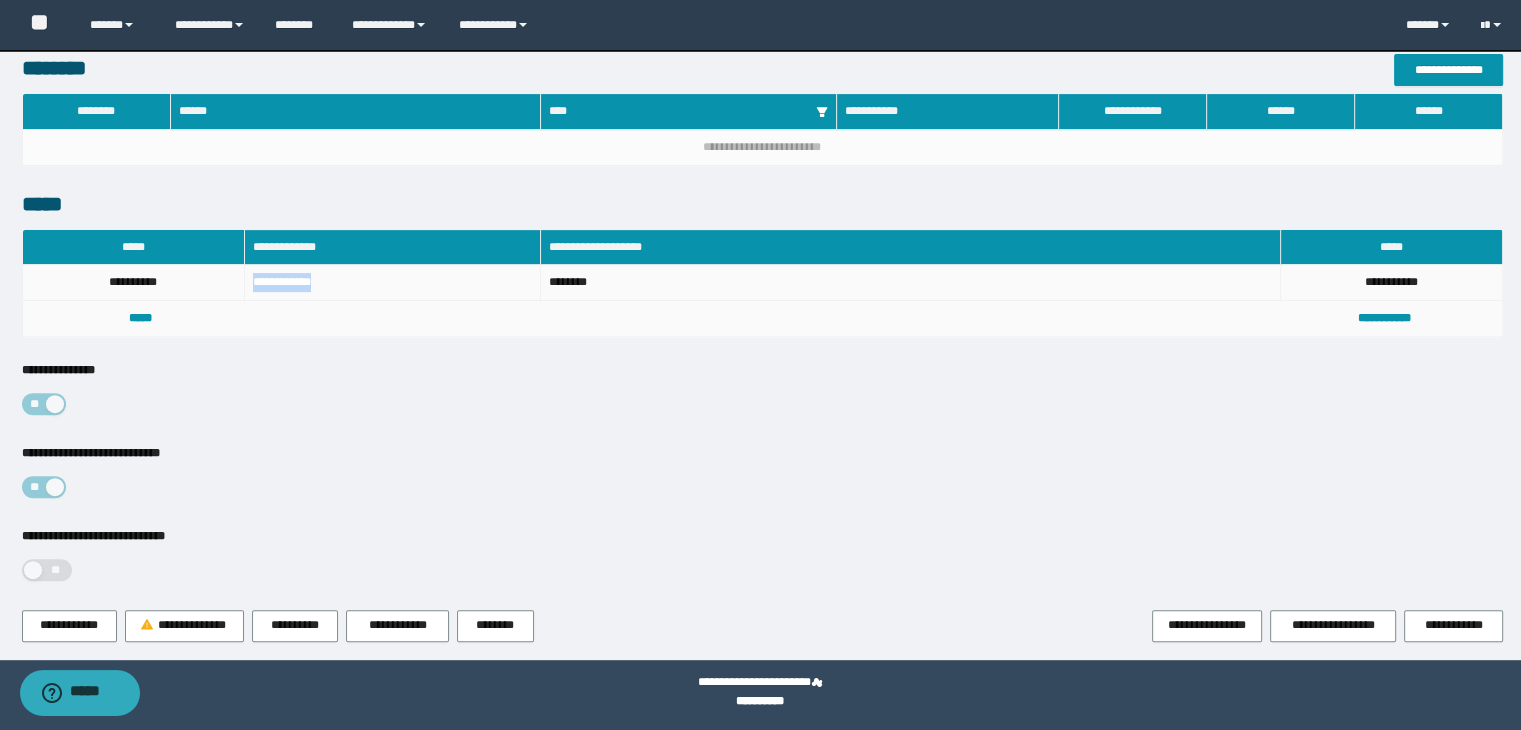 drag, startPoint x: 253, startPoint y: 277, endPoint x: 330, endPoint y: 280, distance: 77.05842 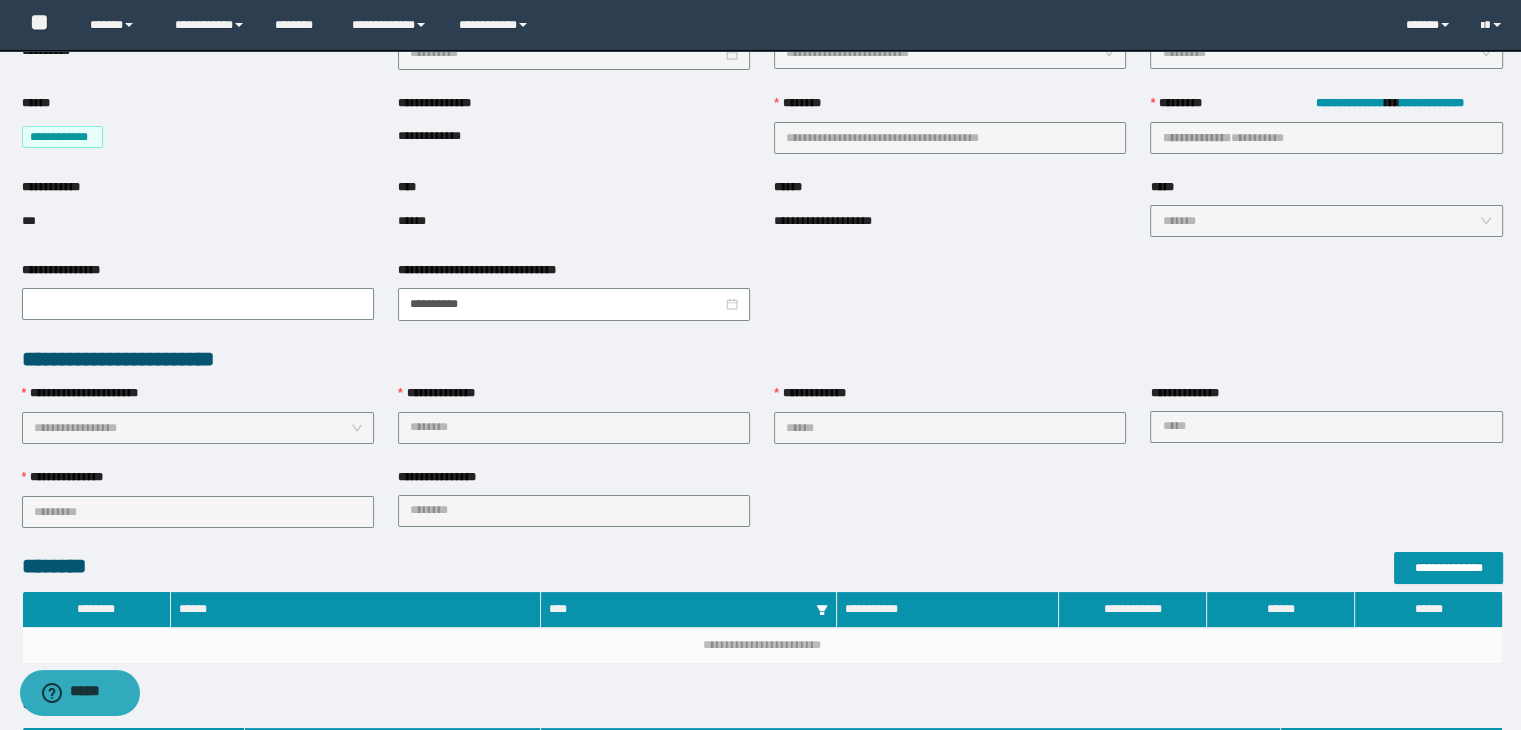 scroll, scrollTop: 0, scrollLeft: 0, axis: both 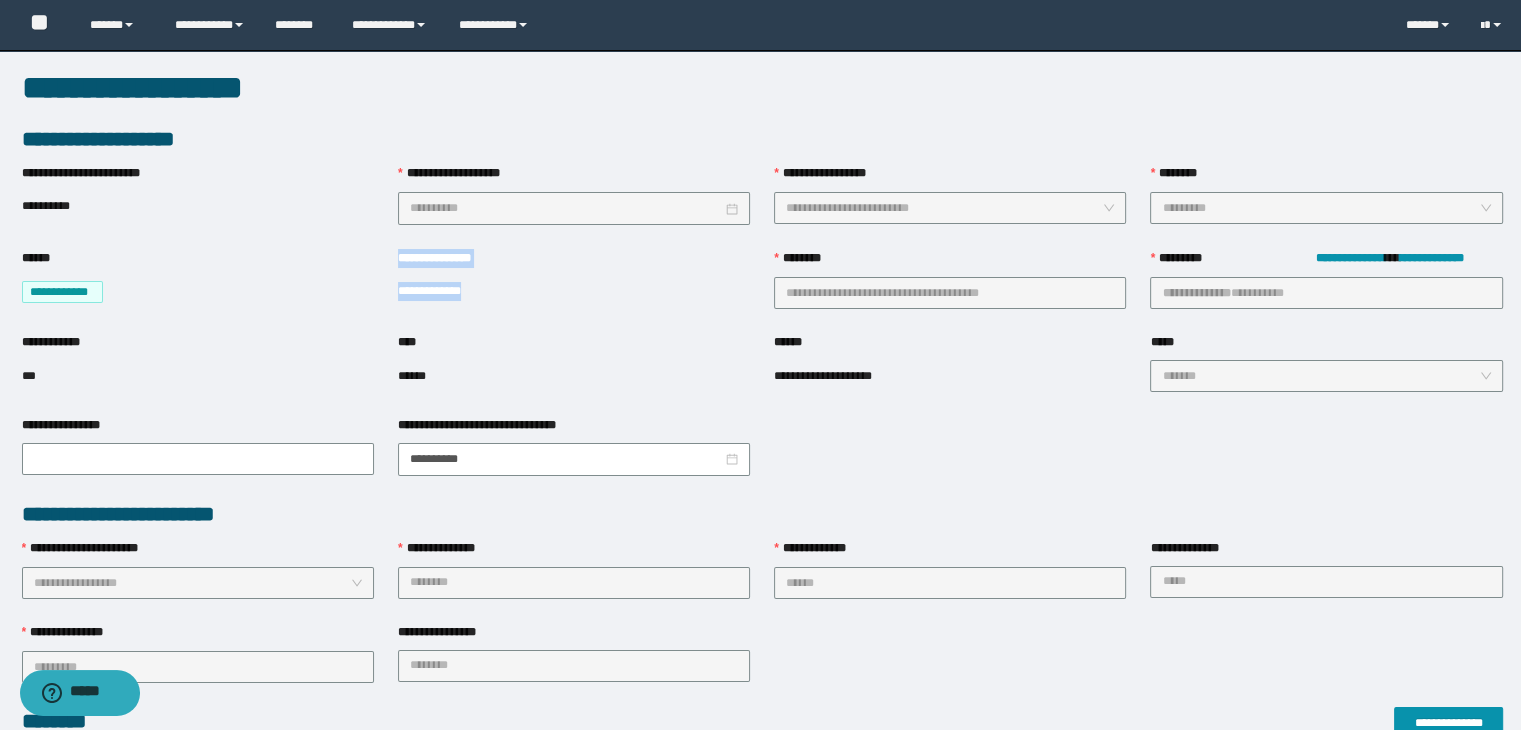 drag, startPoint x: 483, startPoint y: 289, endPoint x: 383, endPoint y: 293, distance: 100.07997 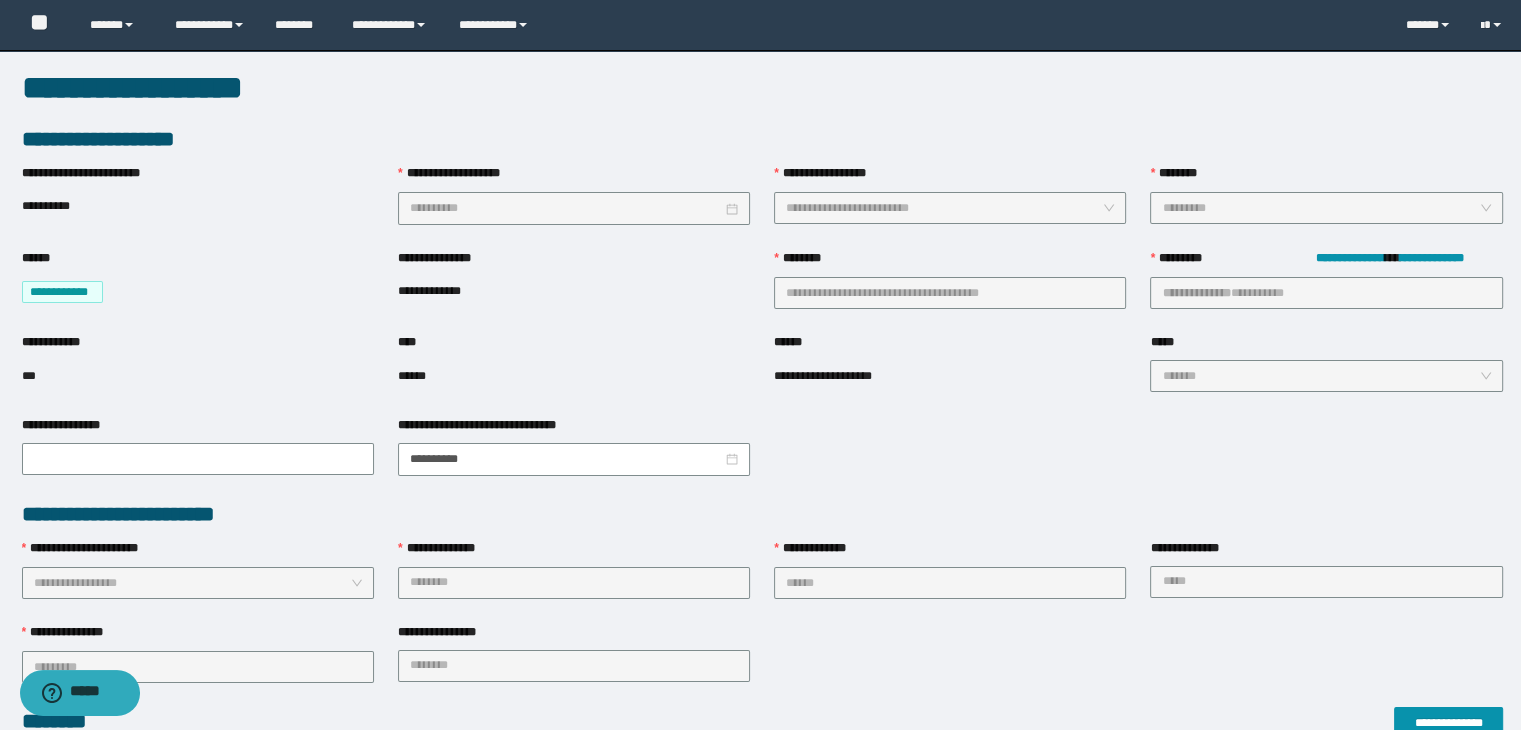 click on "****" at bounding box center (574, 346) 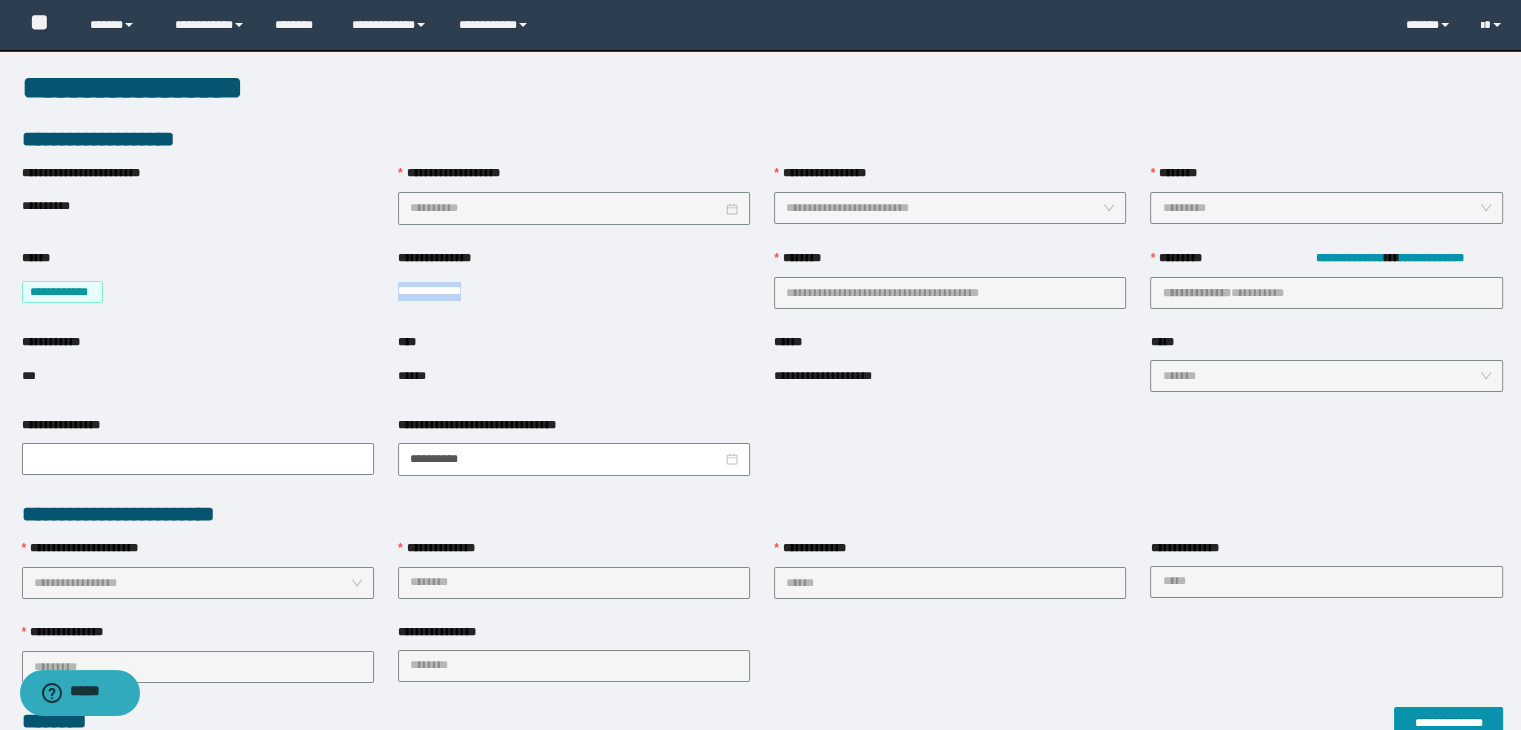 drag, startPoint x: 396, startPoint y: 289, endPoint x: 487, endPoint y: 298, distance: 91.44397 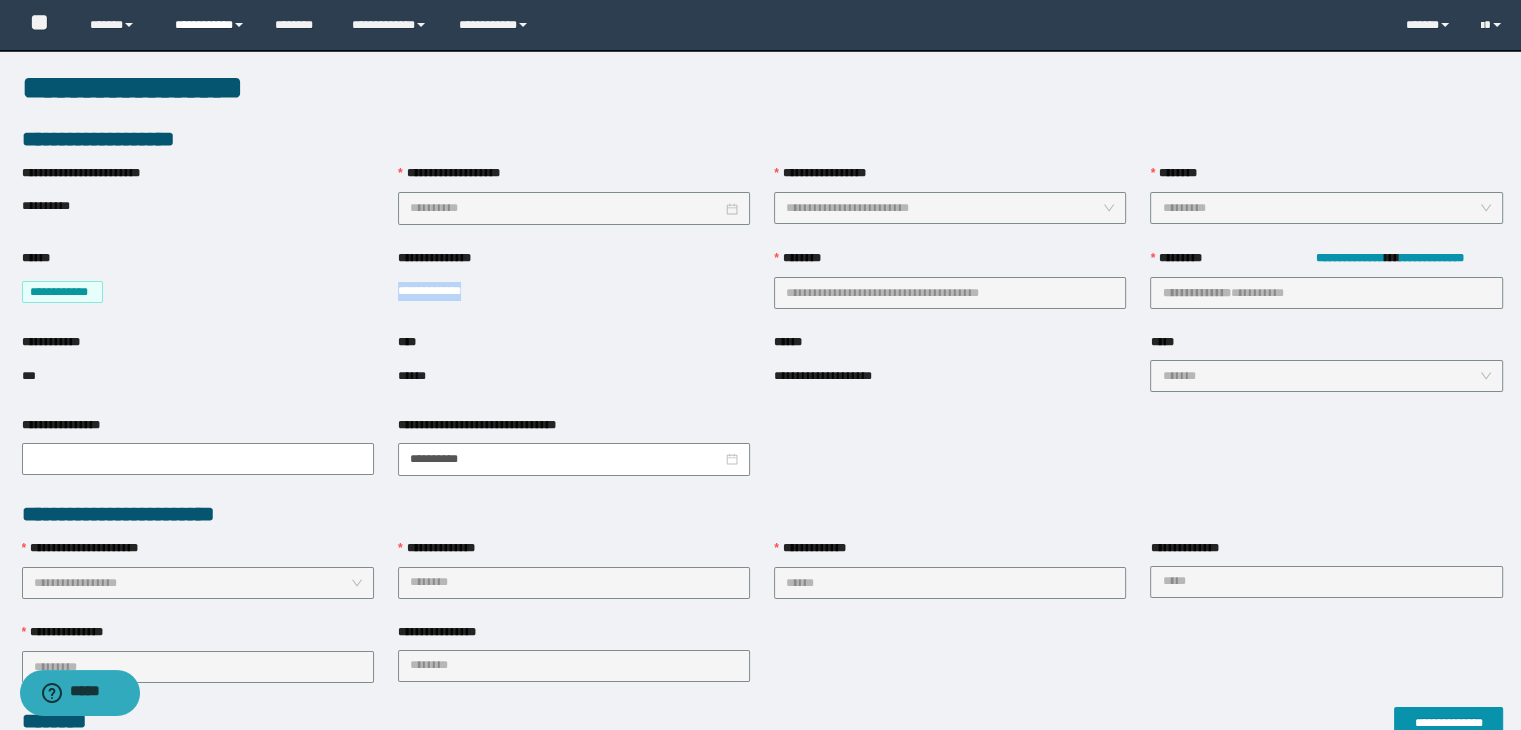 click on "**********" at bounding box center [210, 25] 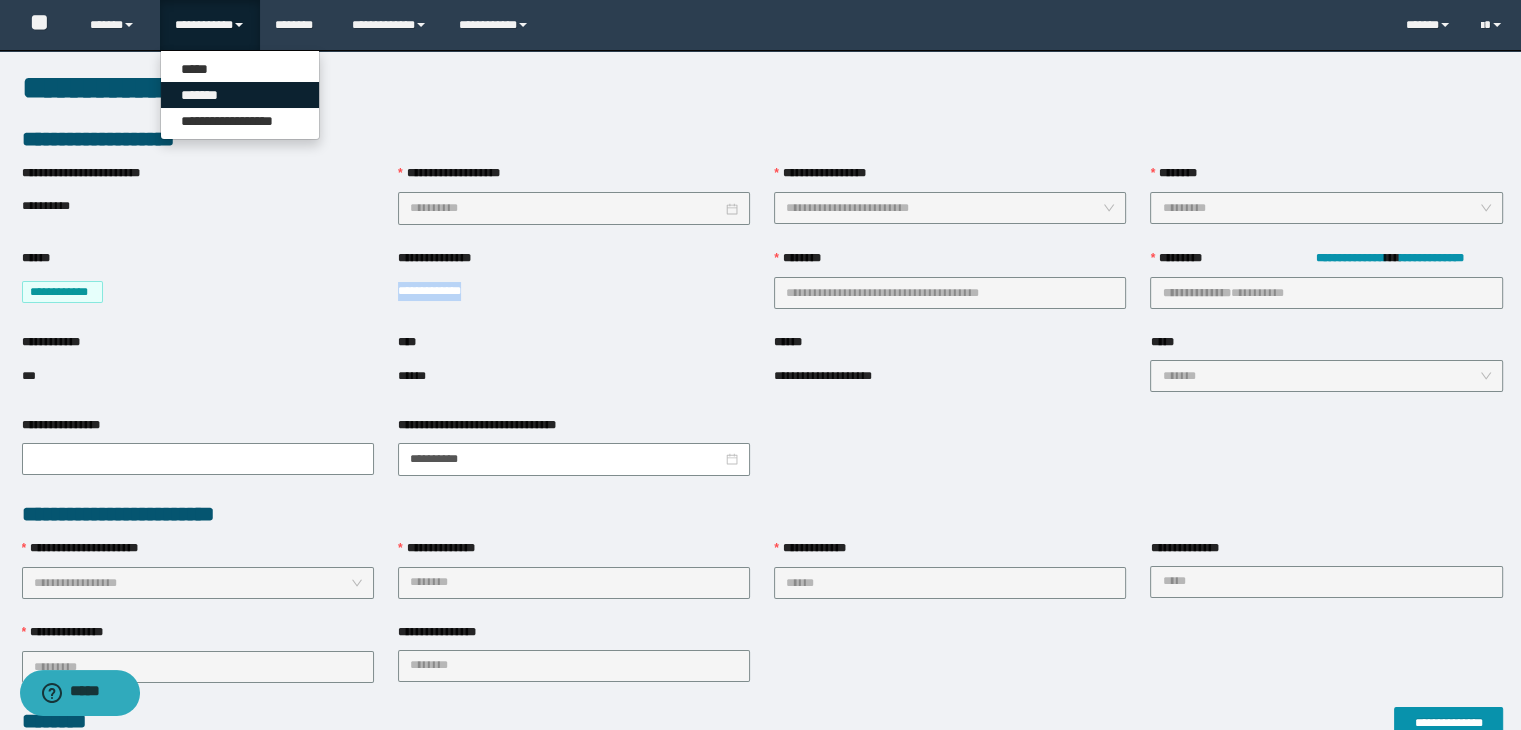 click on "*******" at bounding box center (240, 95) 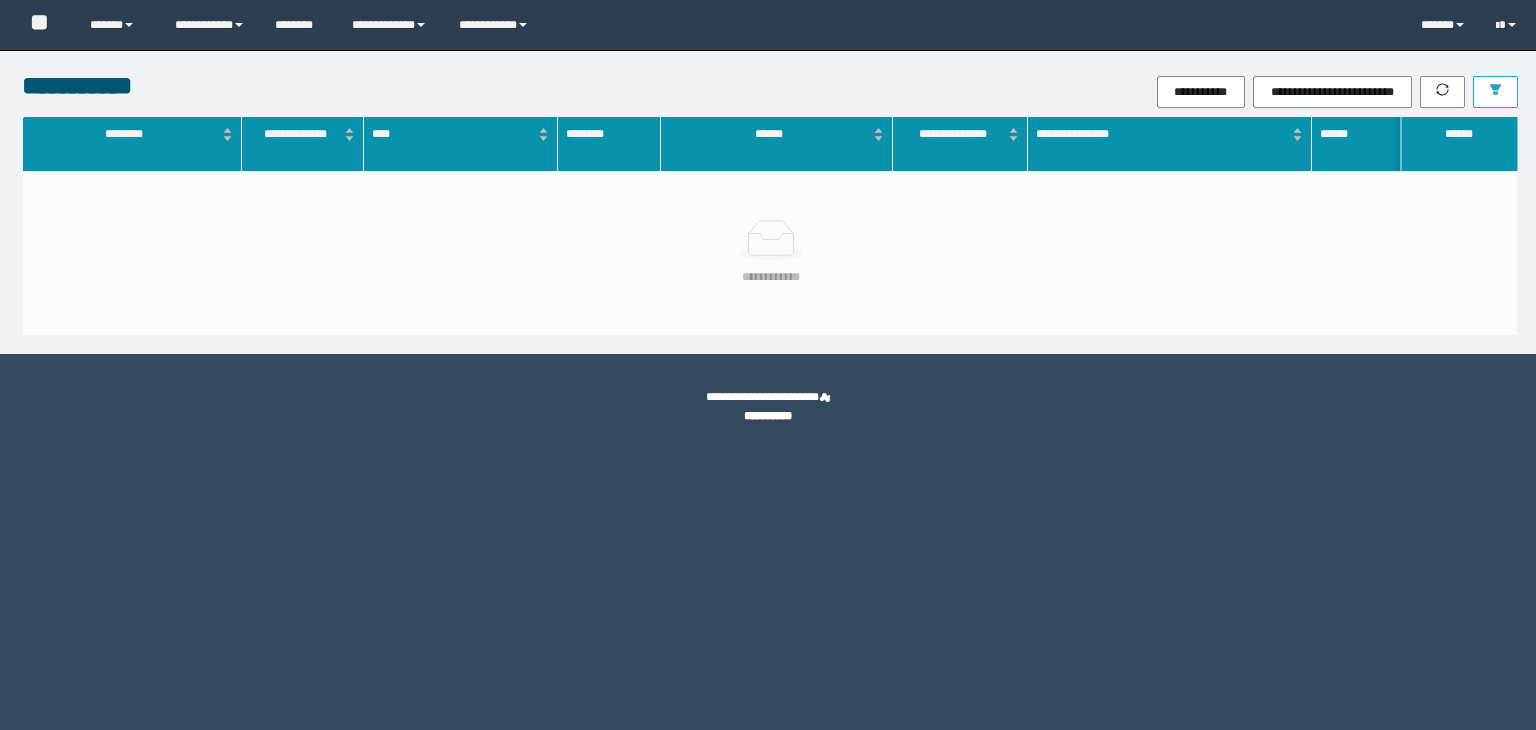scroll, scrollTop: 0, scrollLeft: 0, axis: both 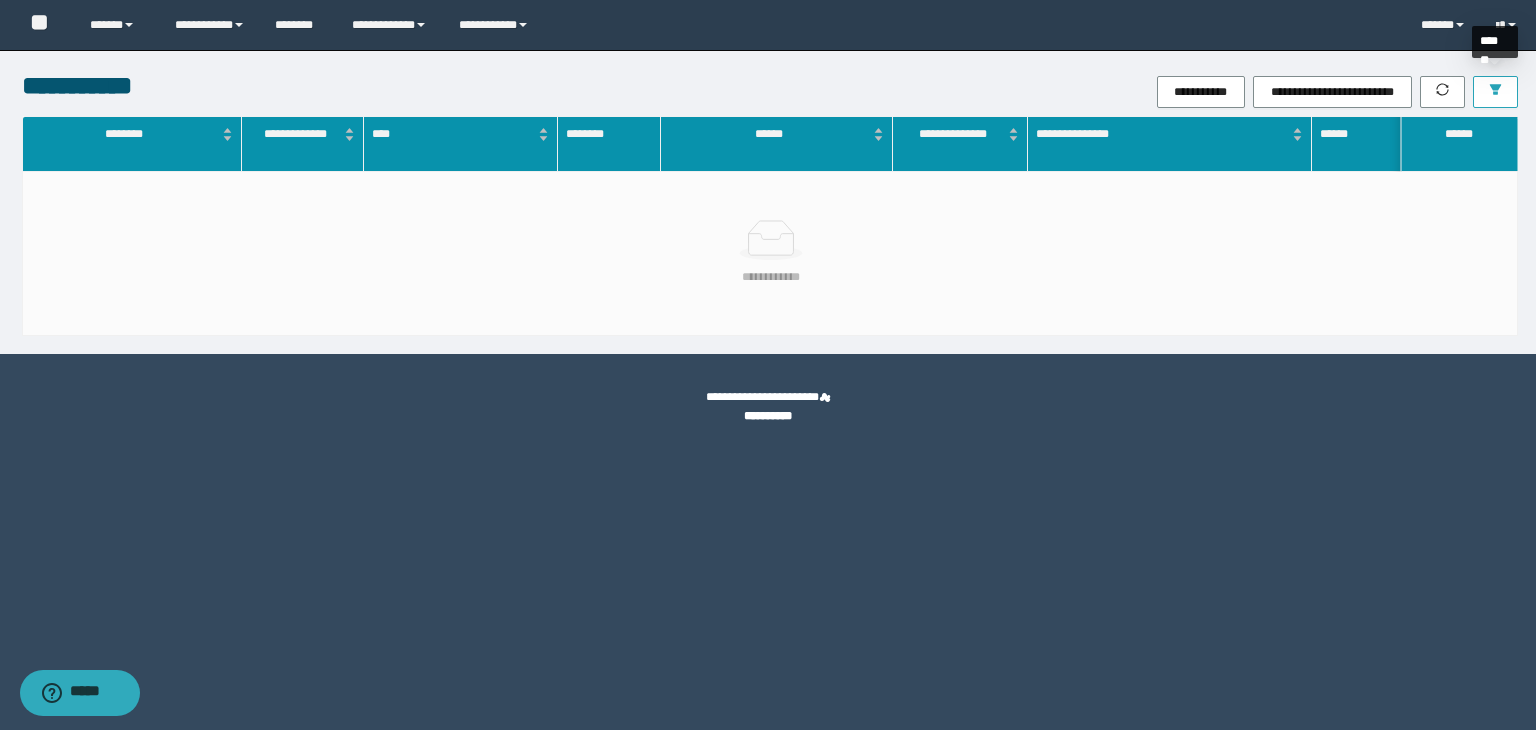 click 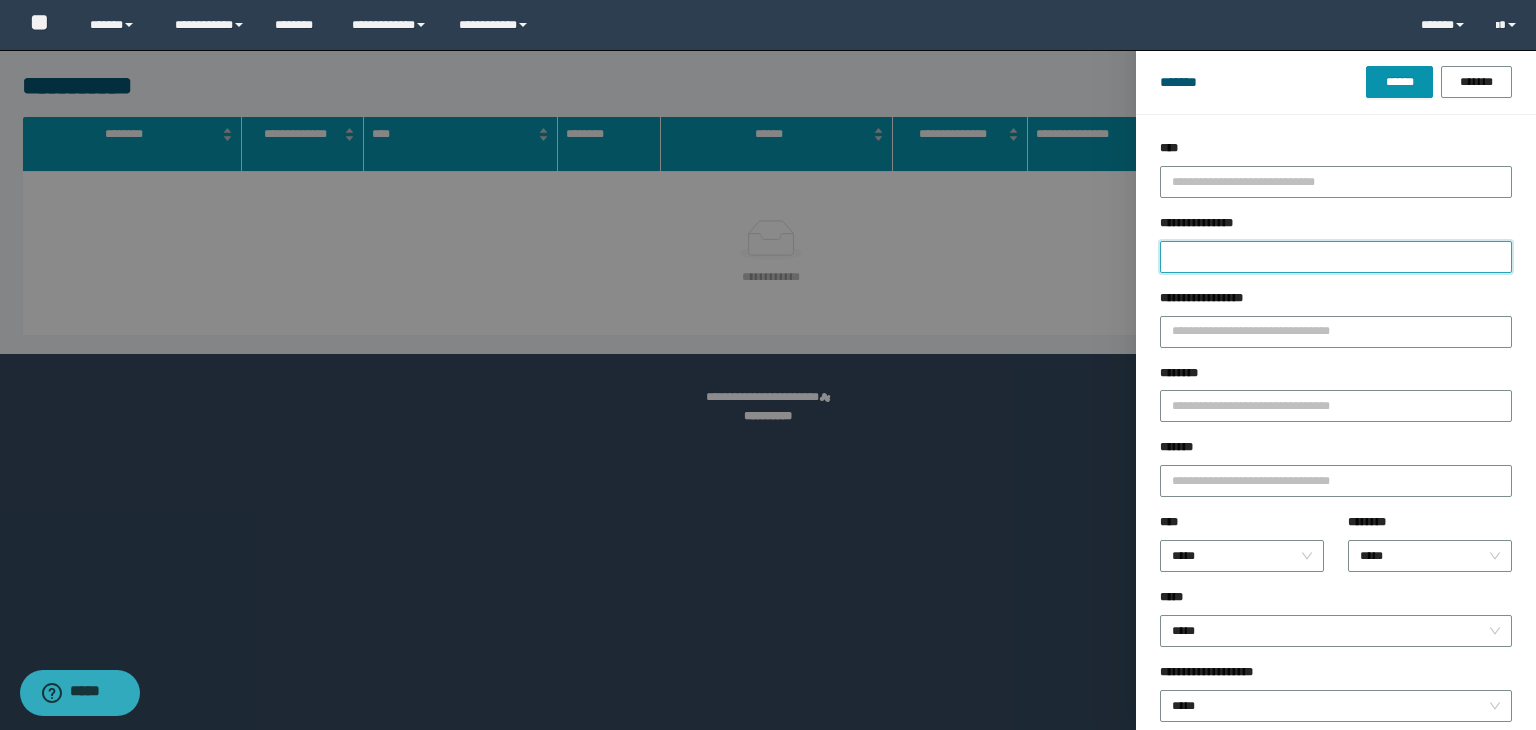 click on "**********" at bounding box center [1336, 257] 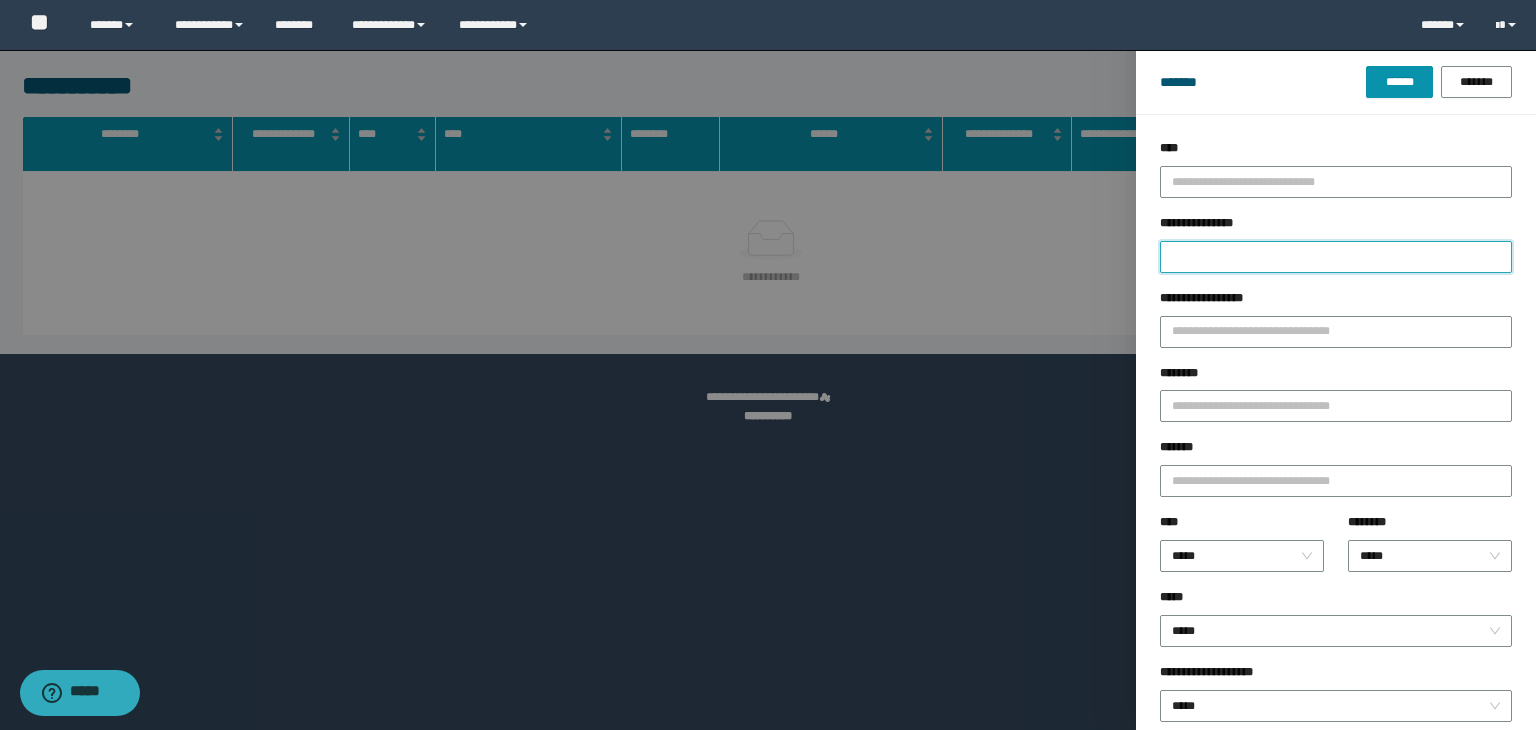 paste on "**********" 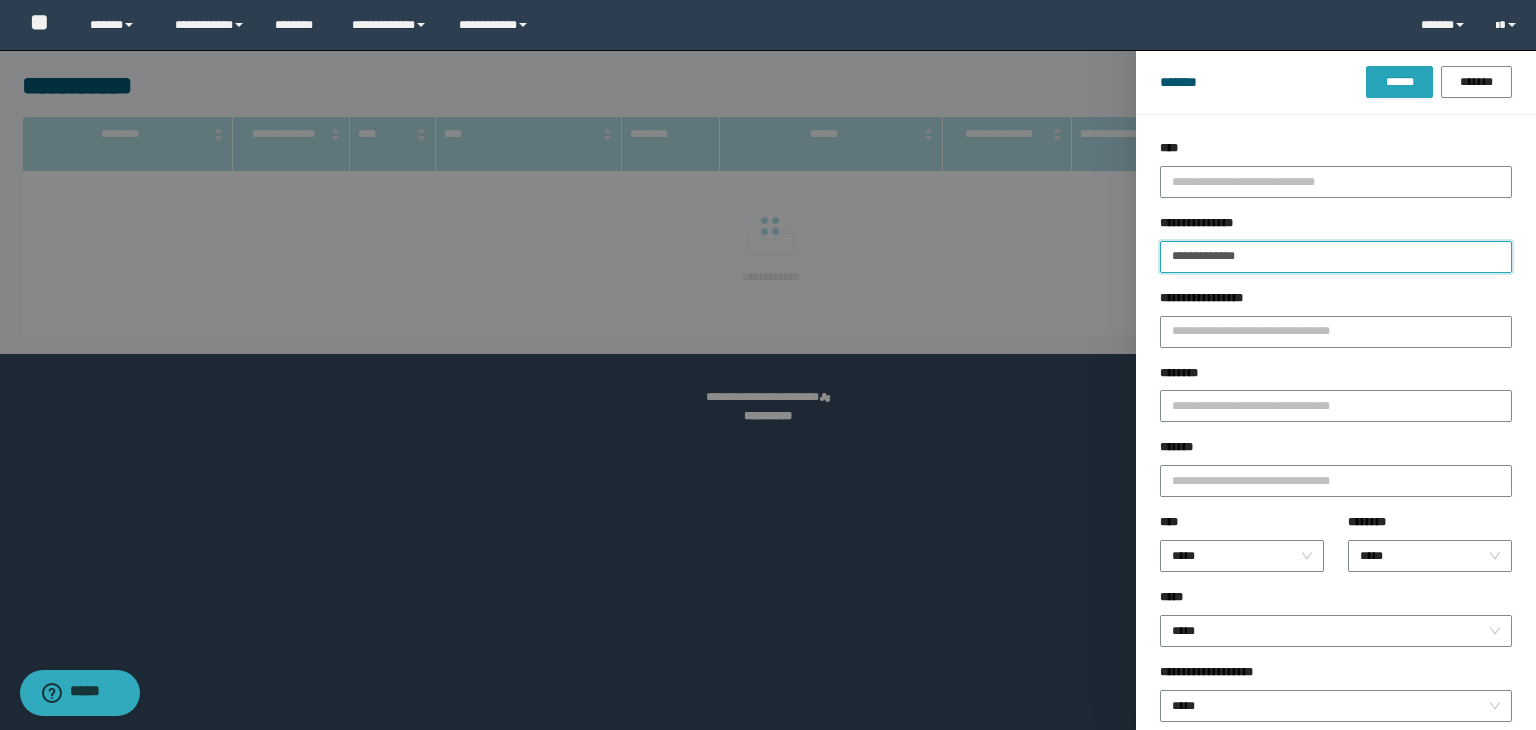type on "**********" 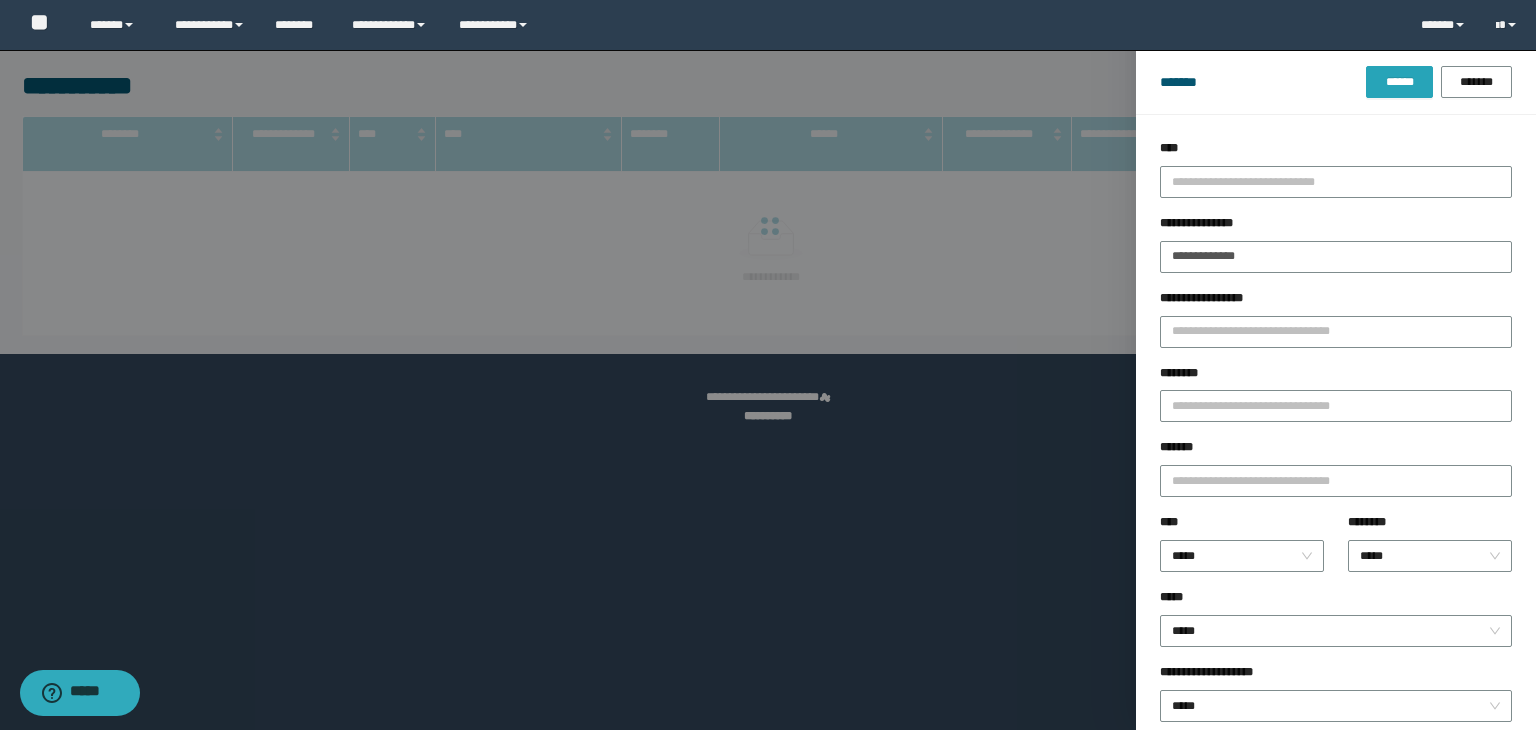 click on "******" at bounding box center (1399, 82) 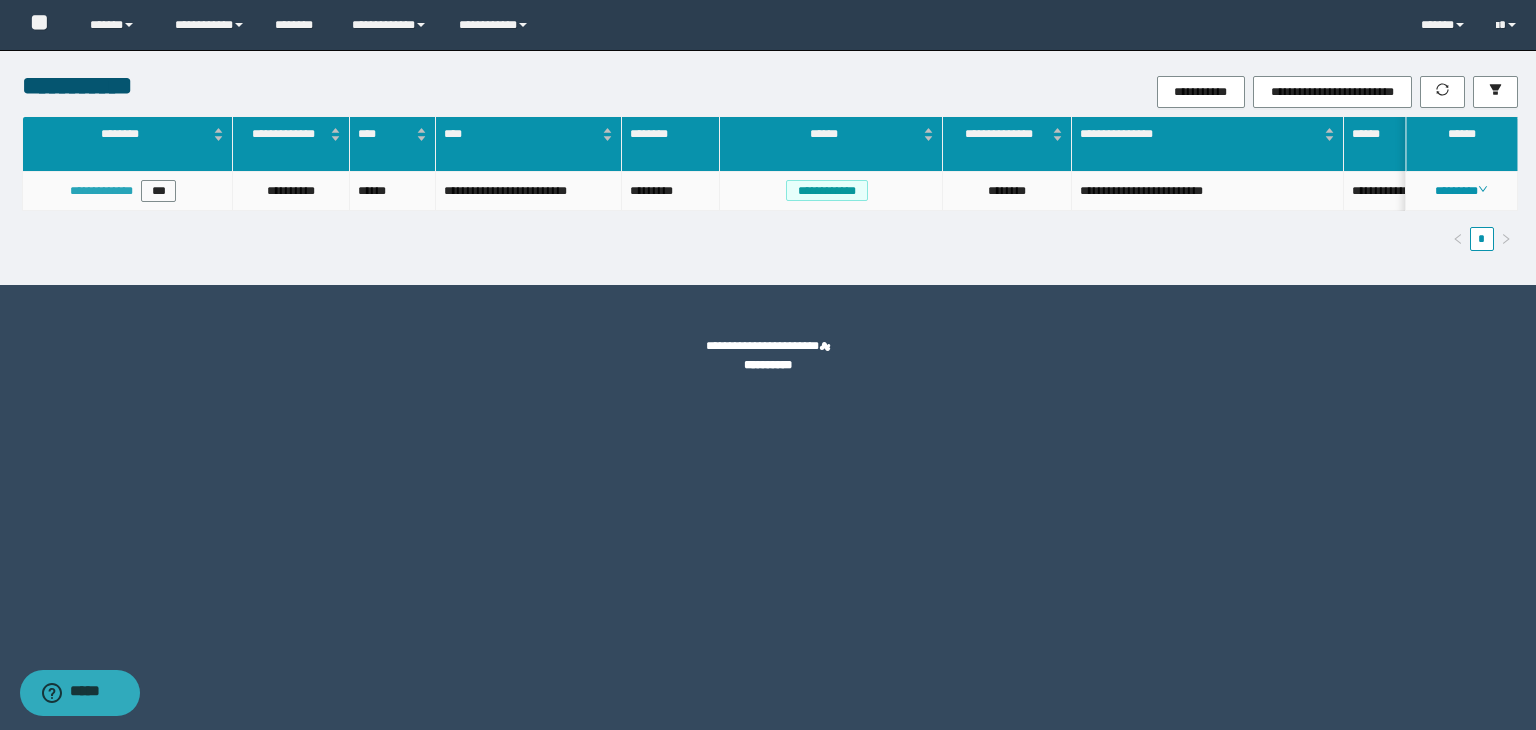 click on "**********" at bounding box center (101, 191) 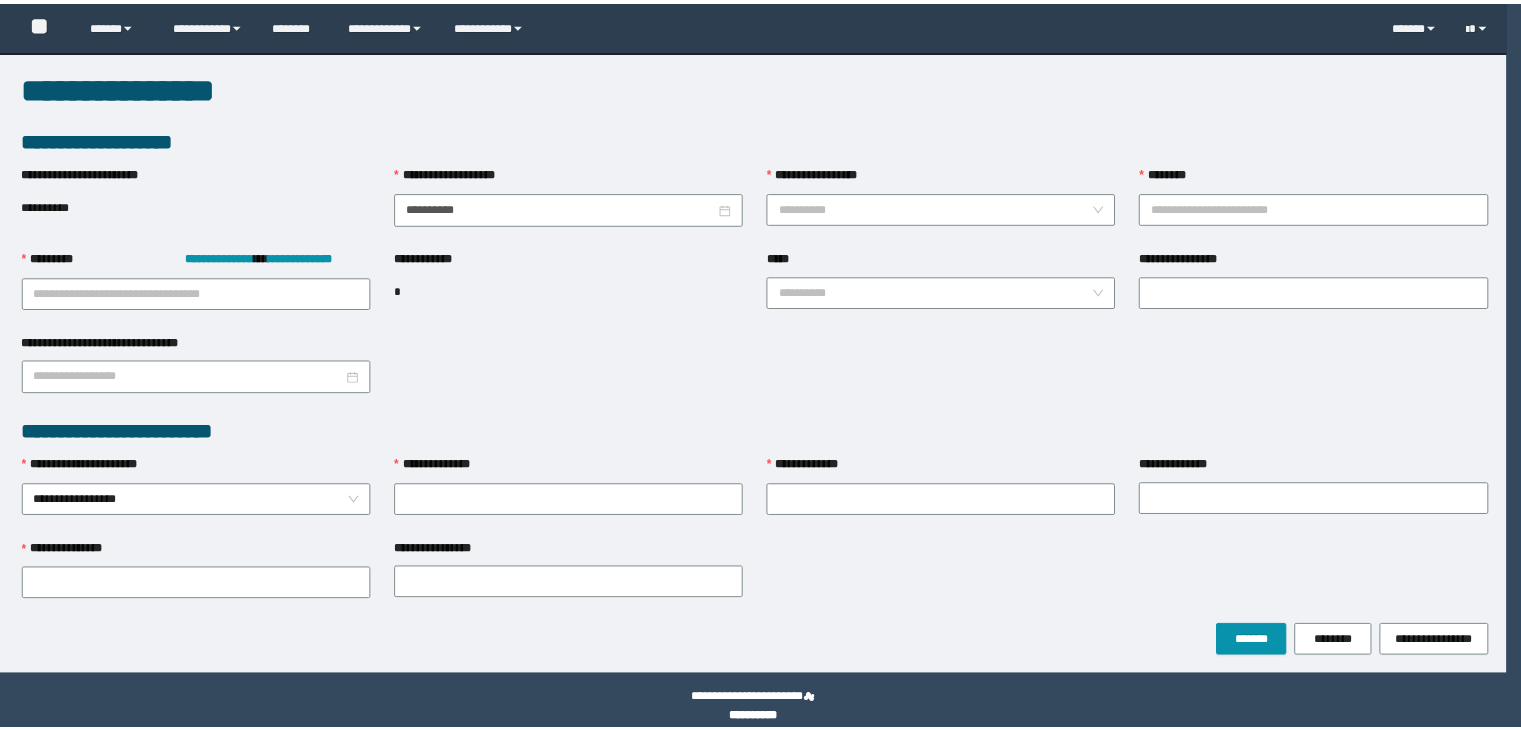 scroll, scrollTop: 0, scrollLeft: 0, axis: both 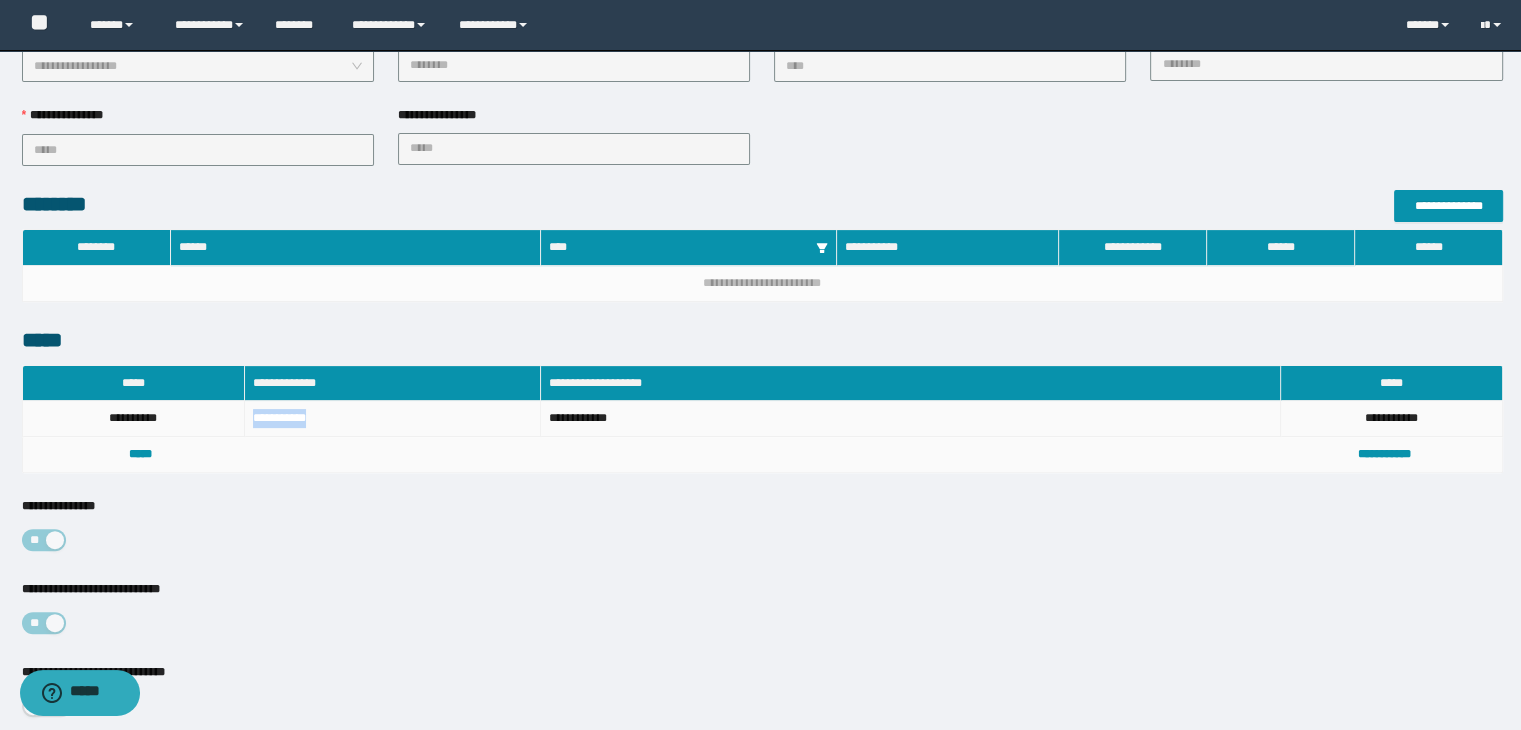 drag, startPoint x: 250, startPoint y: 413, endPoint x: 327, endPoint y: 417, distance: 77.10383 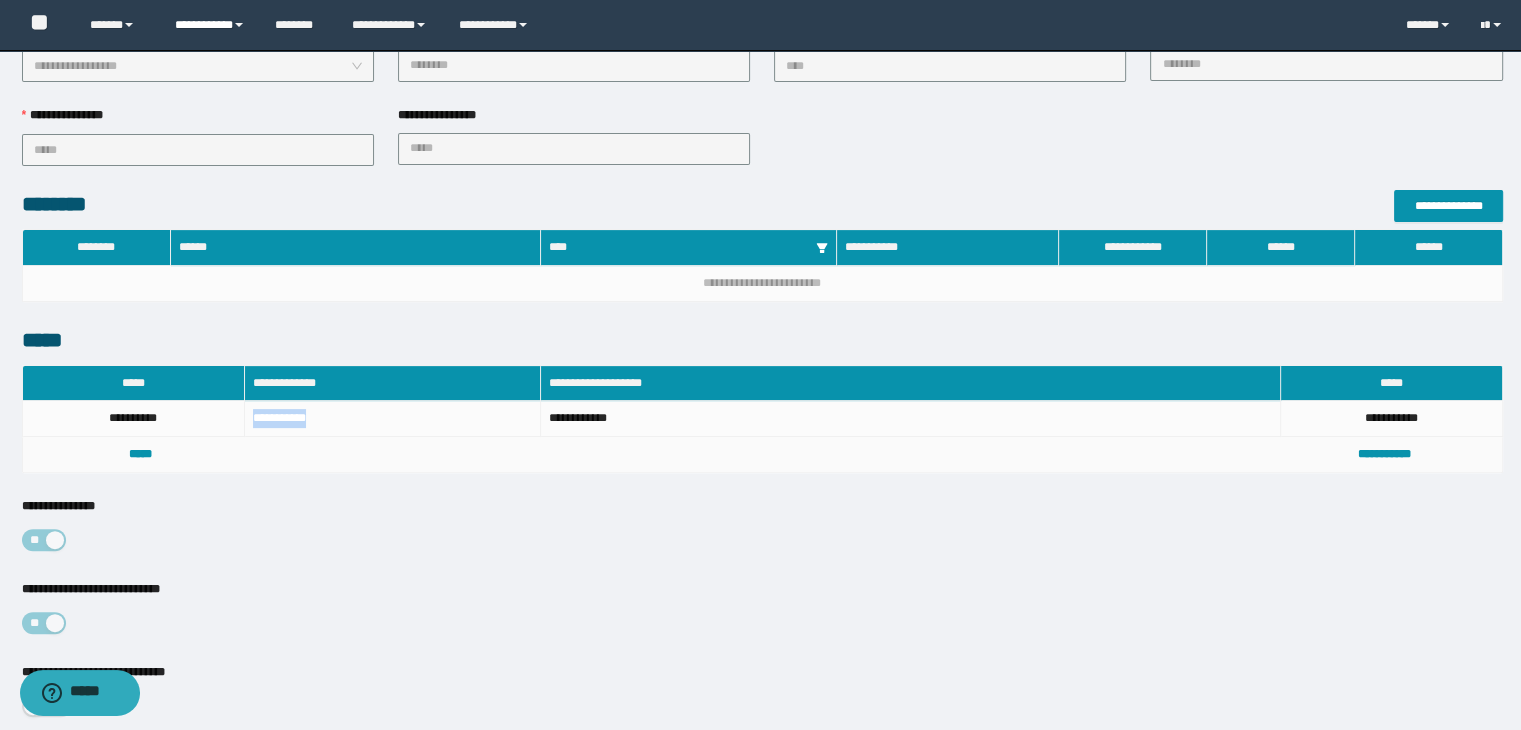 click on "**********" at bounding box center [210, 25] 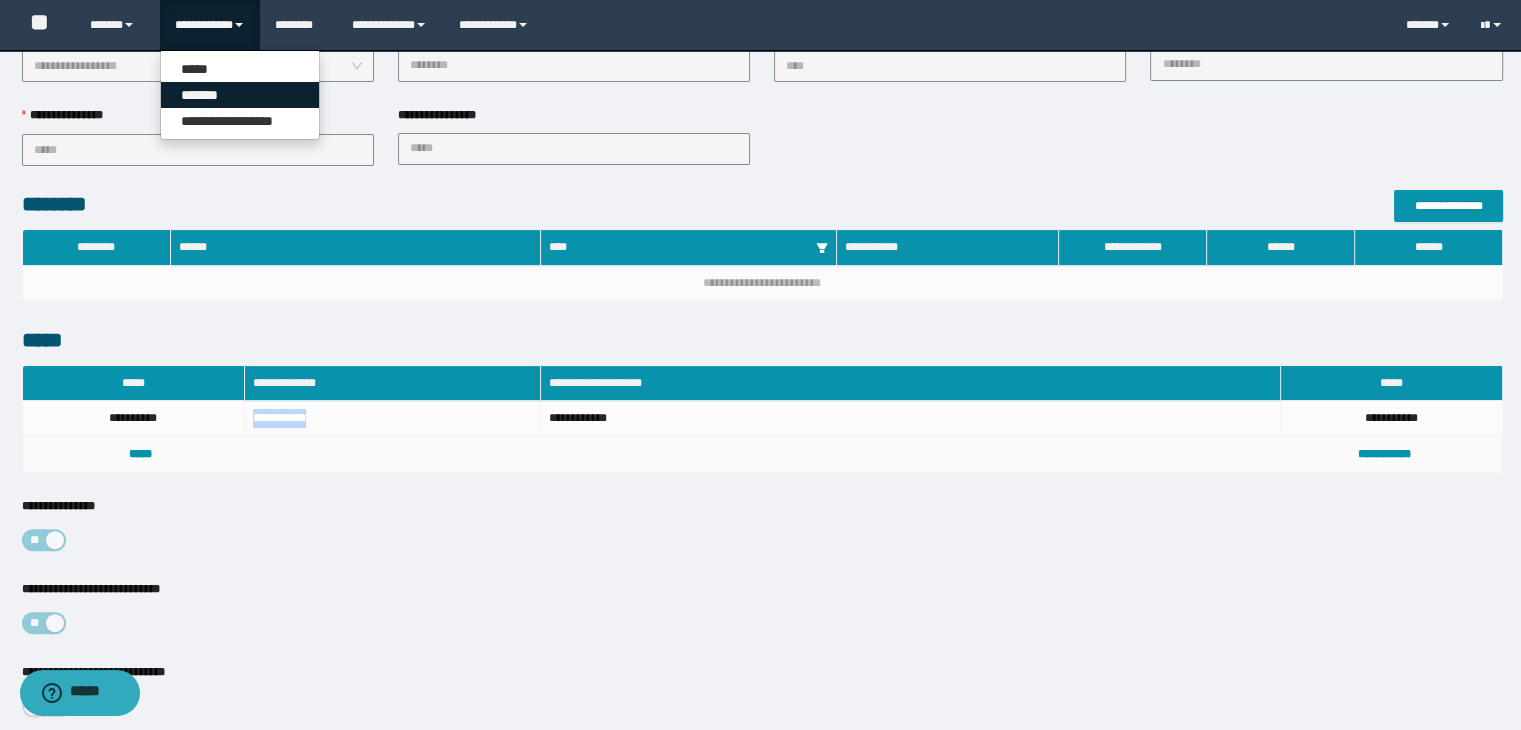 click on "*******" at bounding box center (240, 95) 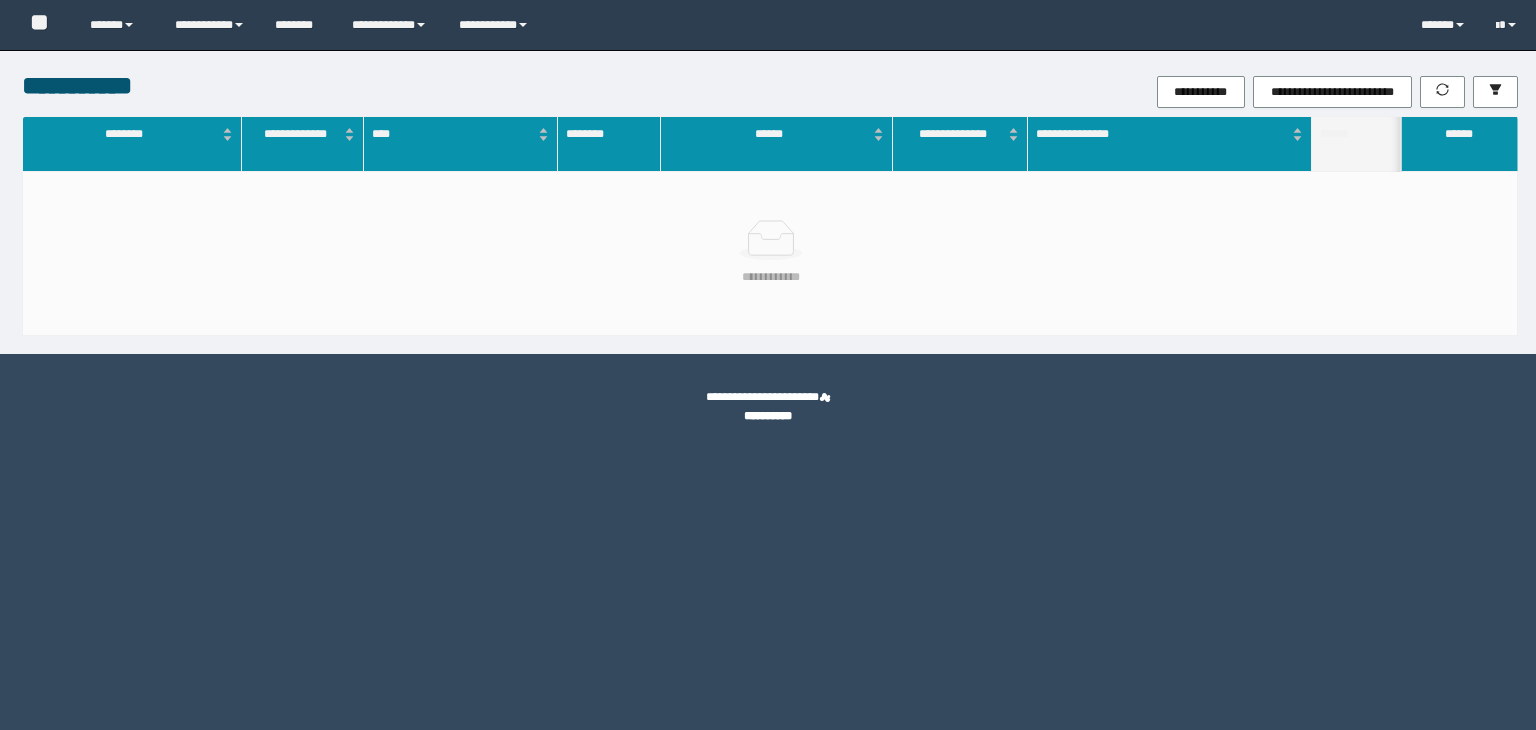 scroll, scrollTop: 0, scrollLeft: 0, axis: both 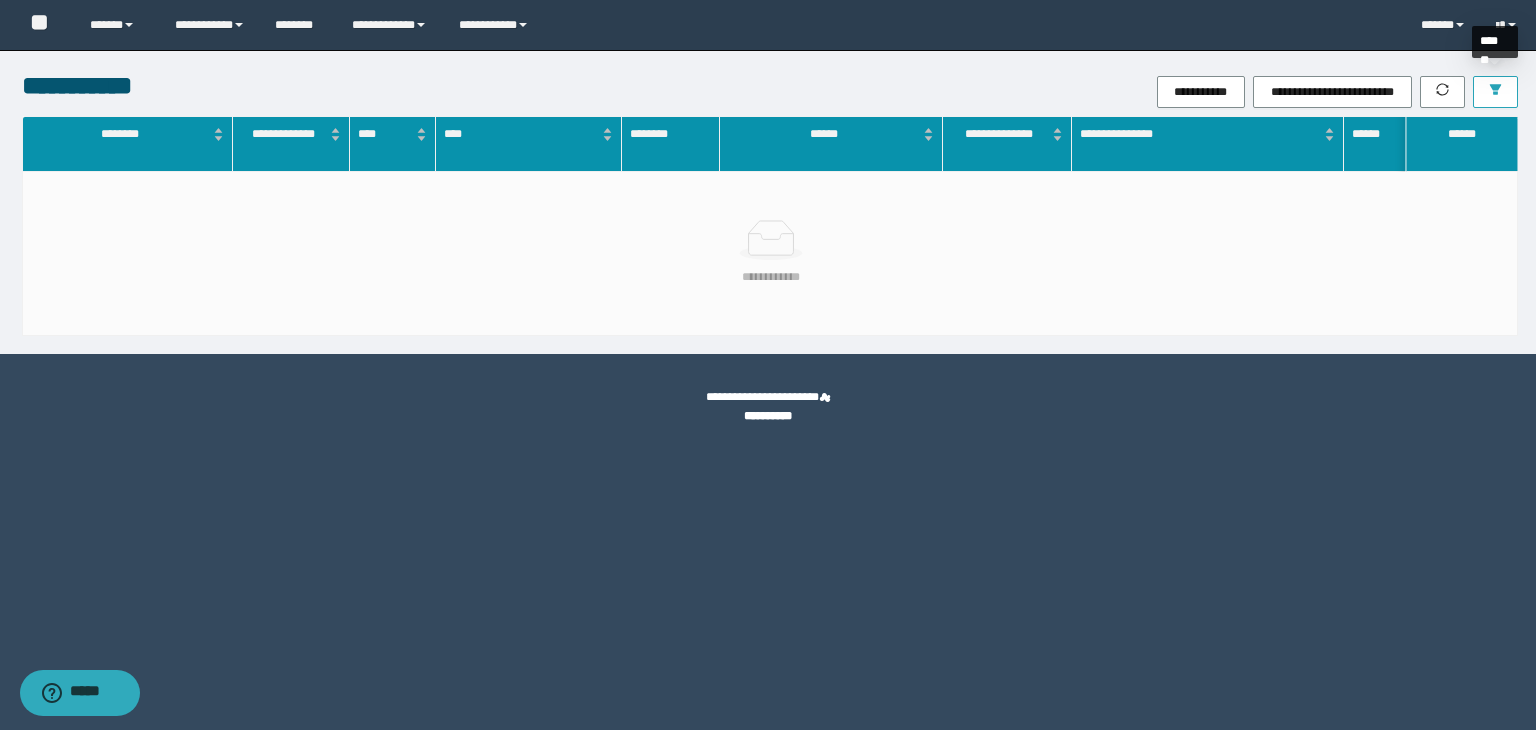 click 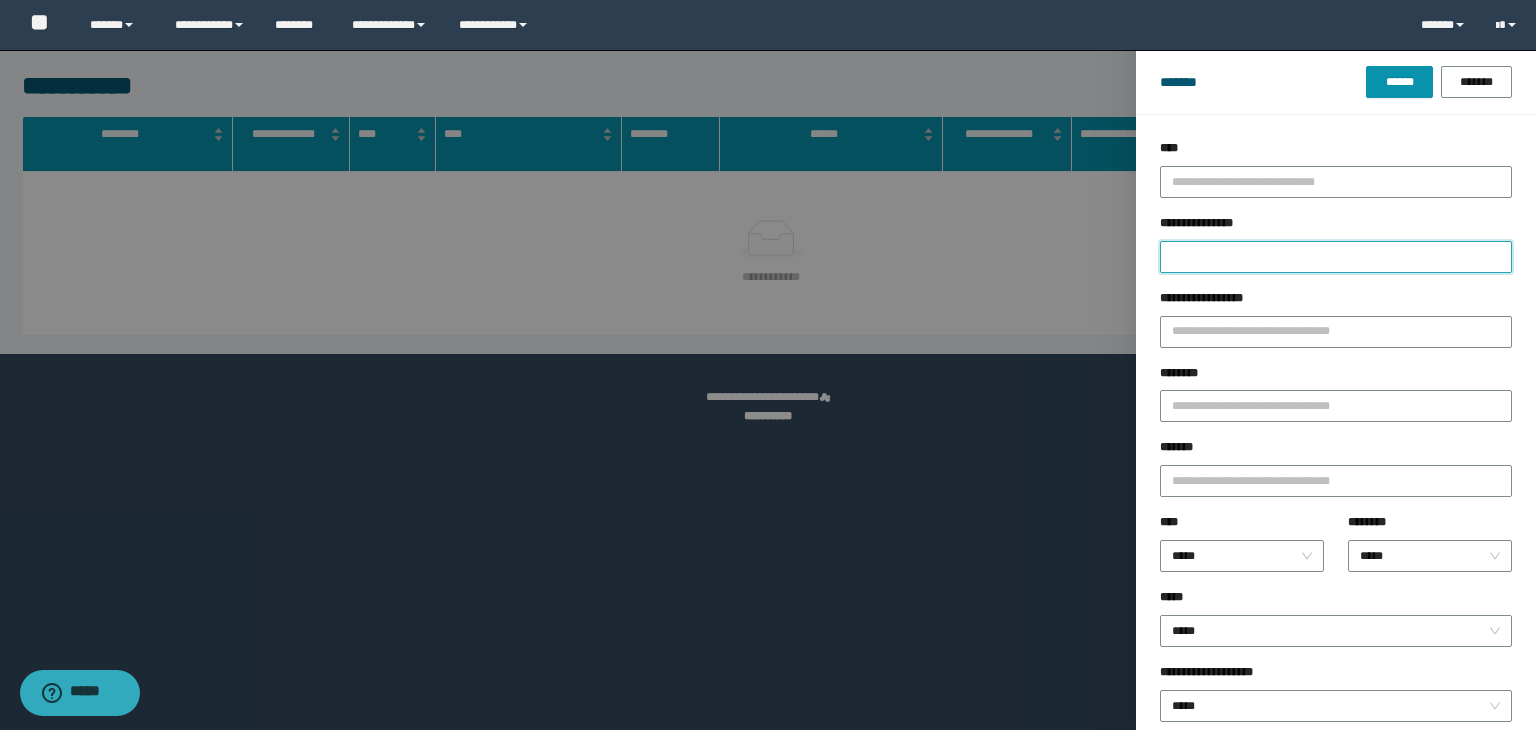click on "**********" at bounding box center [1336, 257] 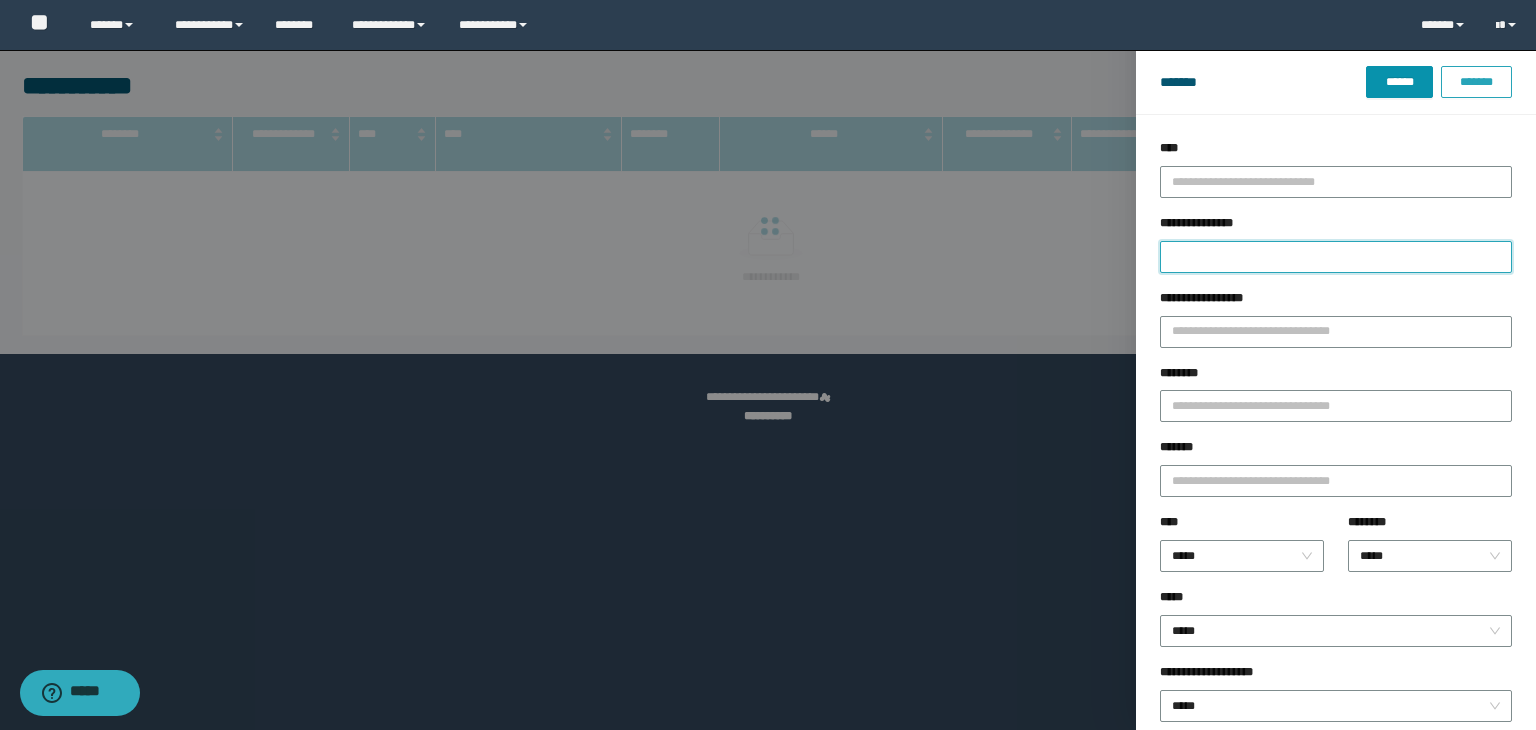 paste on "**********" 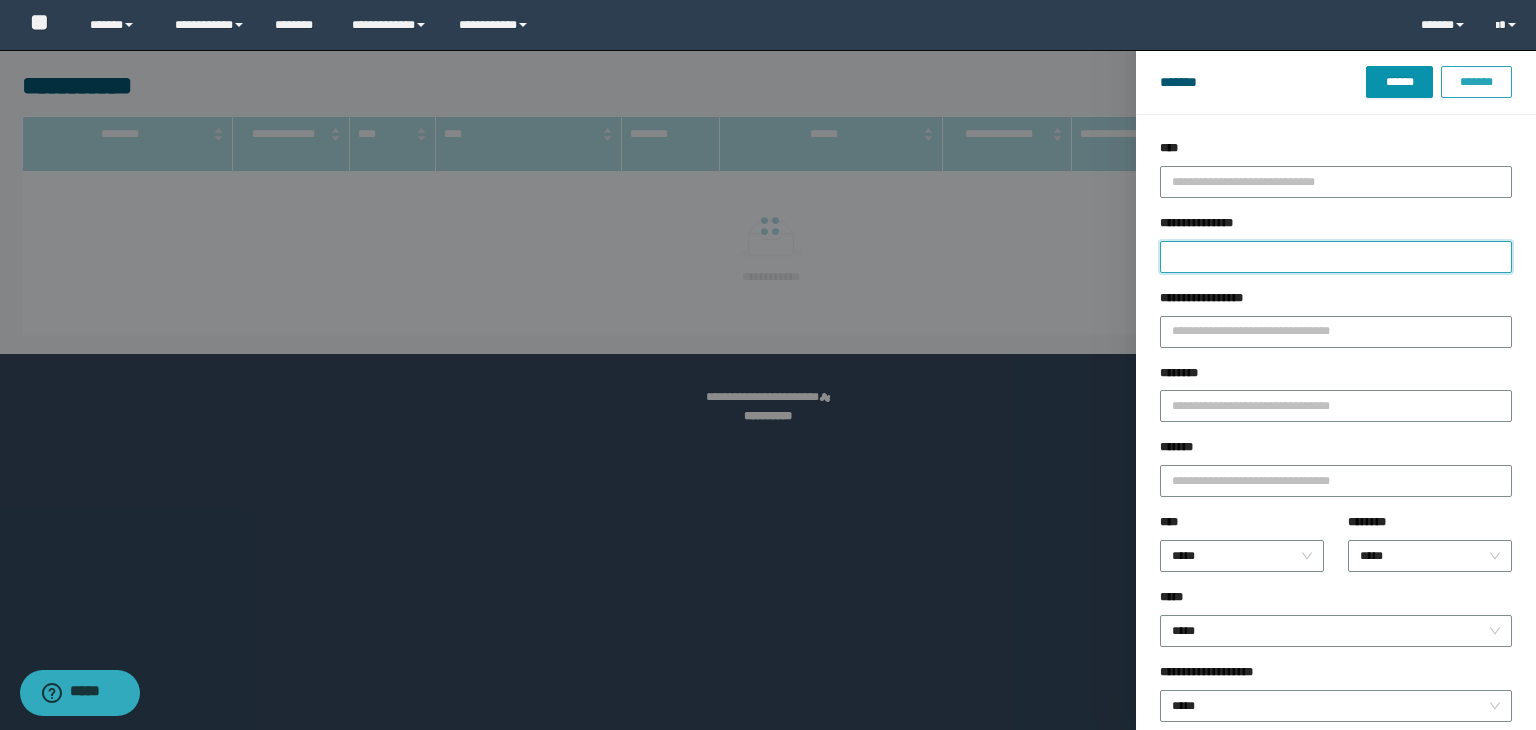 type on "**********" 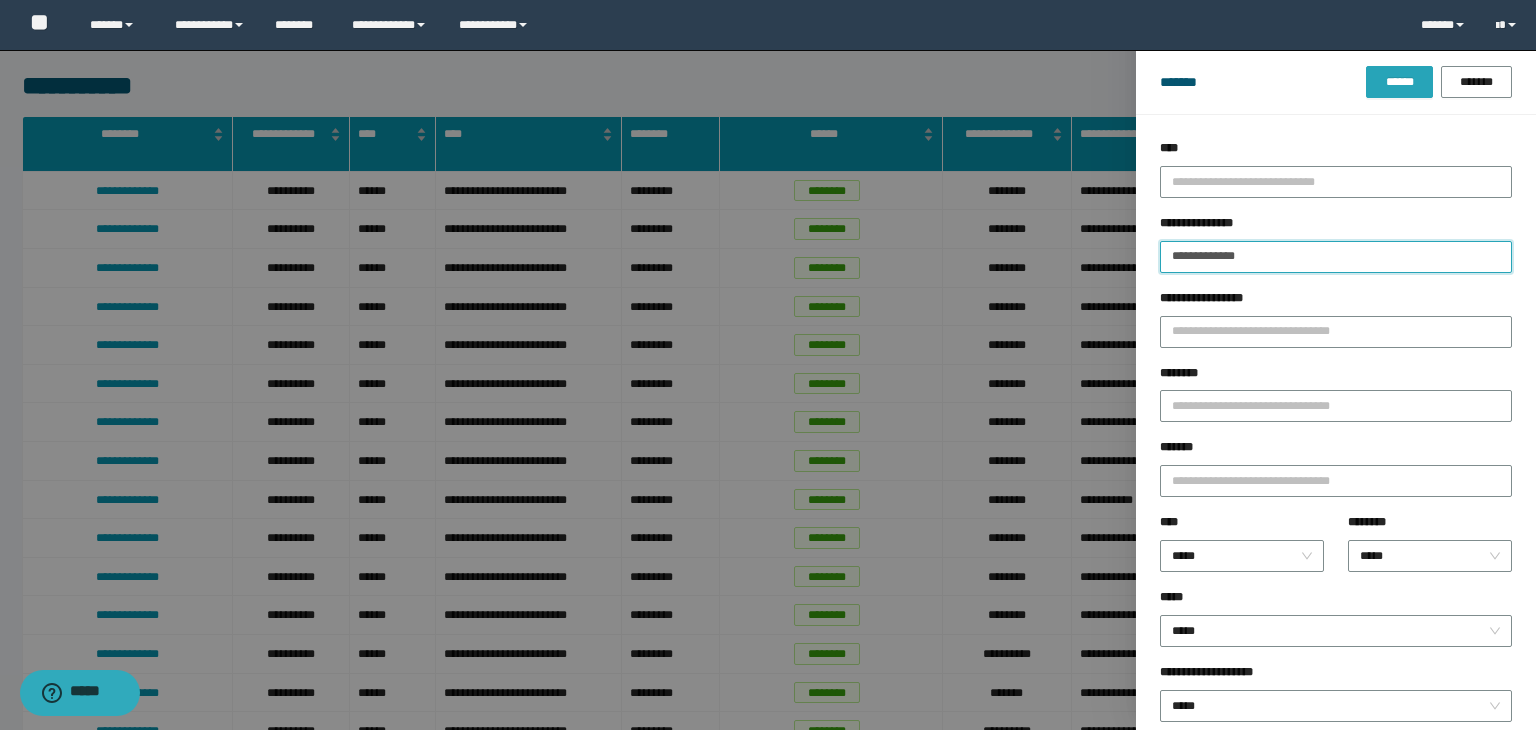 type on "**********" 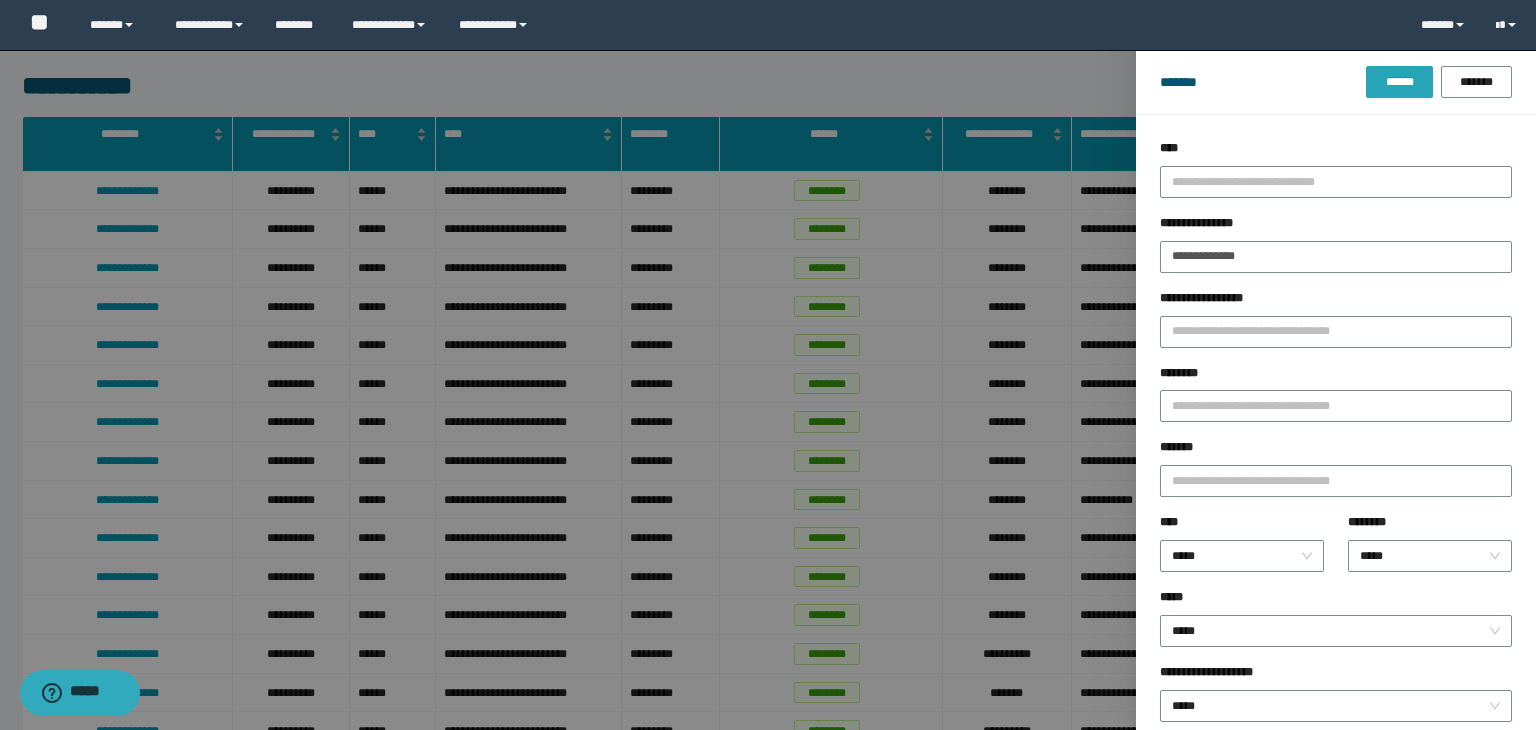 click on "******" at bounding box center (1399, 82) 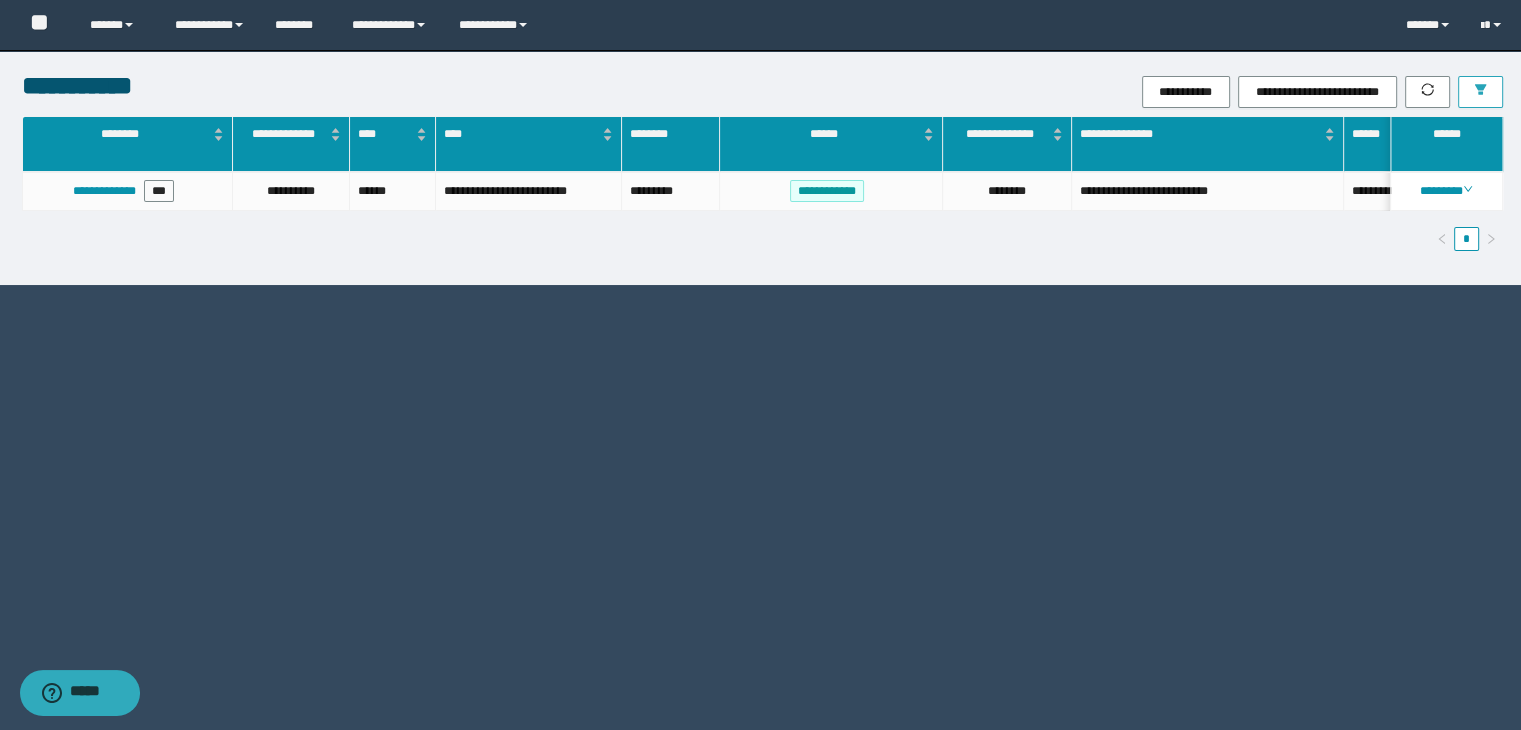 type 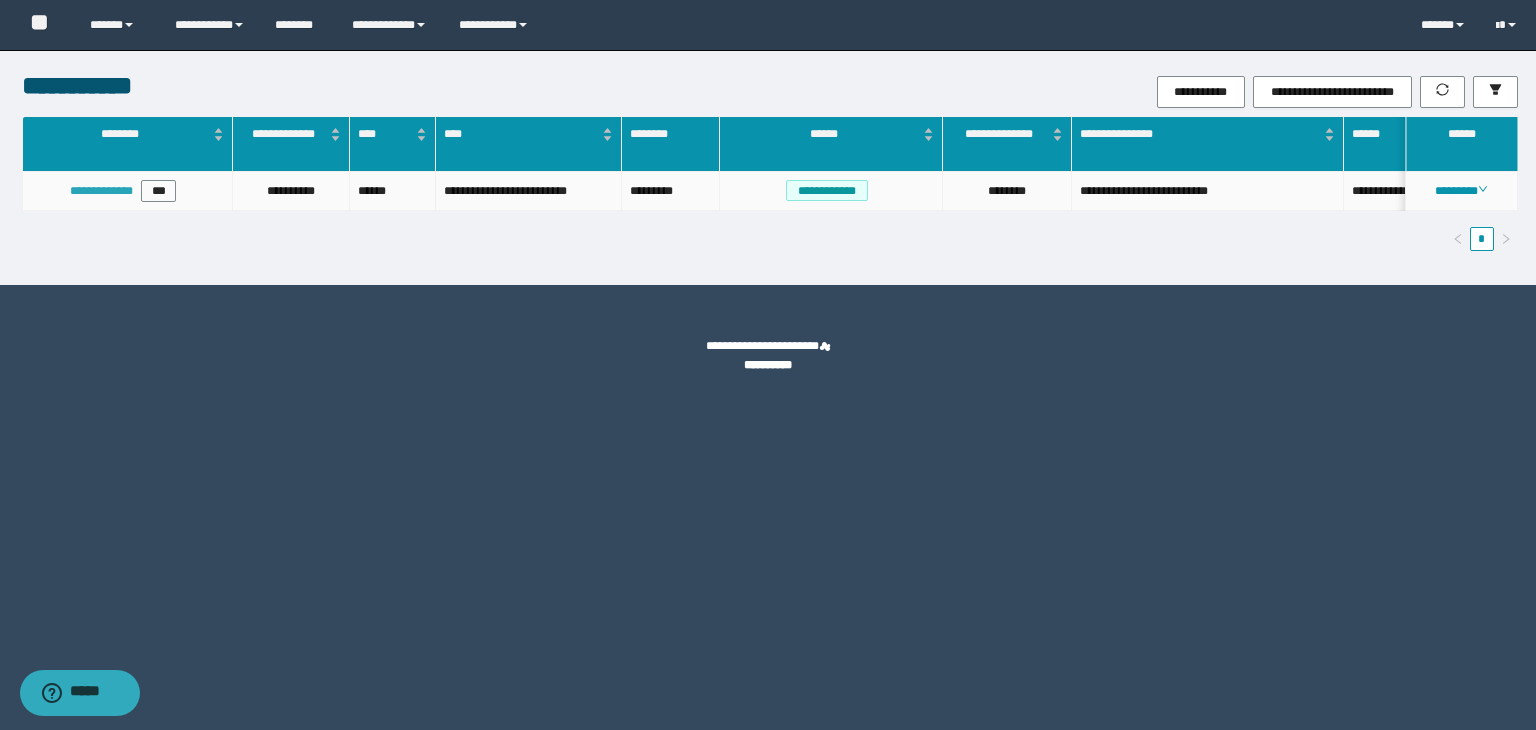 click on "**********" at bounding box center (101, 191) 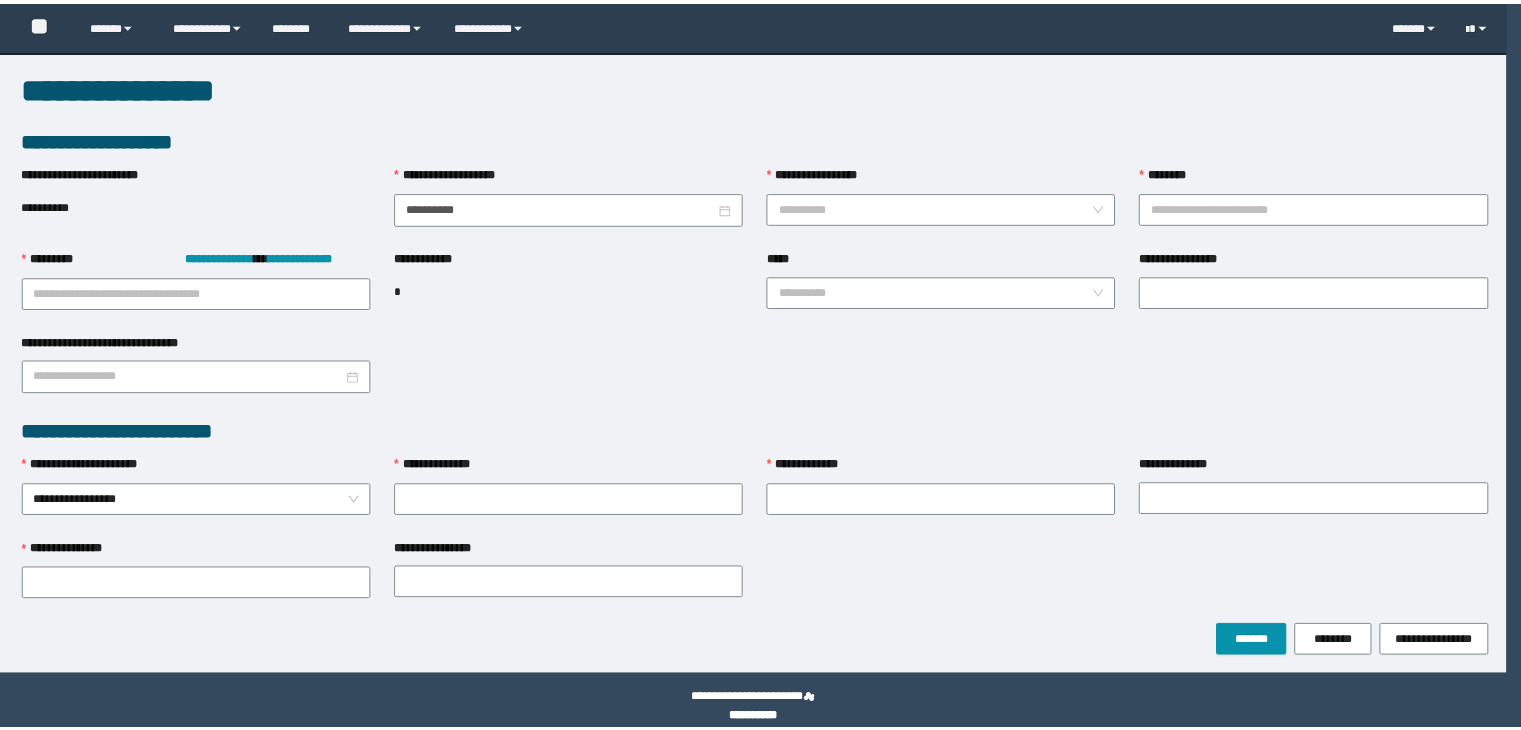 scroll, scrollTop: 0, scrollLeft: 0, axis: both 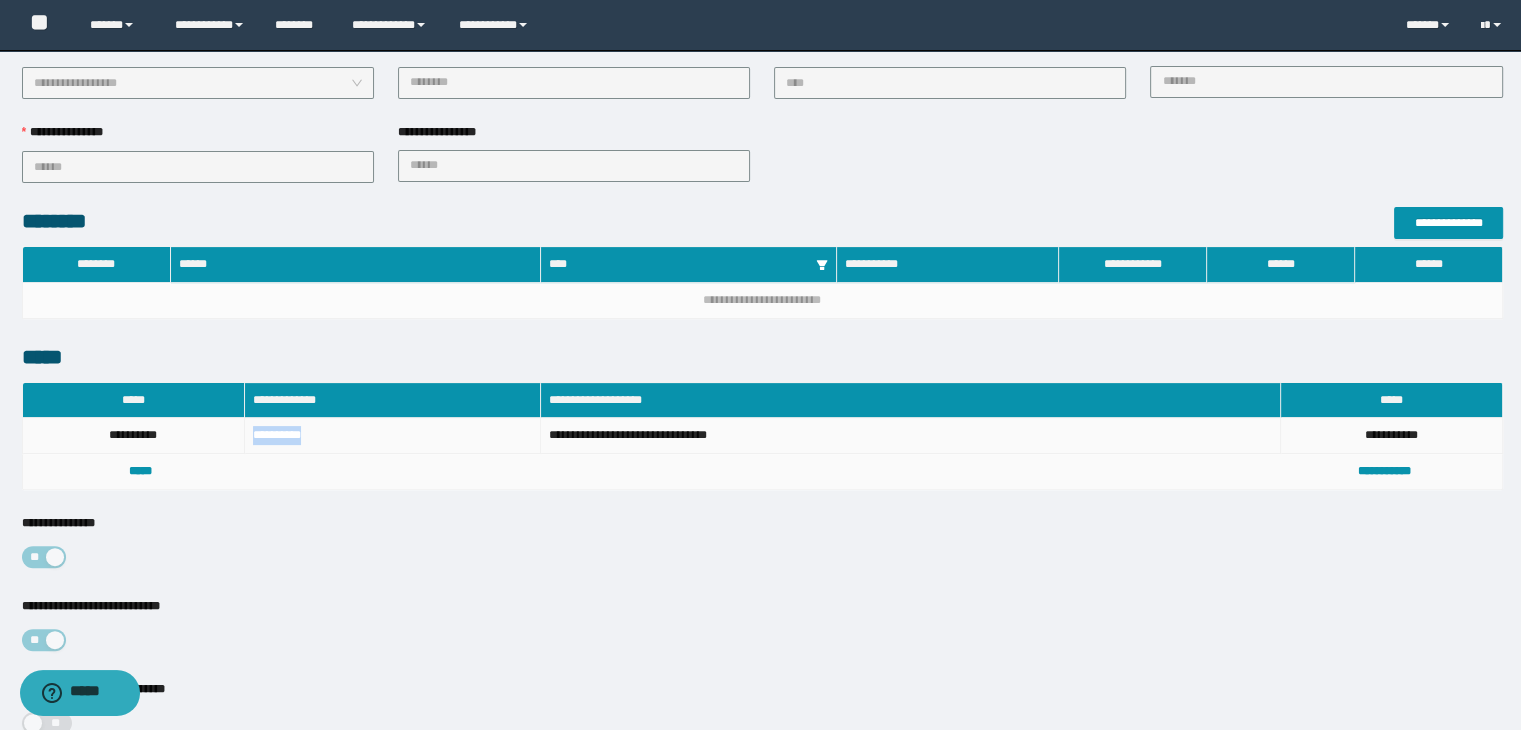 drag, startPoint x: 255, startPoint y: 428, endPoint x: 320, endPoint y: 438, distance: 65.76473 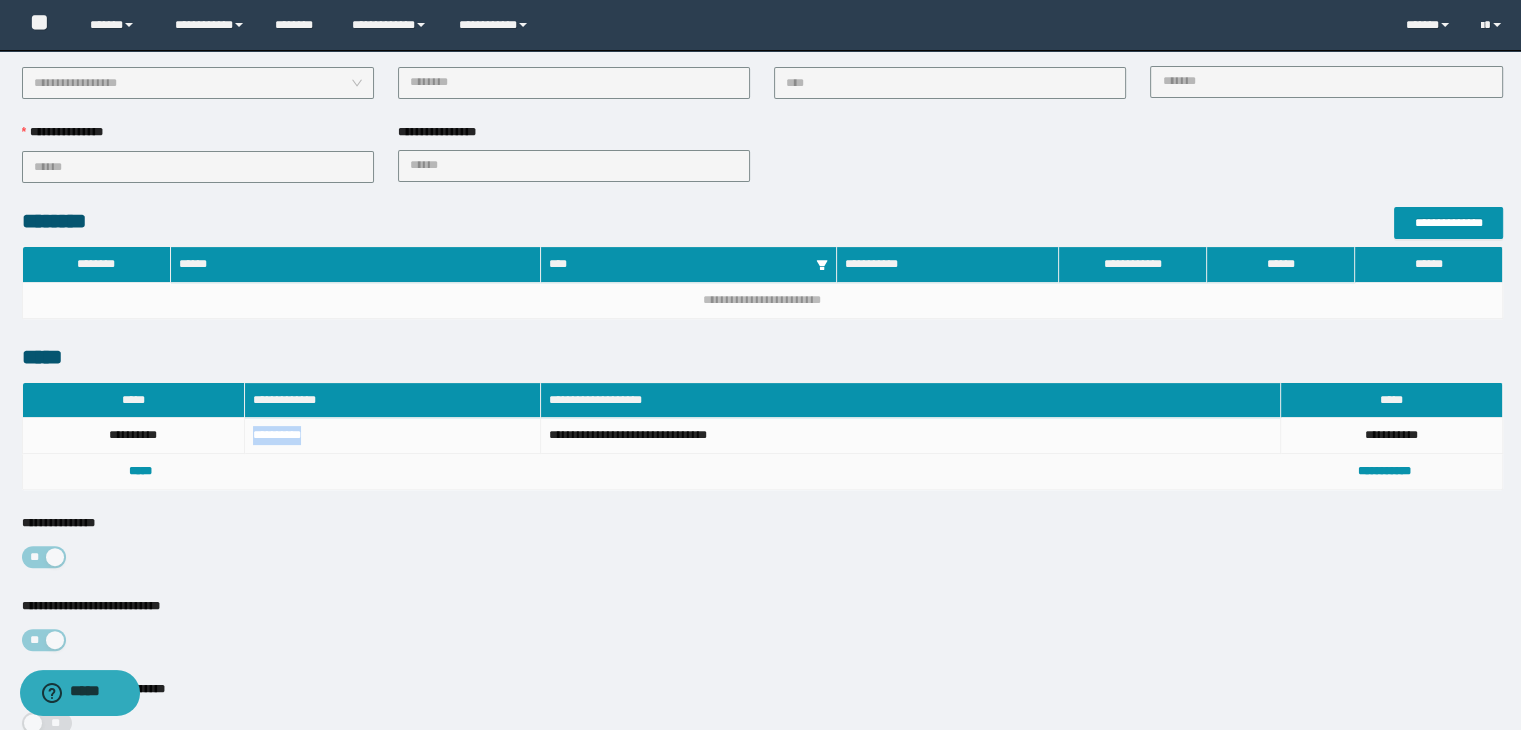 copy on "**********" 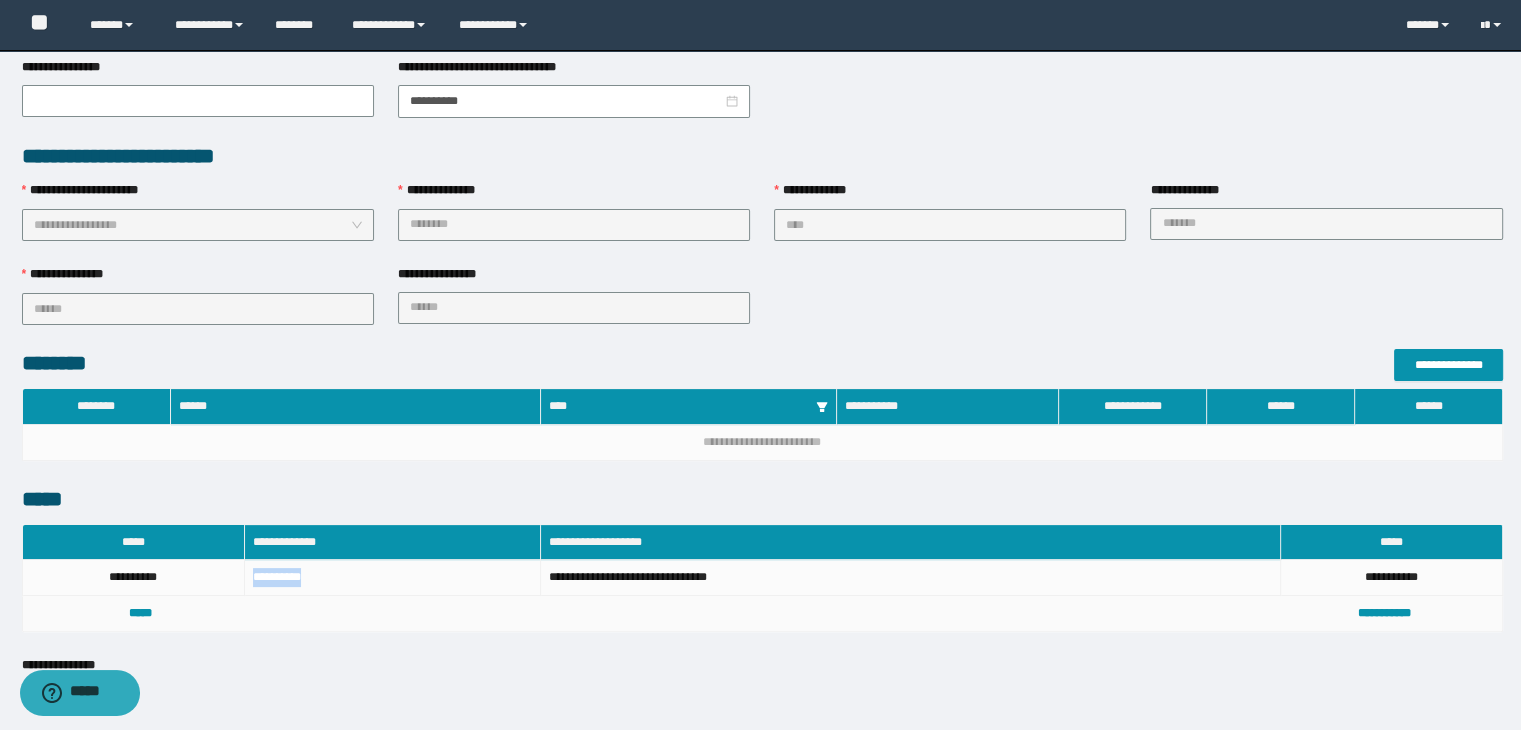 scroll, scrollTop: 300, scrollLeft: 0, axis: vertical 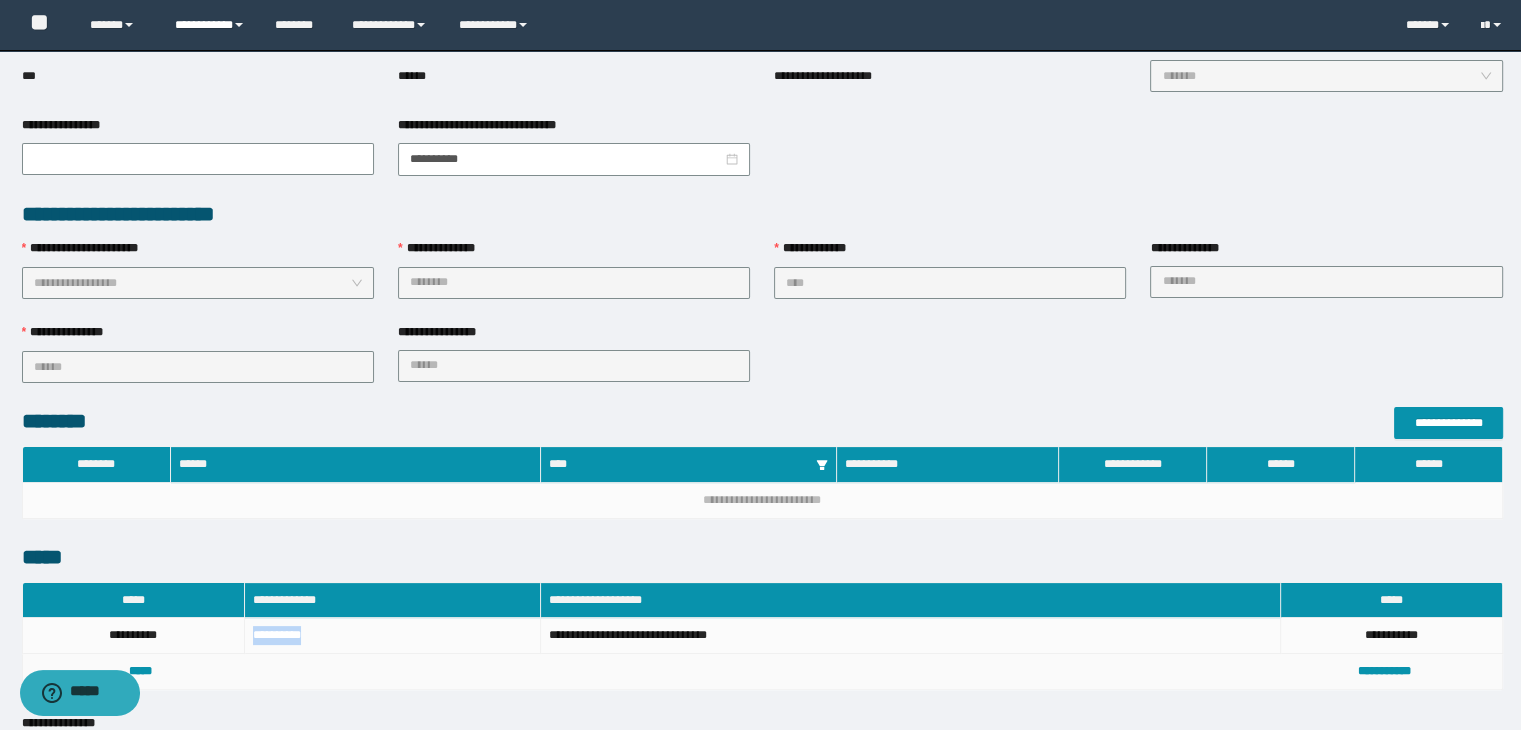 click on "**********" at bounding box center [210, 25] 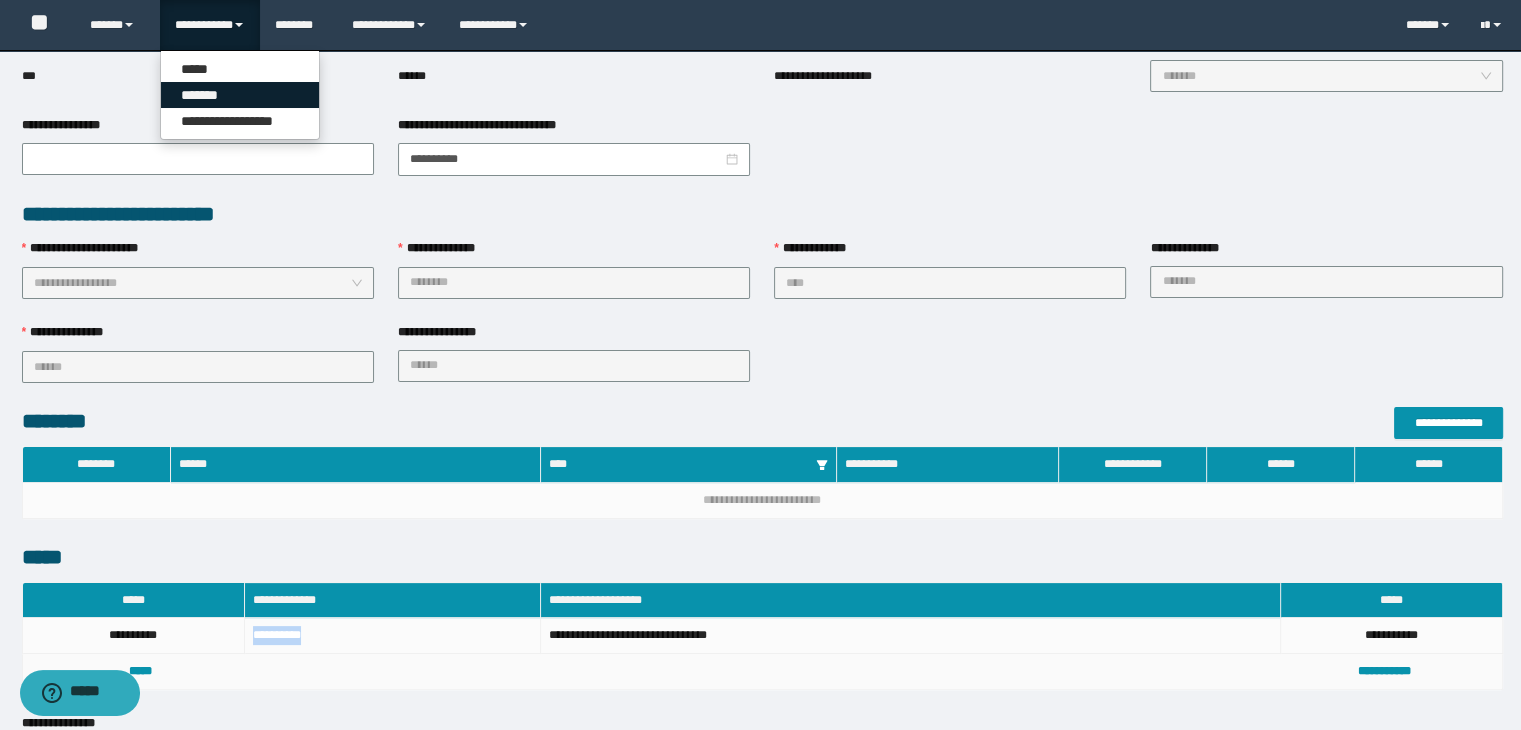 click on "*******" at bounding box center (240, 95) 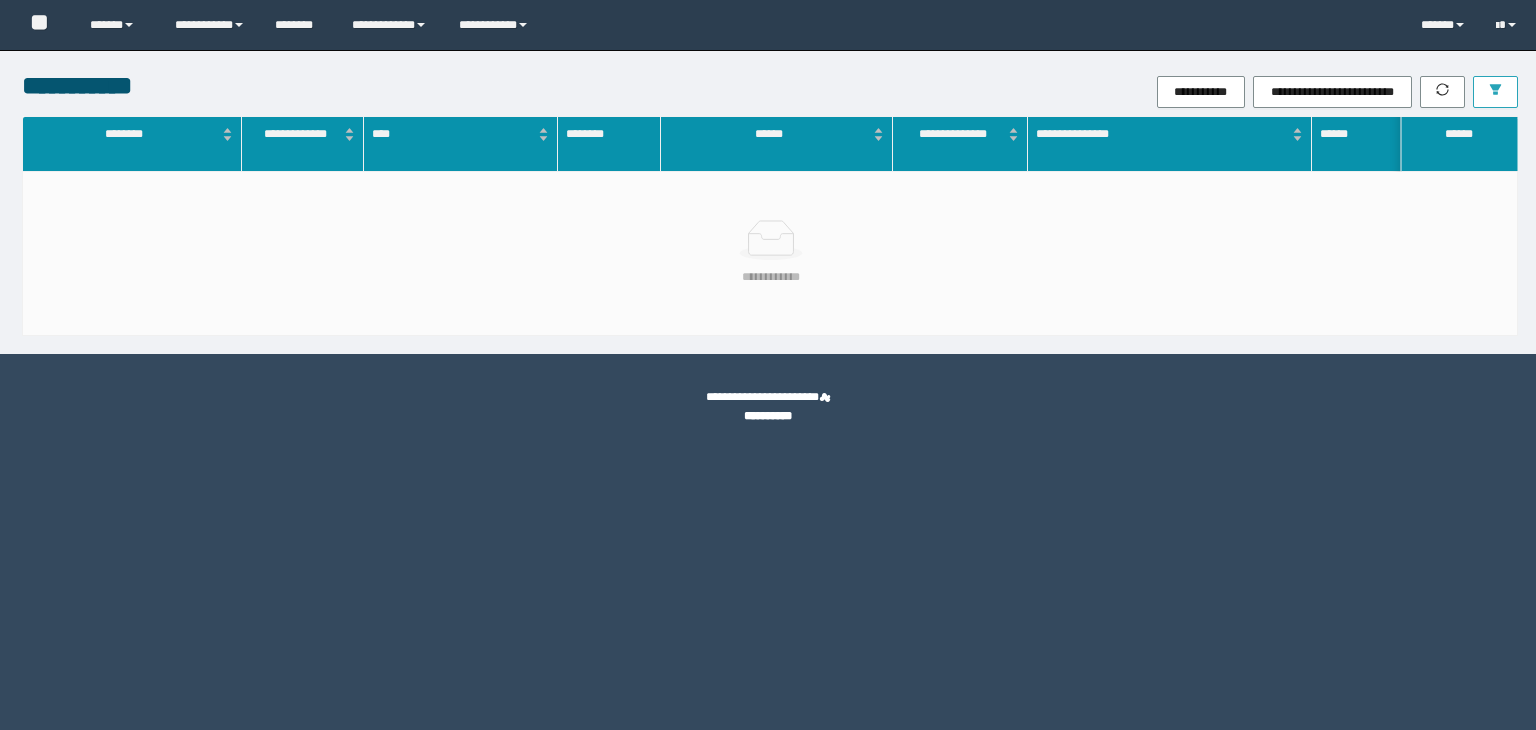 scroll, scrollTop: 0, scrollLeft: 0, axis: both 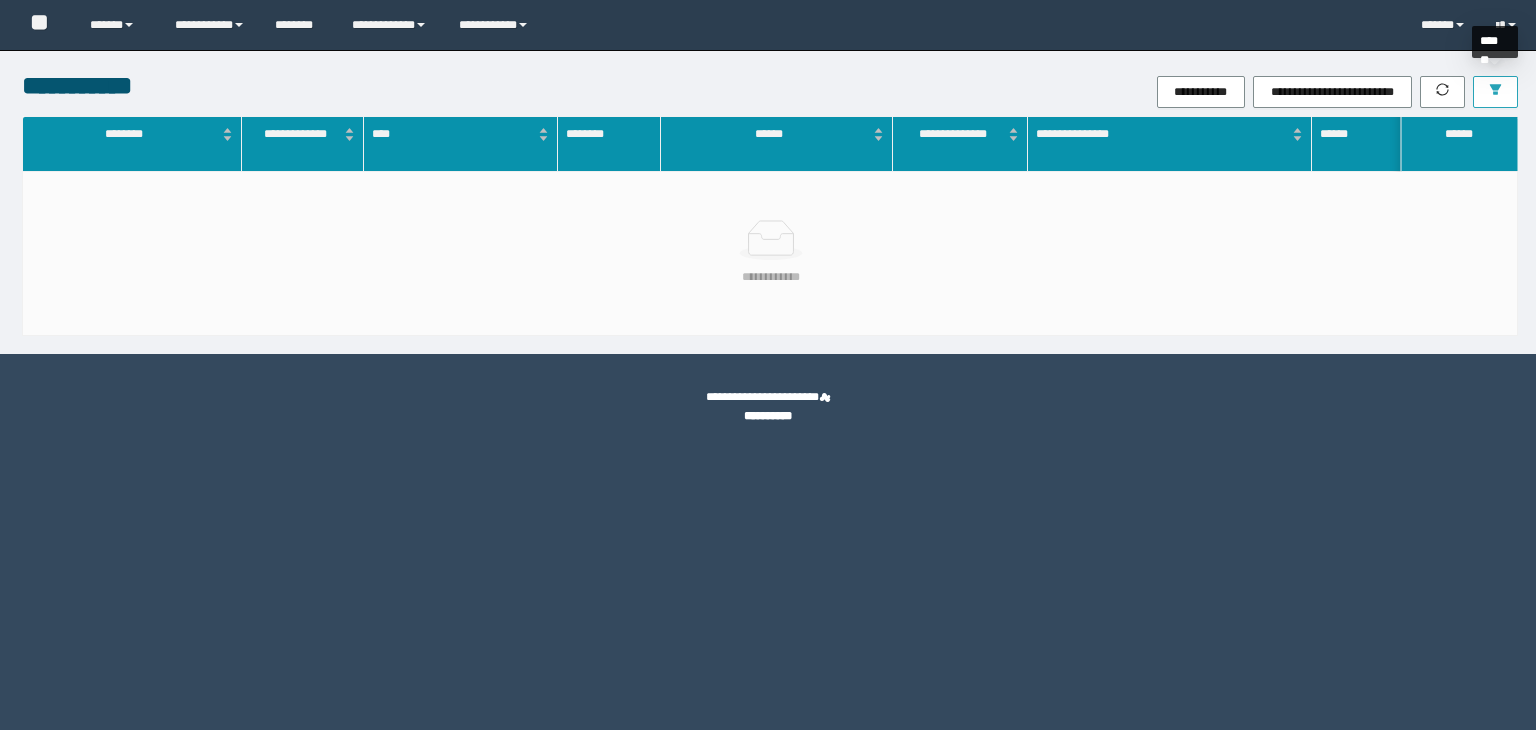 click at bounding box center (1495, 92) 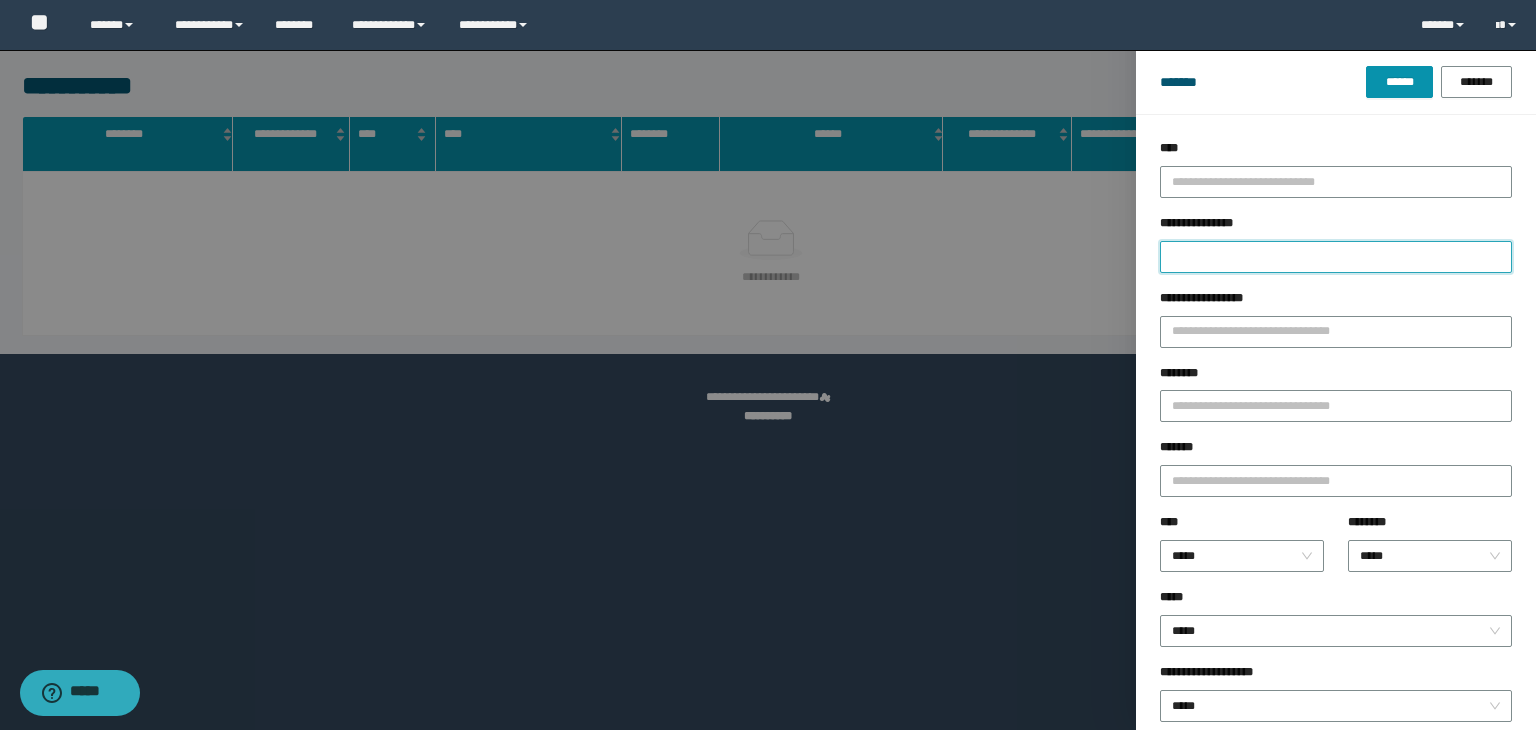 click on "**********" at bounding box center [1336, 257] 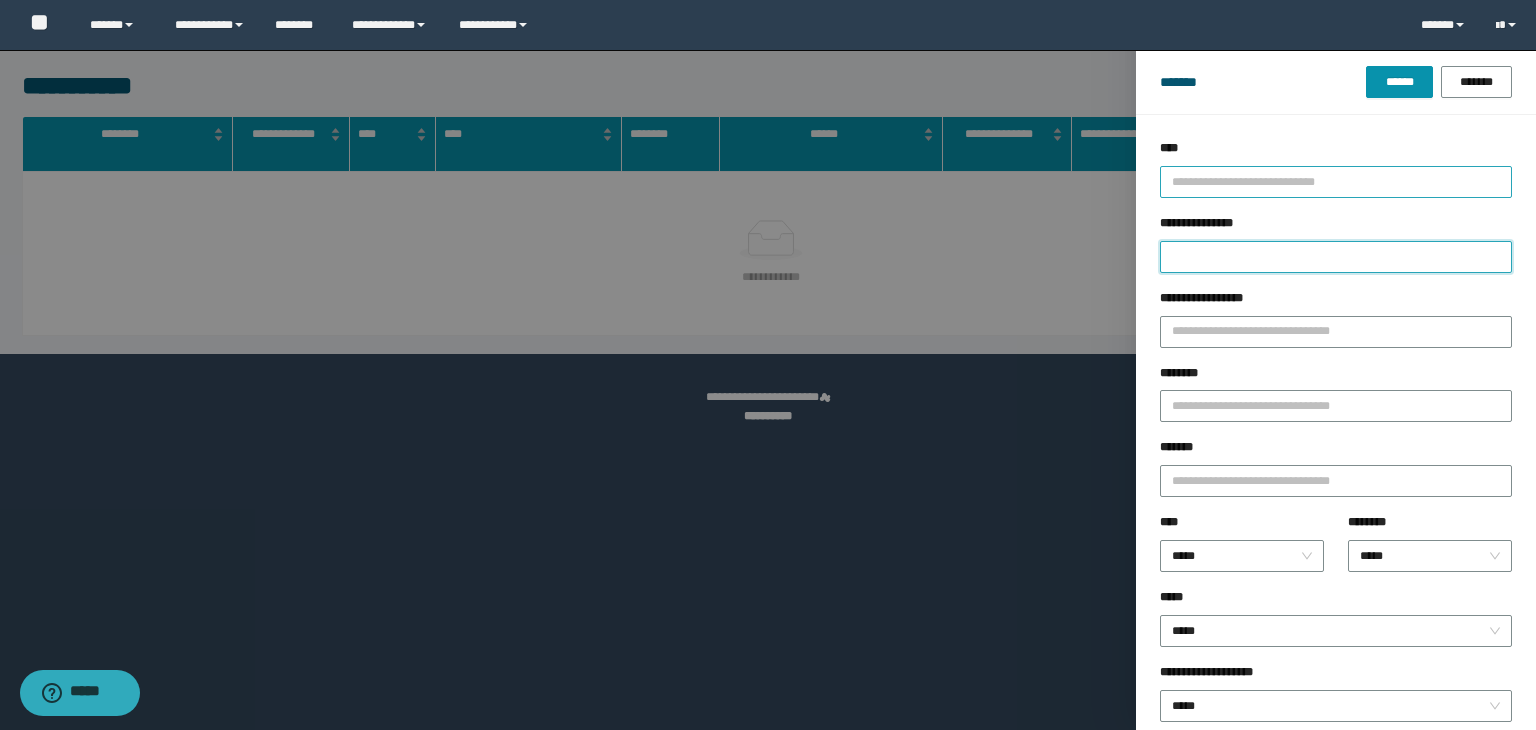 paste on "**********" 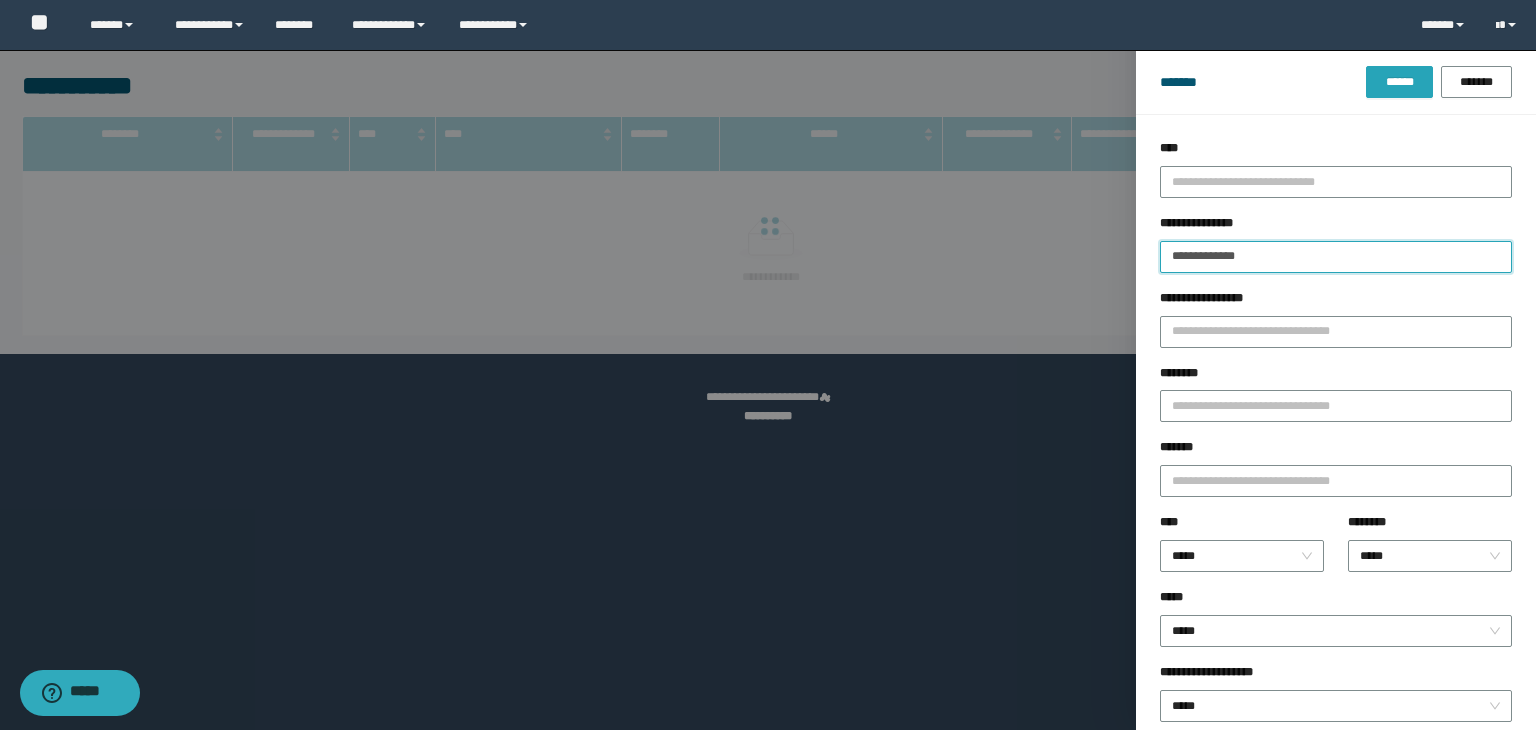 type on "**********" 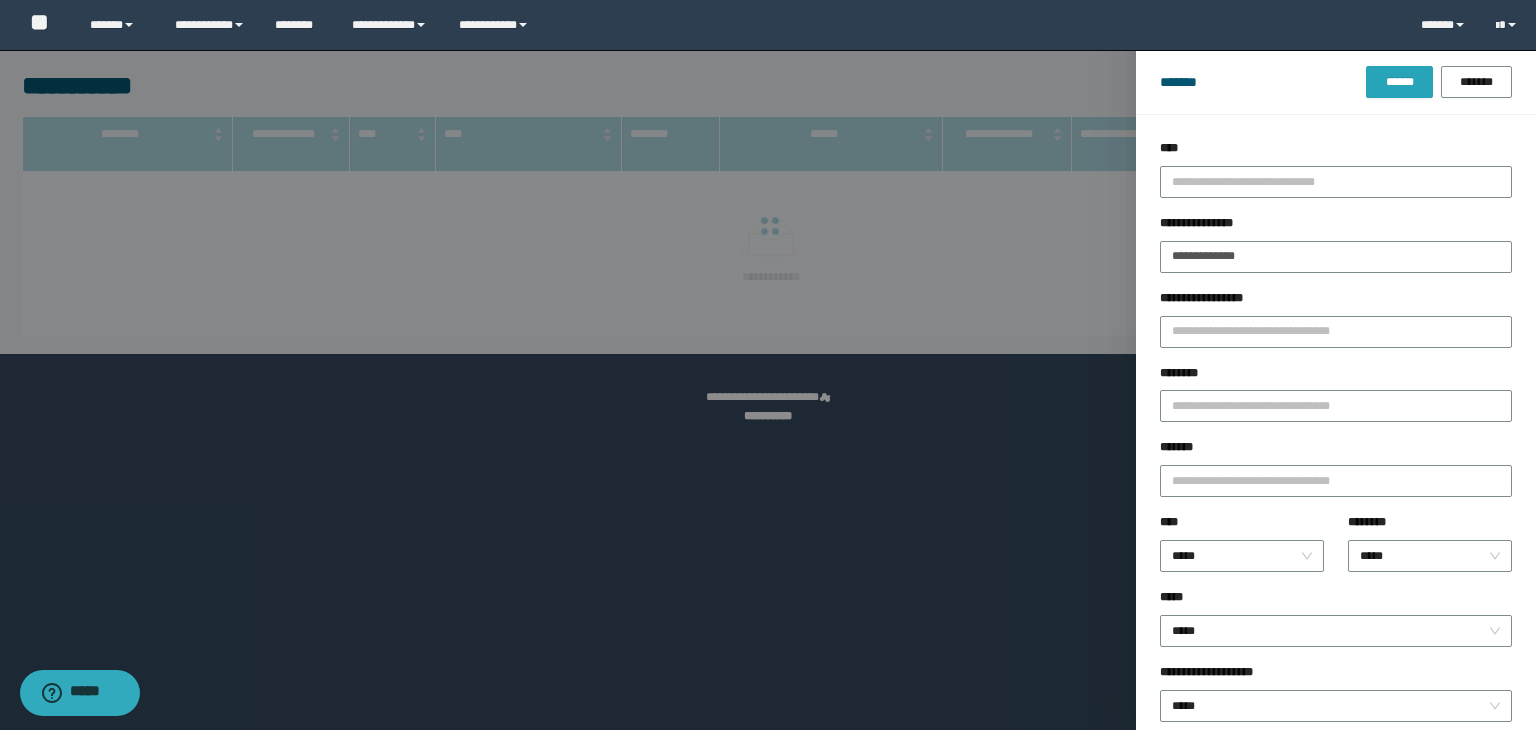 drag, startPoint x: 1391, startPoint y: 85, endPoint x: 1058, endPoint y: 393, distance: 453.60004 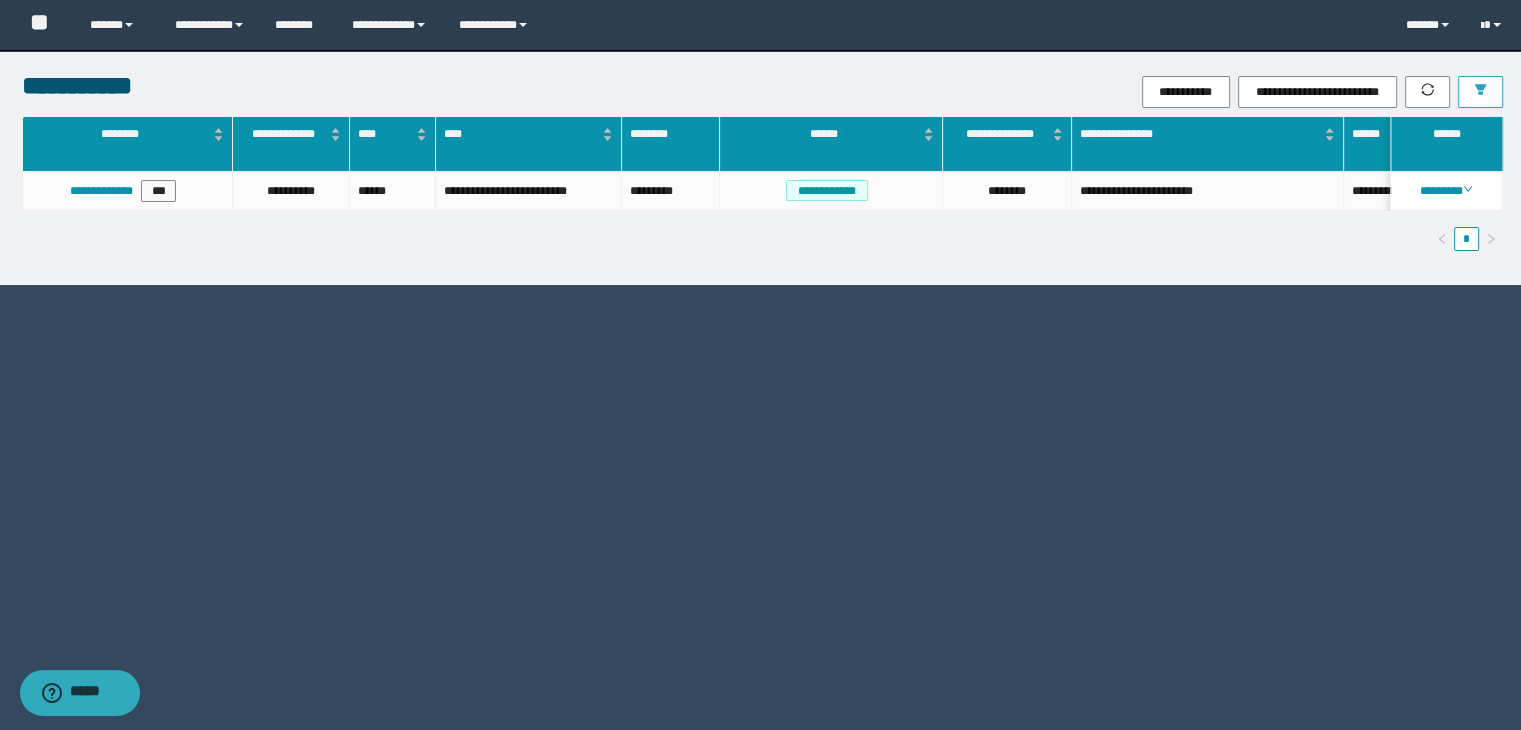 type 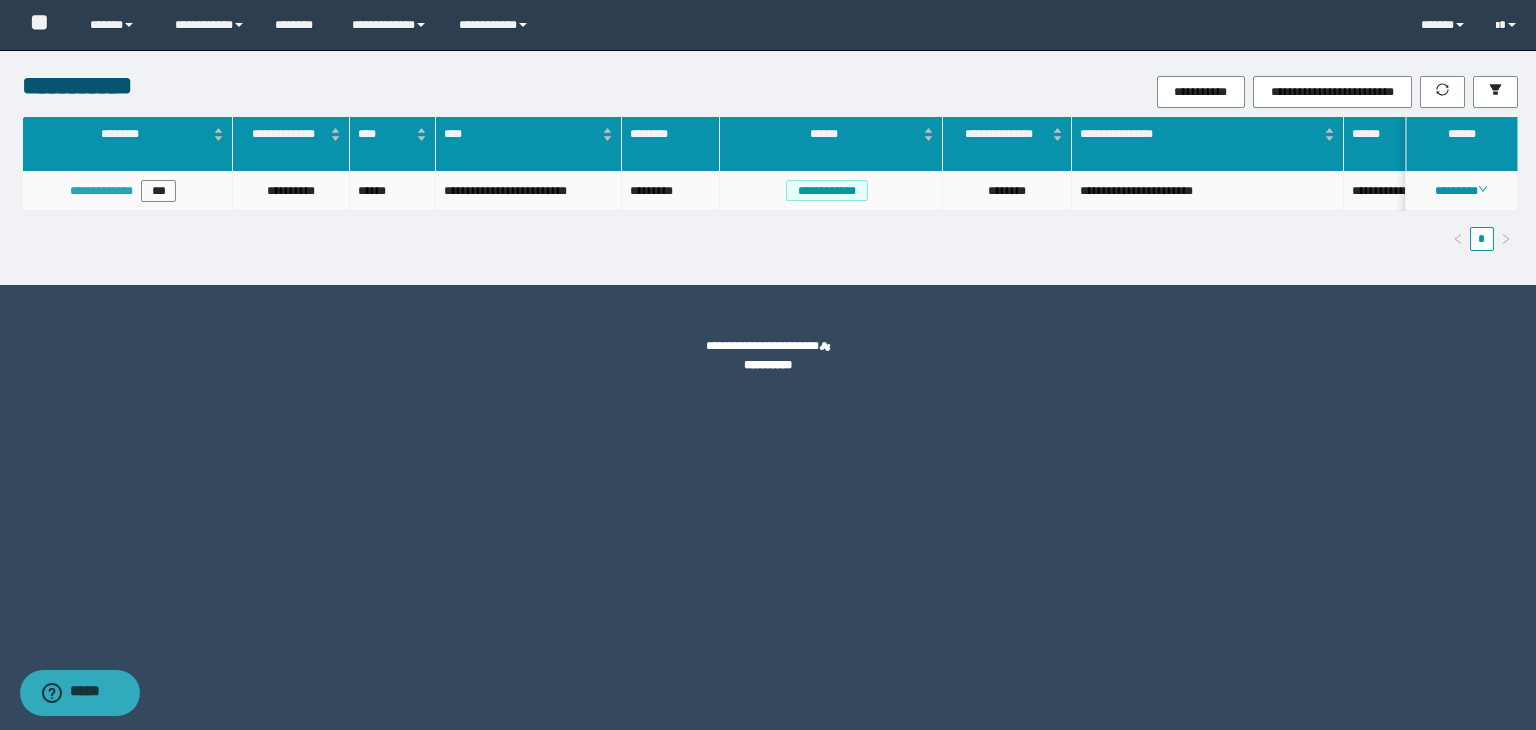 click on "**********" at bounding box center [101, 191] 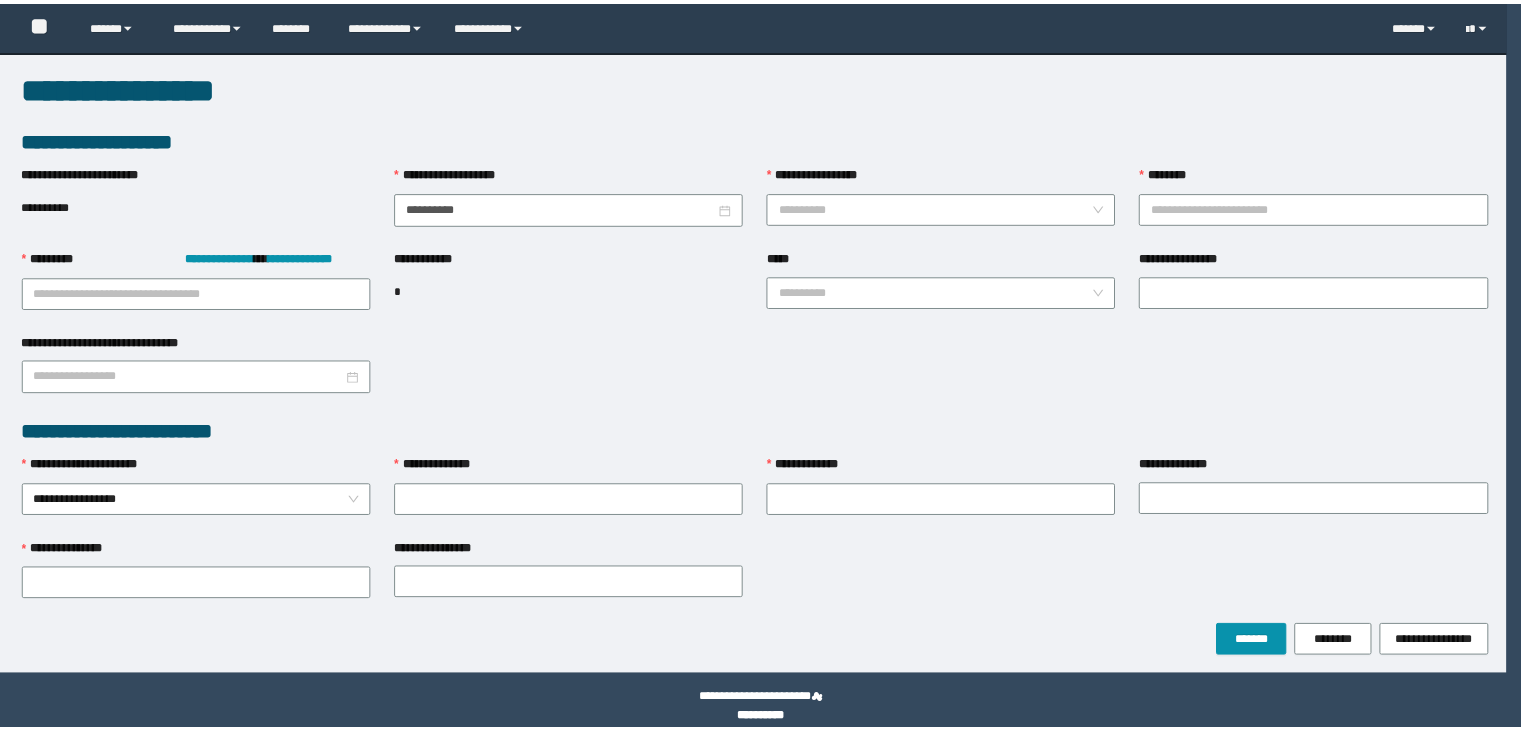 scroll, scrollTop: 0, scrollLeft: 0, axis: both 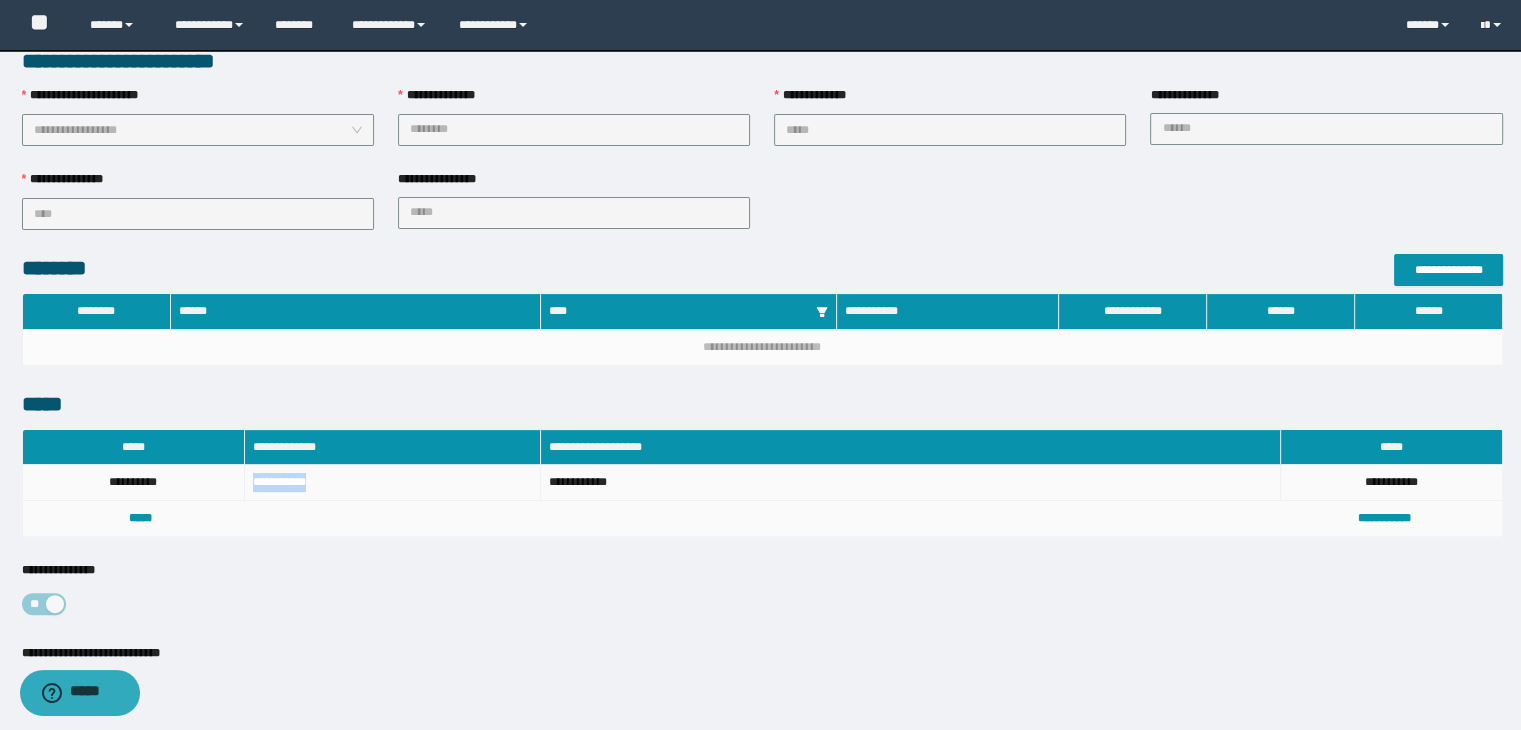 drag, startPoint x: 250, startPoint y: 474, endPoint x: 324, endPoint y: 482, distance: 74.431175 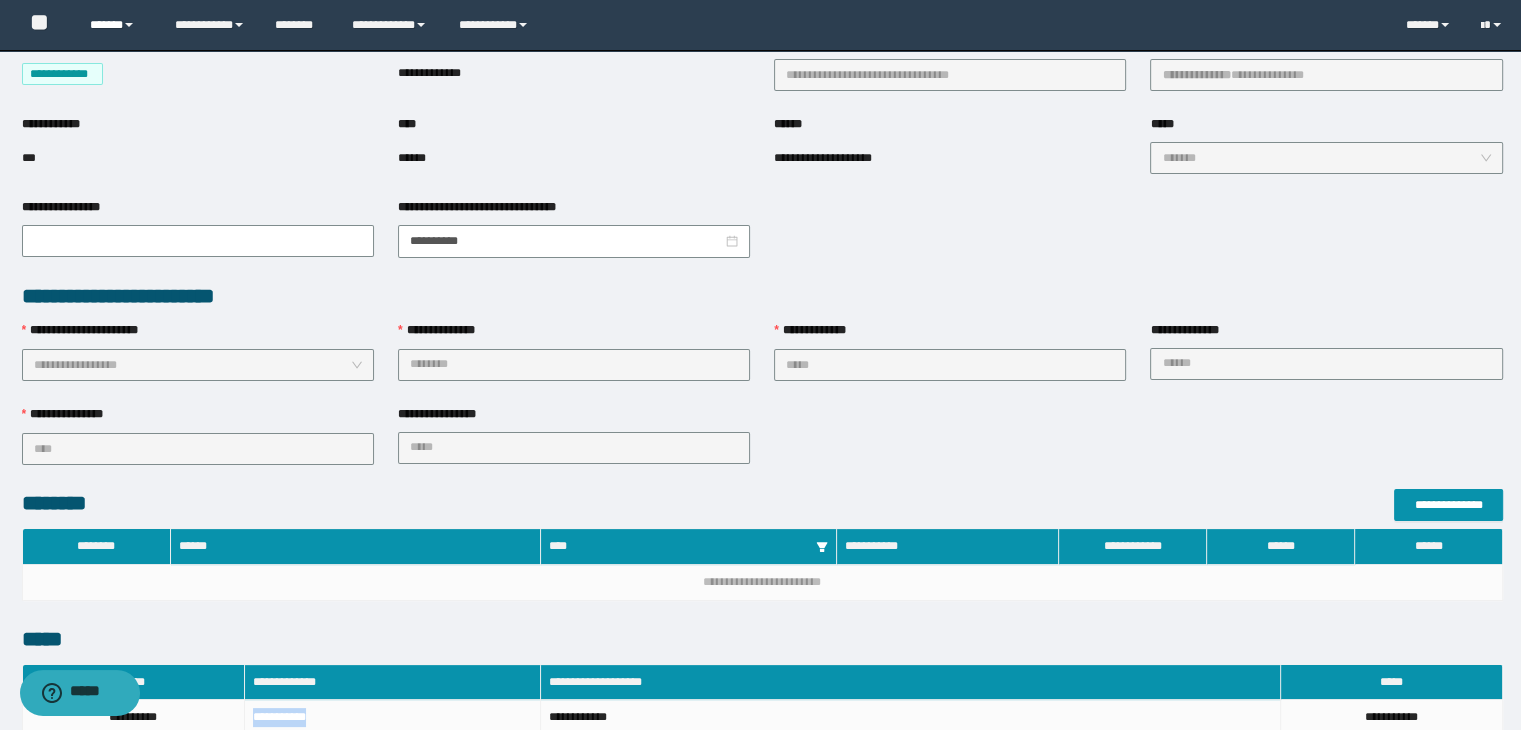 scroll, scrollTop: 53, scrollLeft: 0, axis: vertical 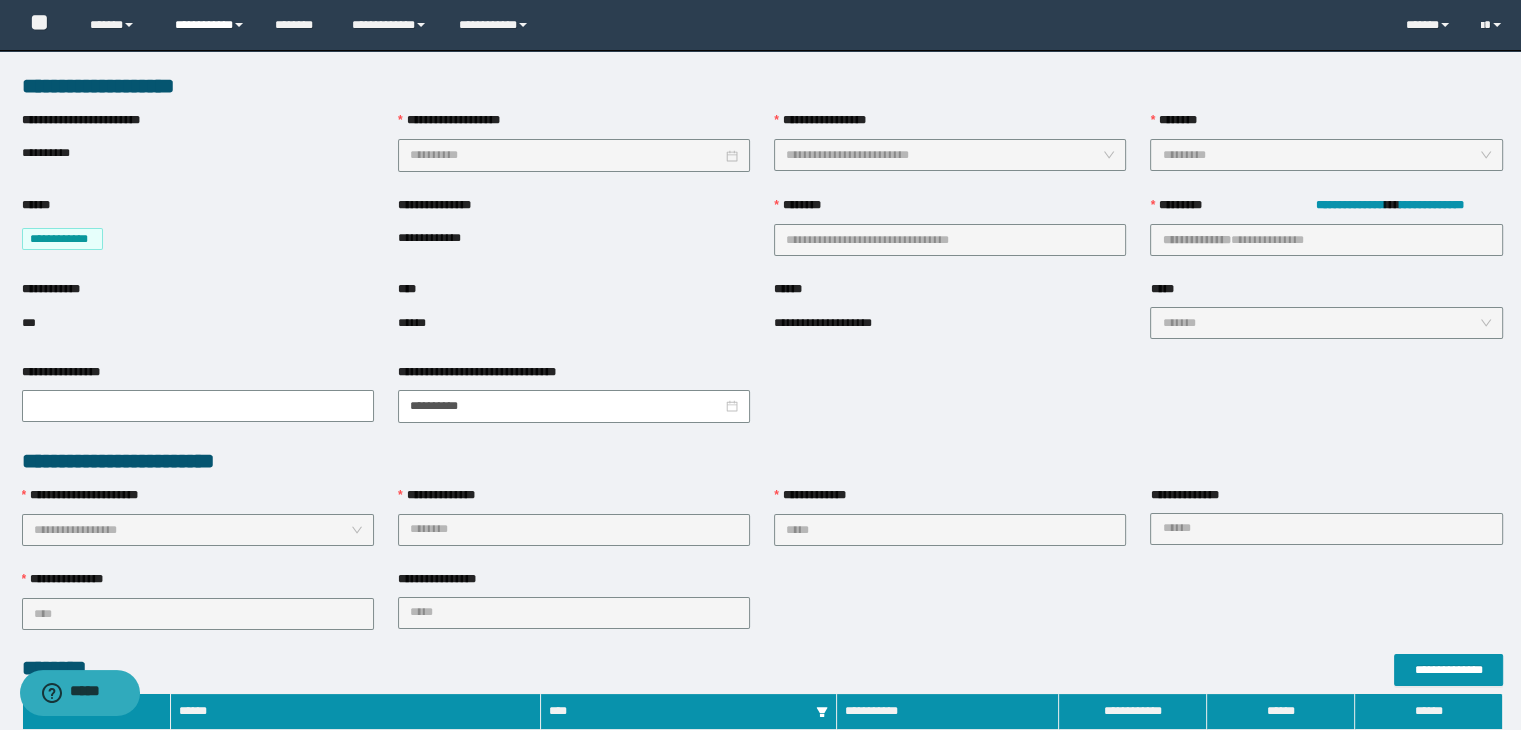 click on "**********" at bounding box center [210, 25] 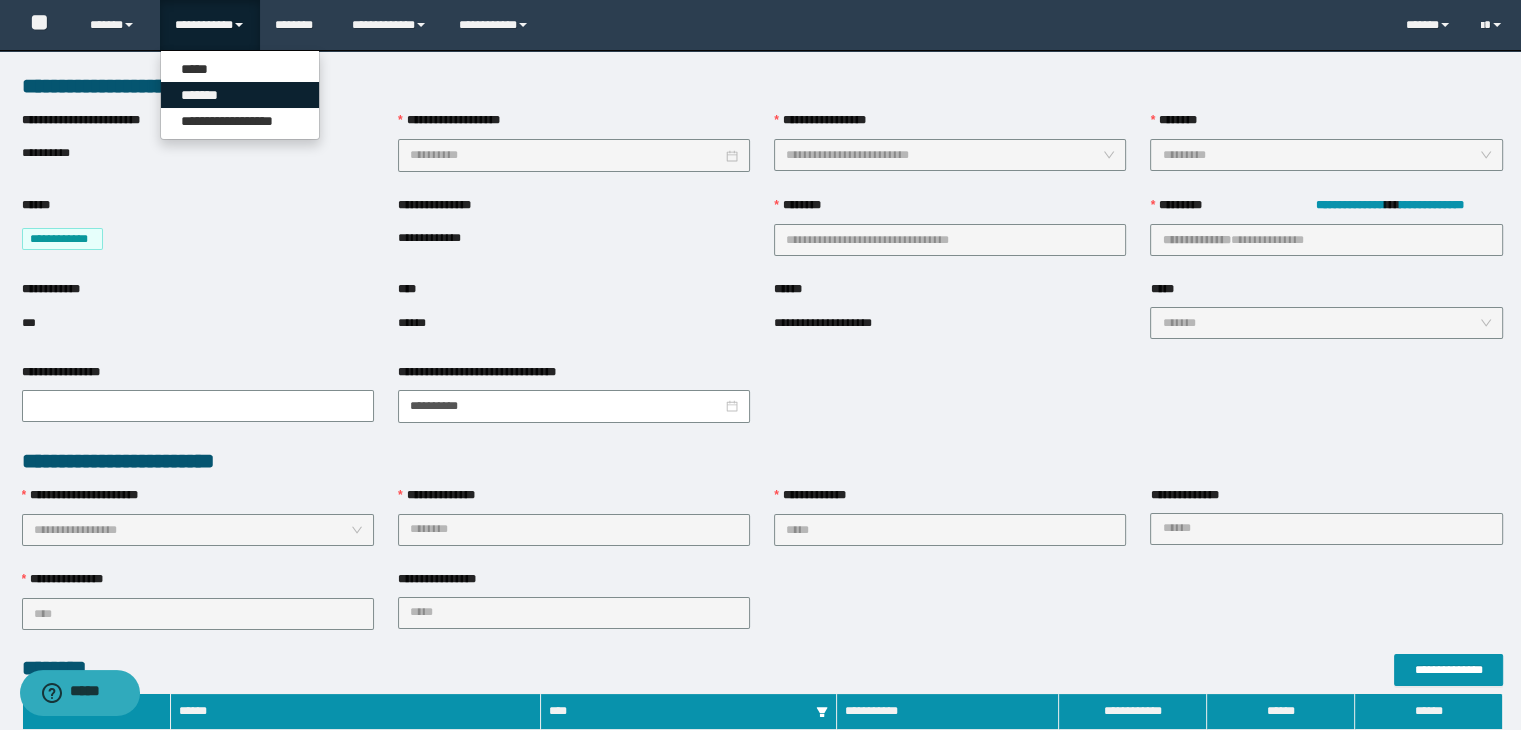 click on "*******" at bounding box center [240, 95] 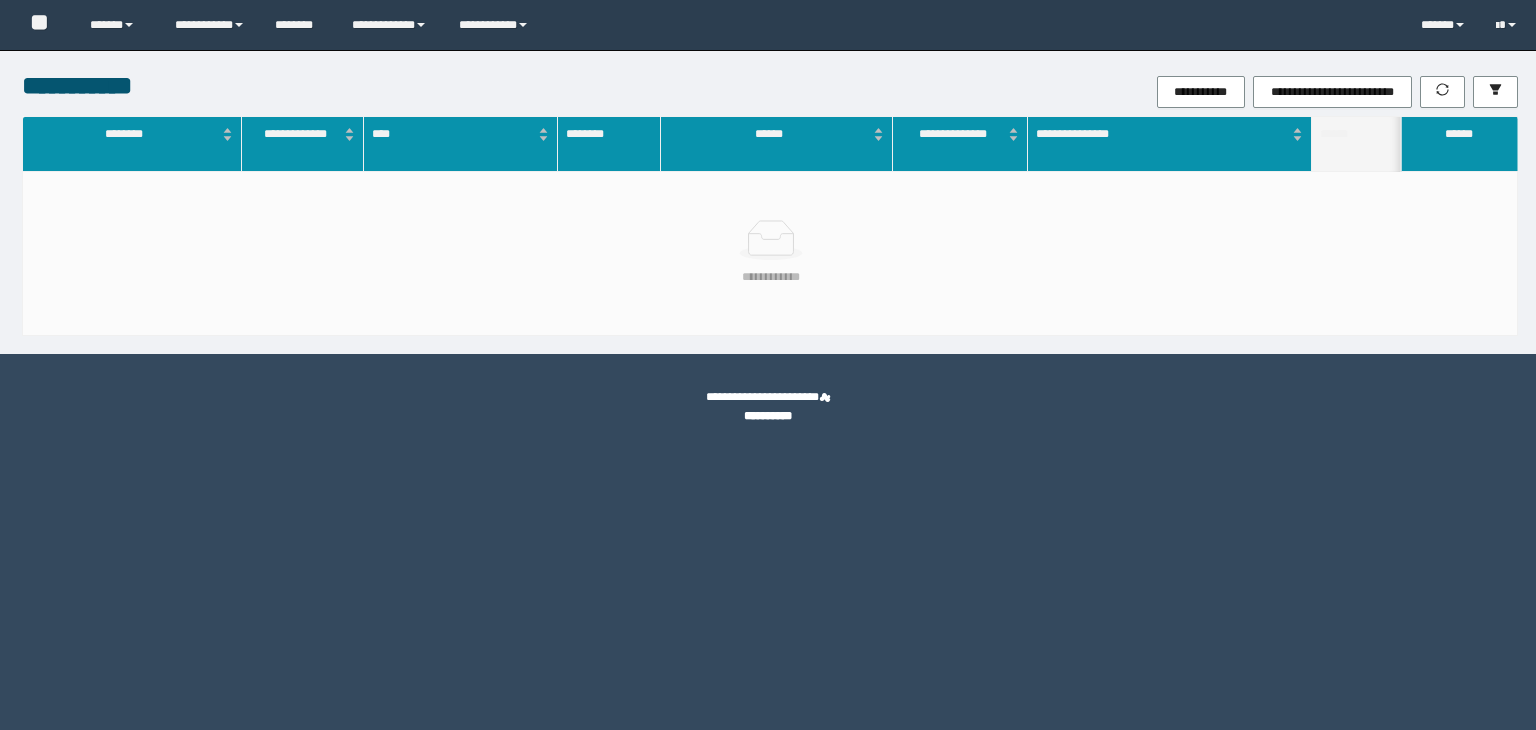 scroll, scrollTop: 0, scrollLeft: 0, axis: both 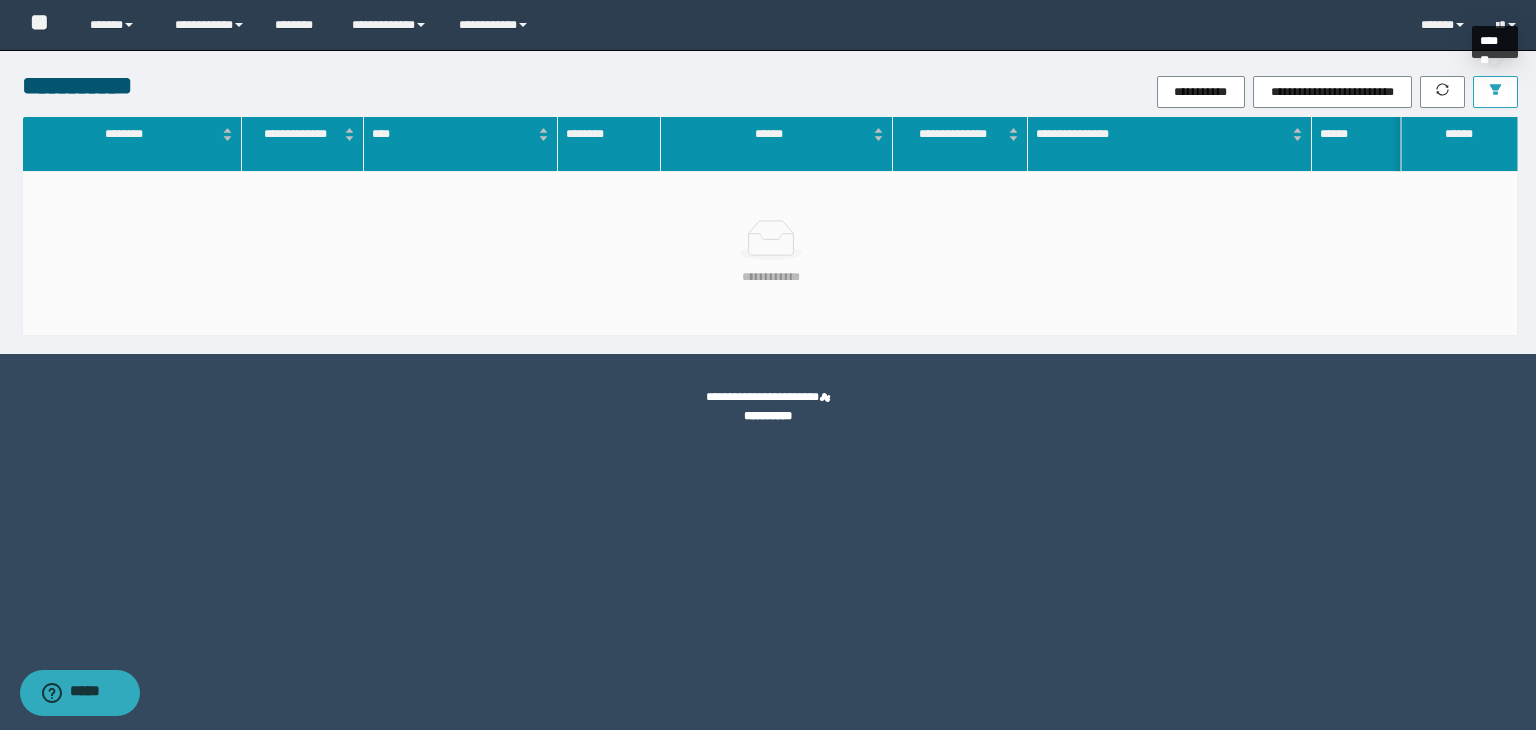 click 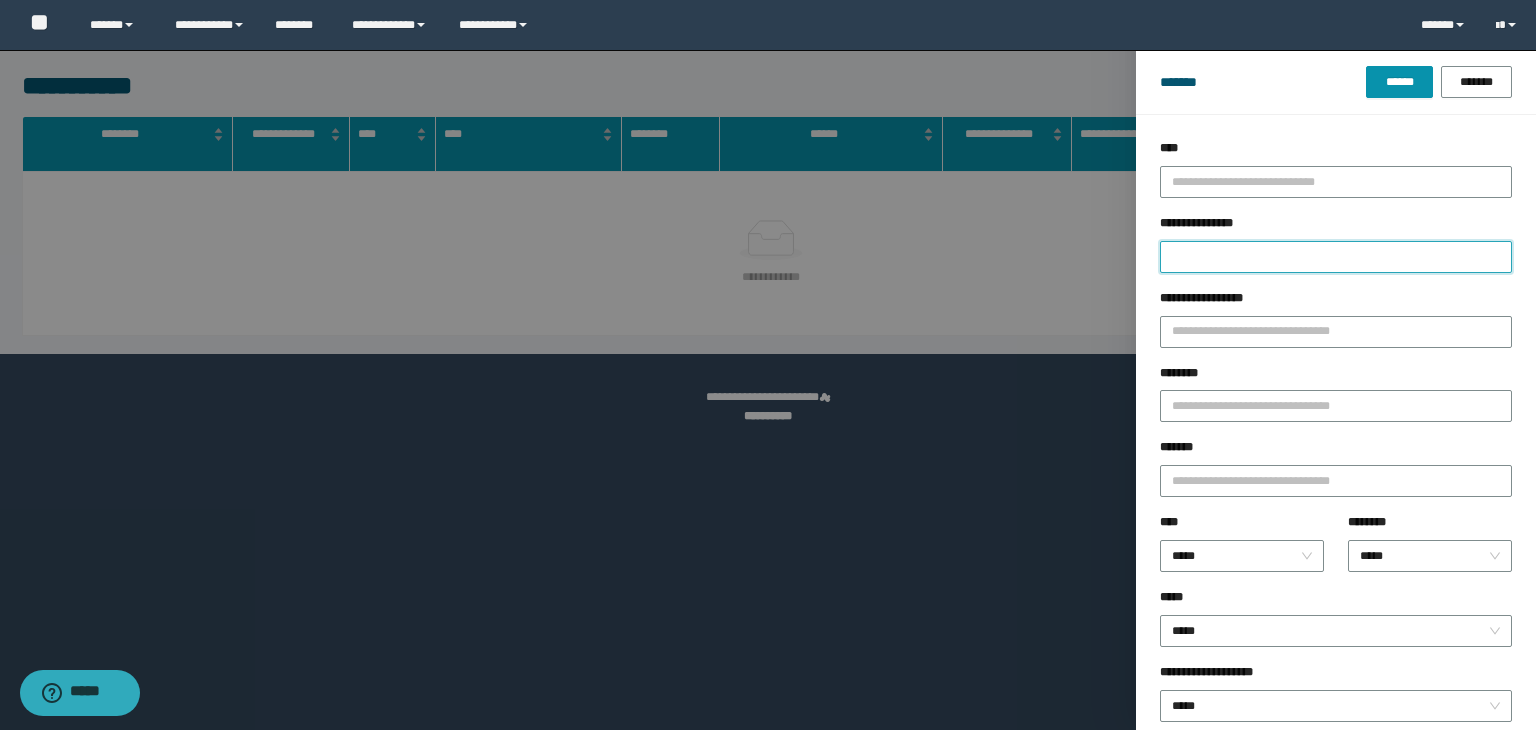 click on "**********" at bounding box center [1336, 257] 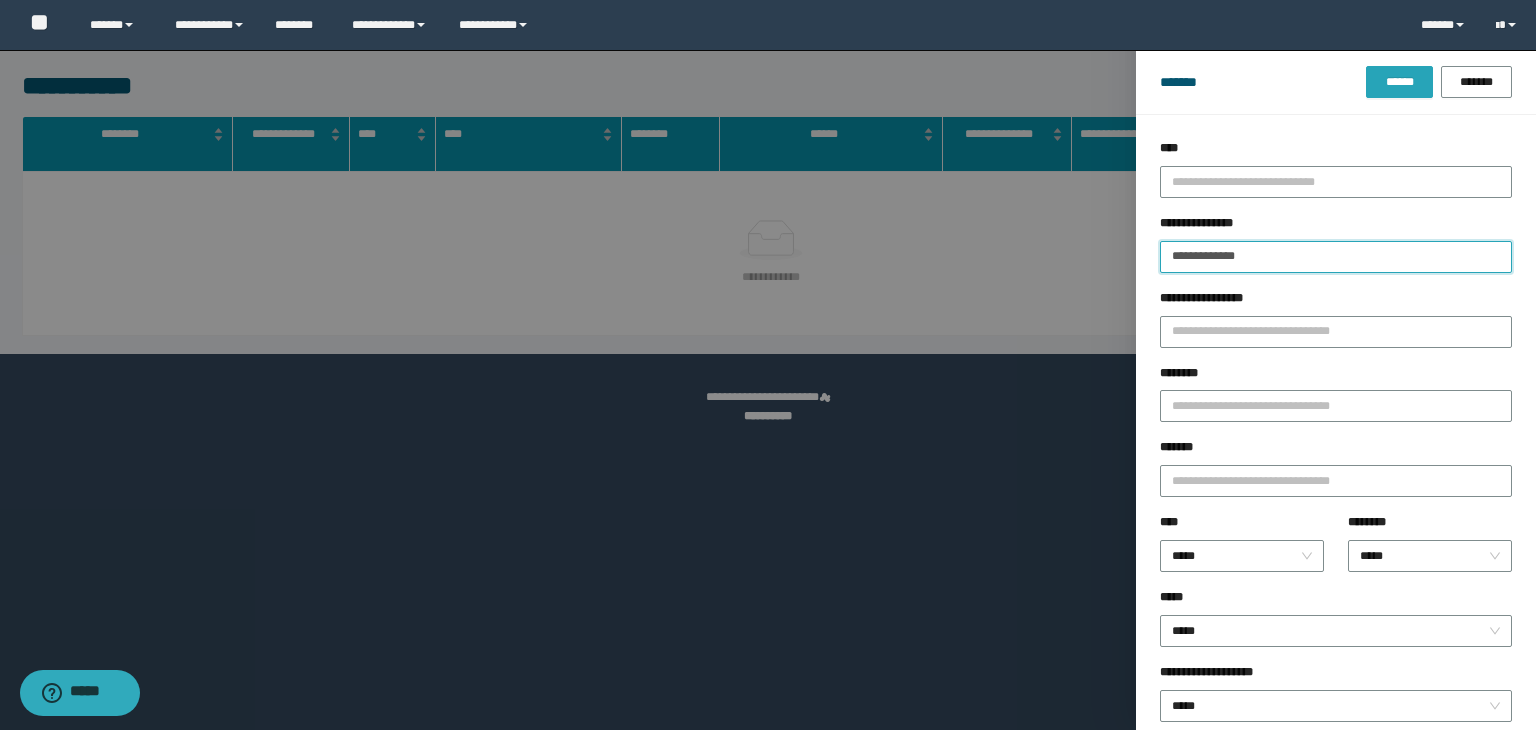 type on "**********" 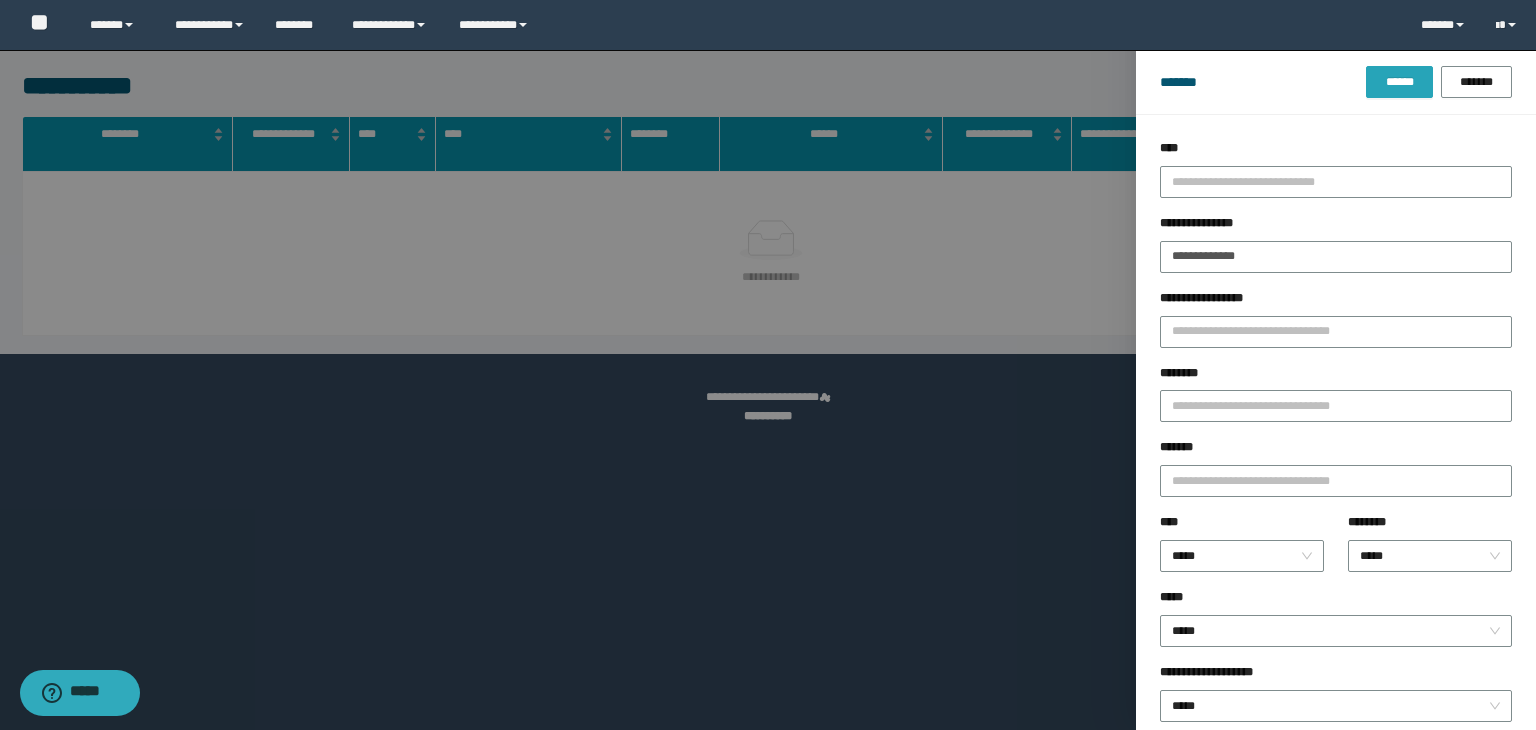 click on "******" at bounding box center (1399, 82) 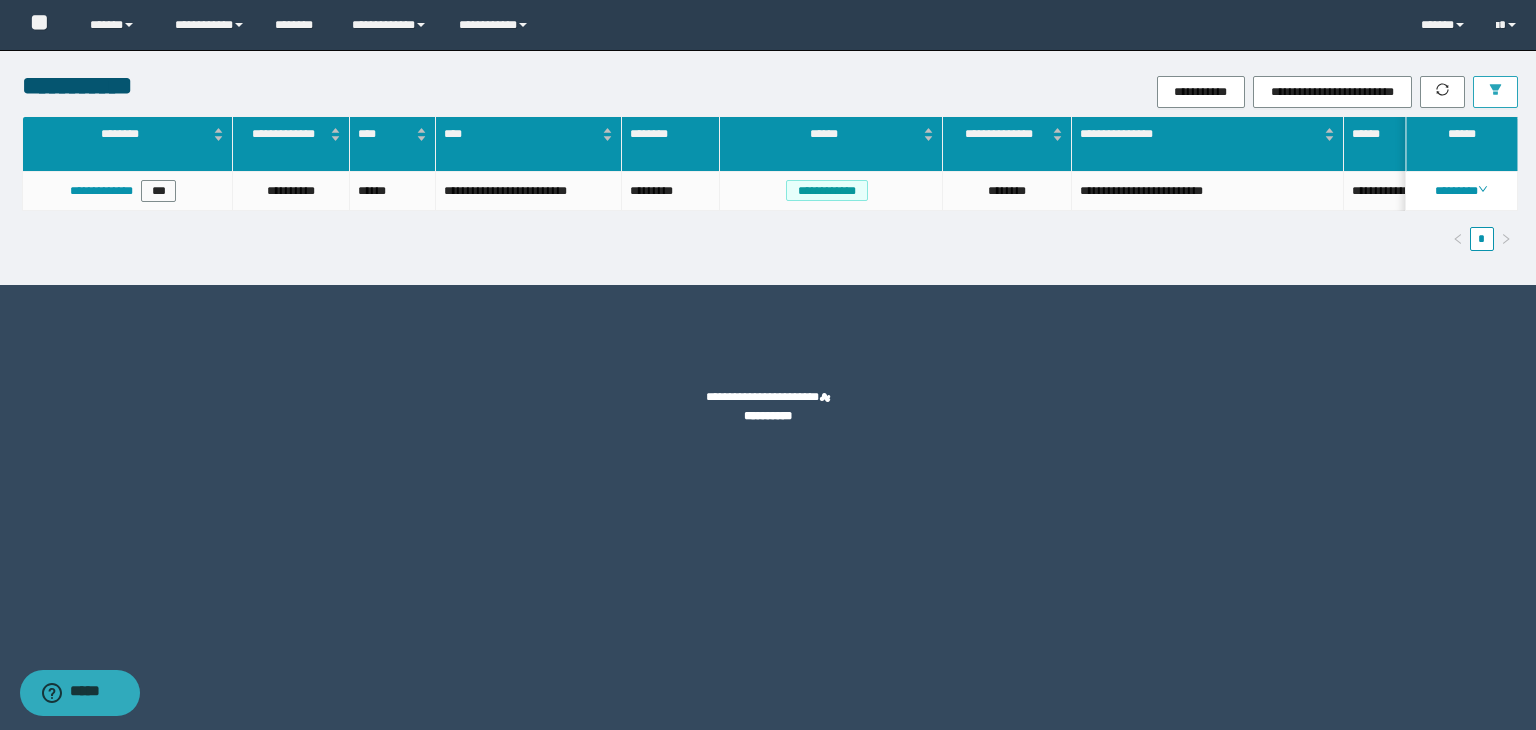 type 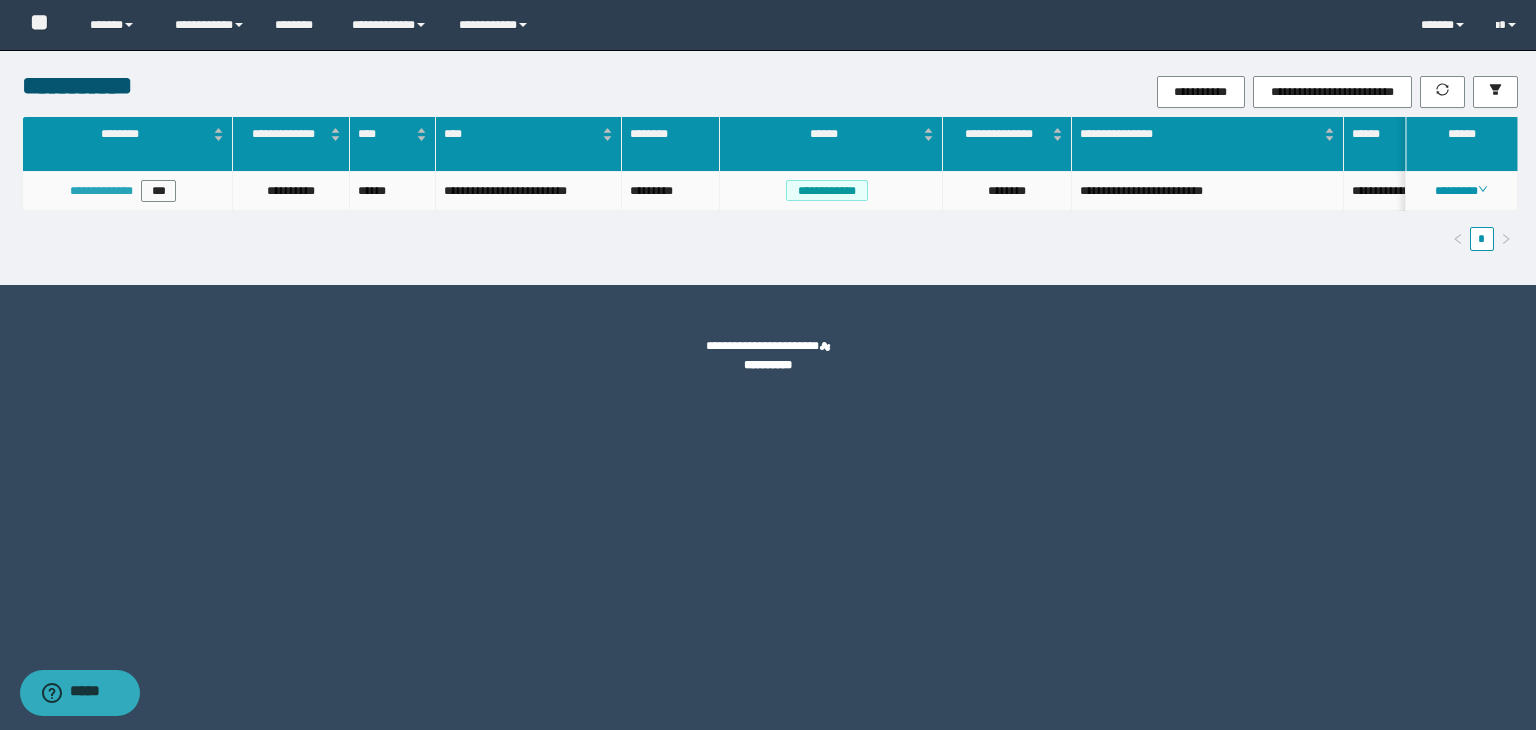 click on "**********" at bounding box center [101, 191] 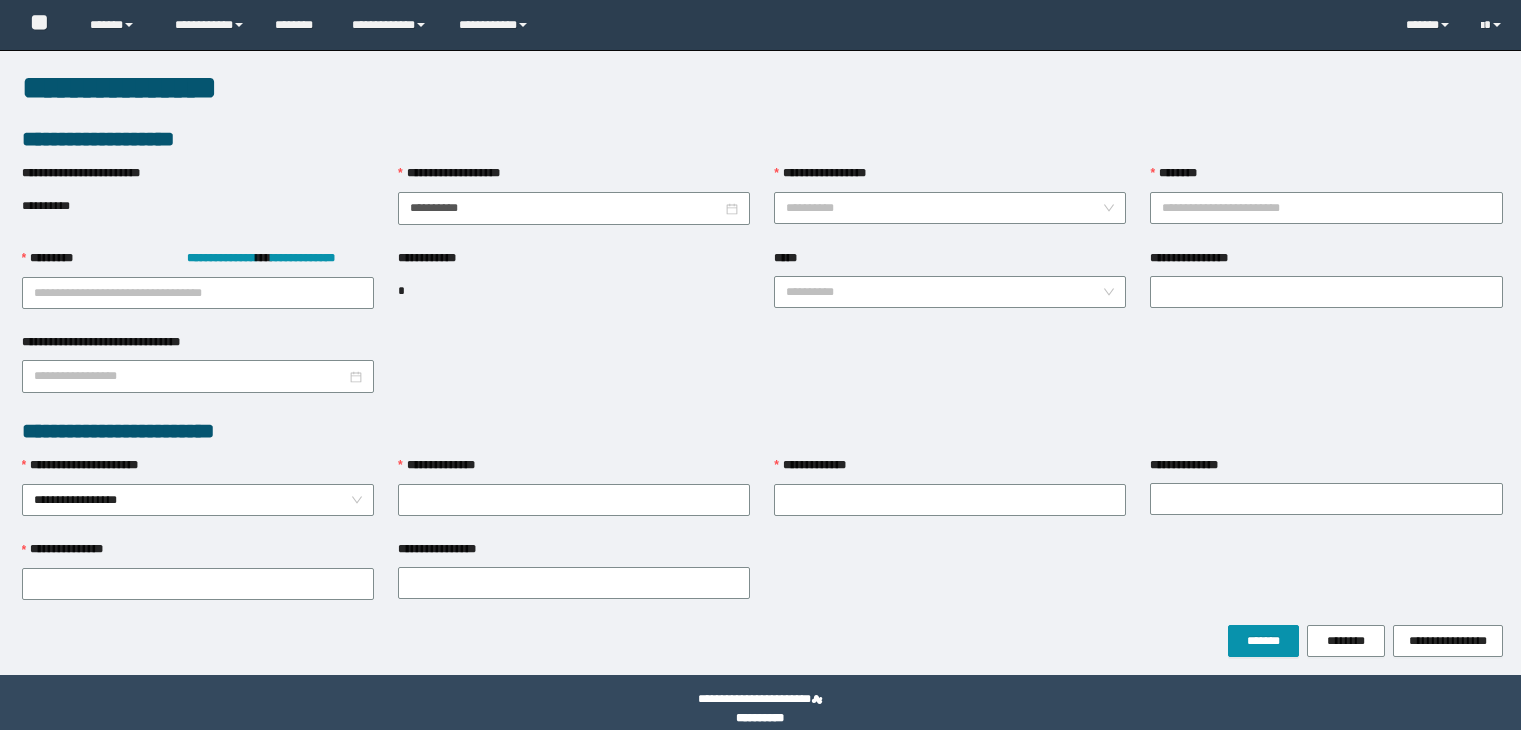 scroll, scrollTop: 0, scrollLeft: 0, axis: both 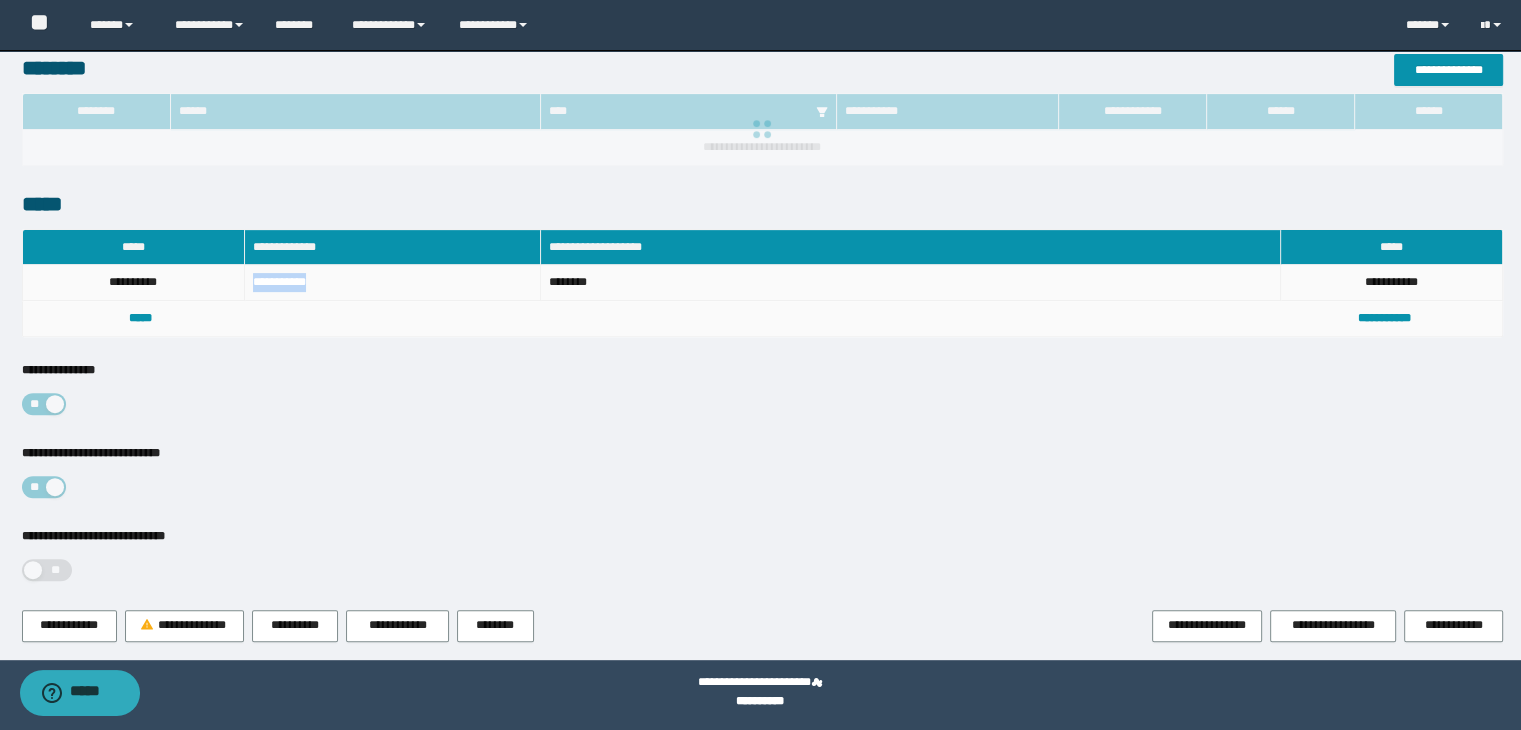 drag, startPoint x: 250, startPoint y: 279, endPoint x: 323, endPoint y: 285, distance: 73.24616 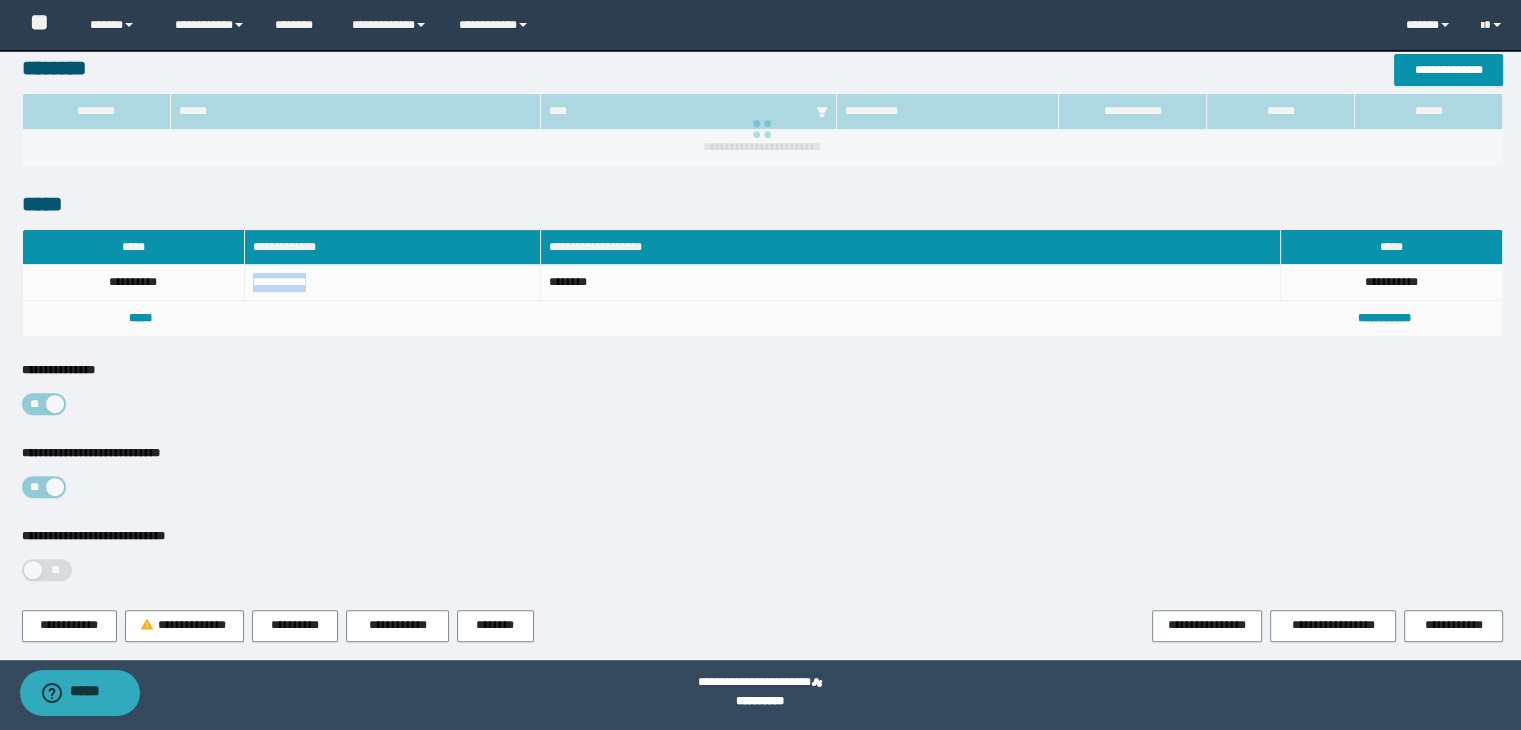 copy on "**********" 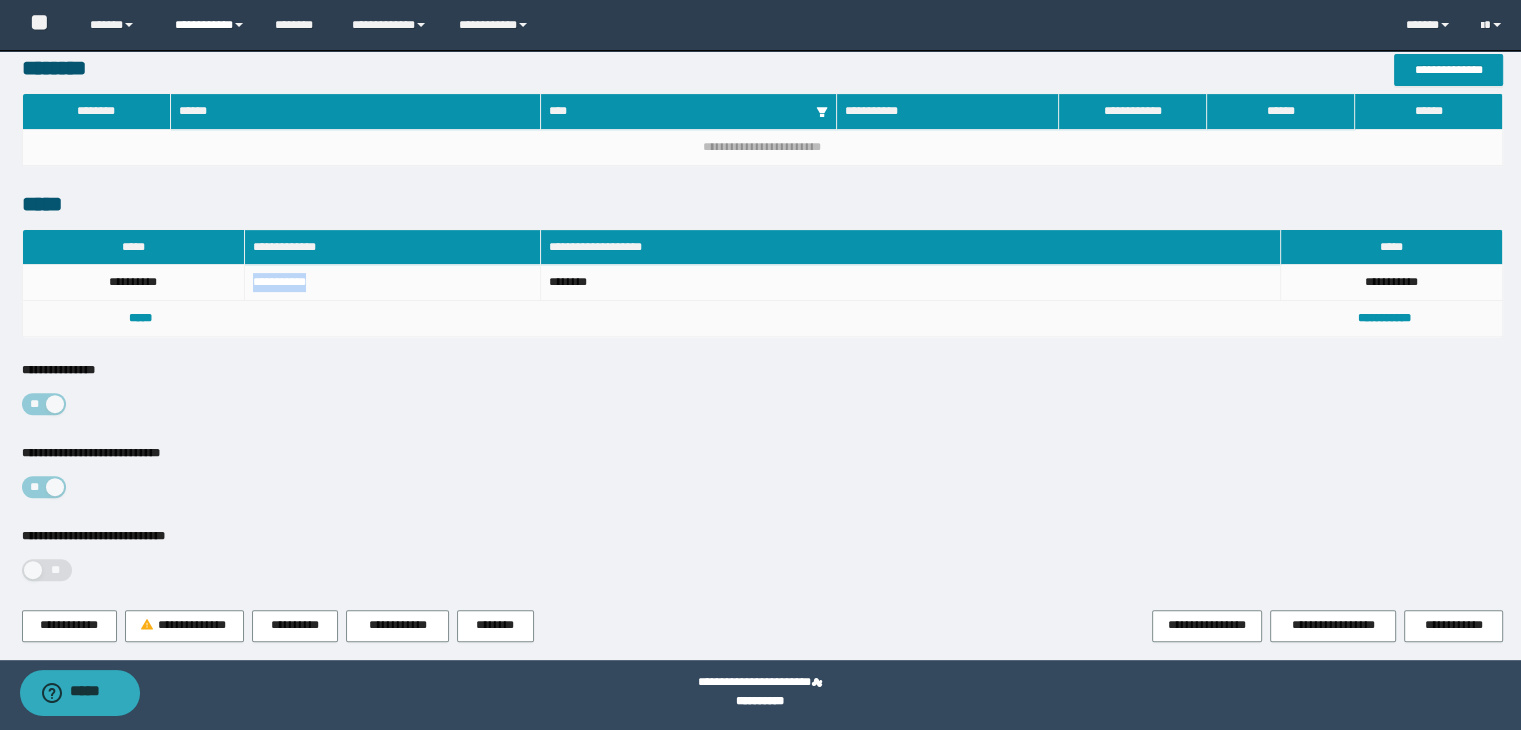 click on "**********" at bounding box center (210, 25) 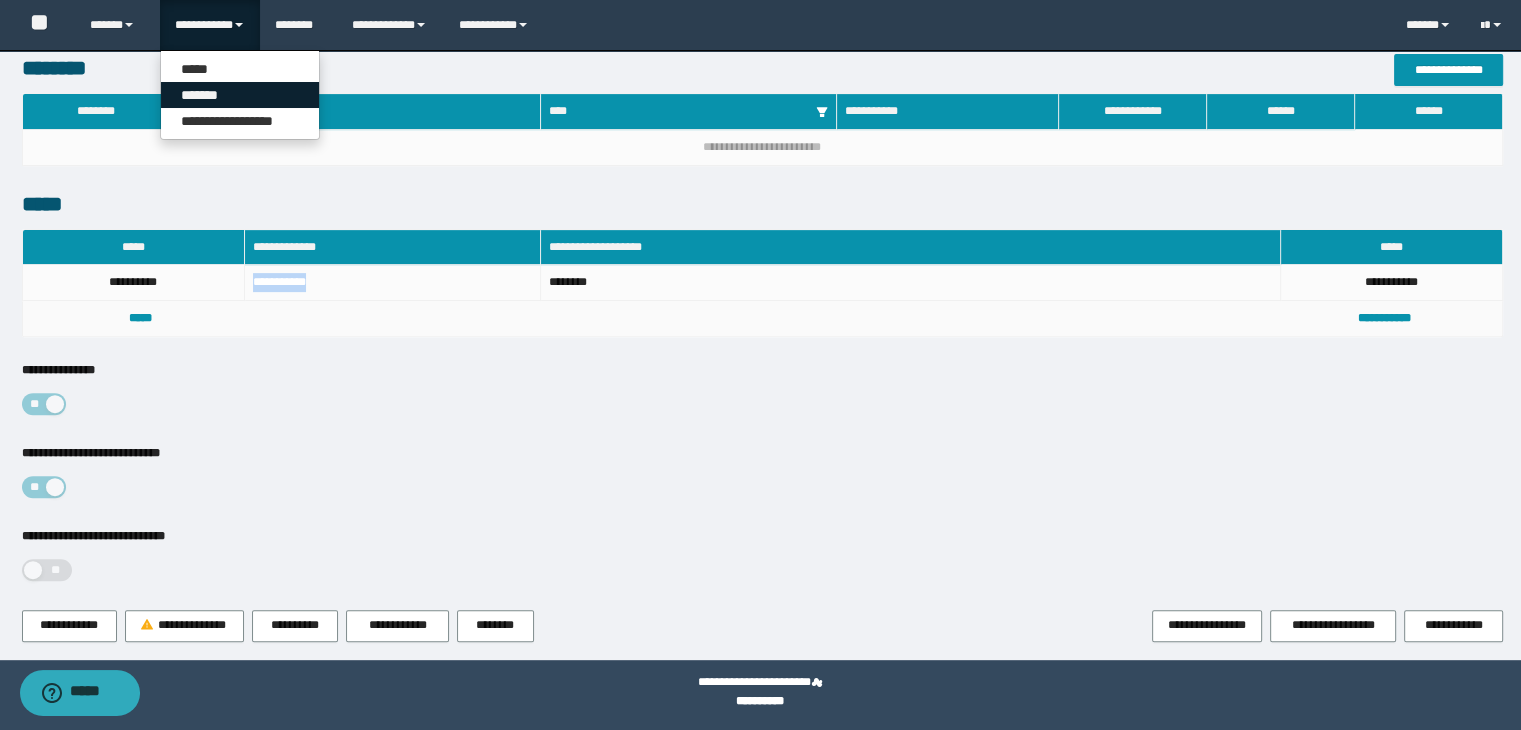 click on "*******" at bounding box center [240, 95] 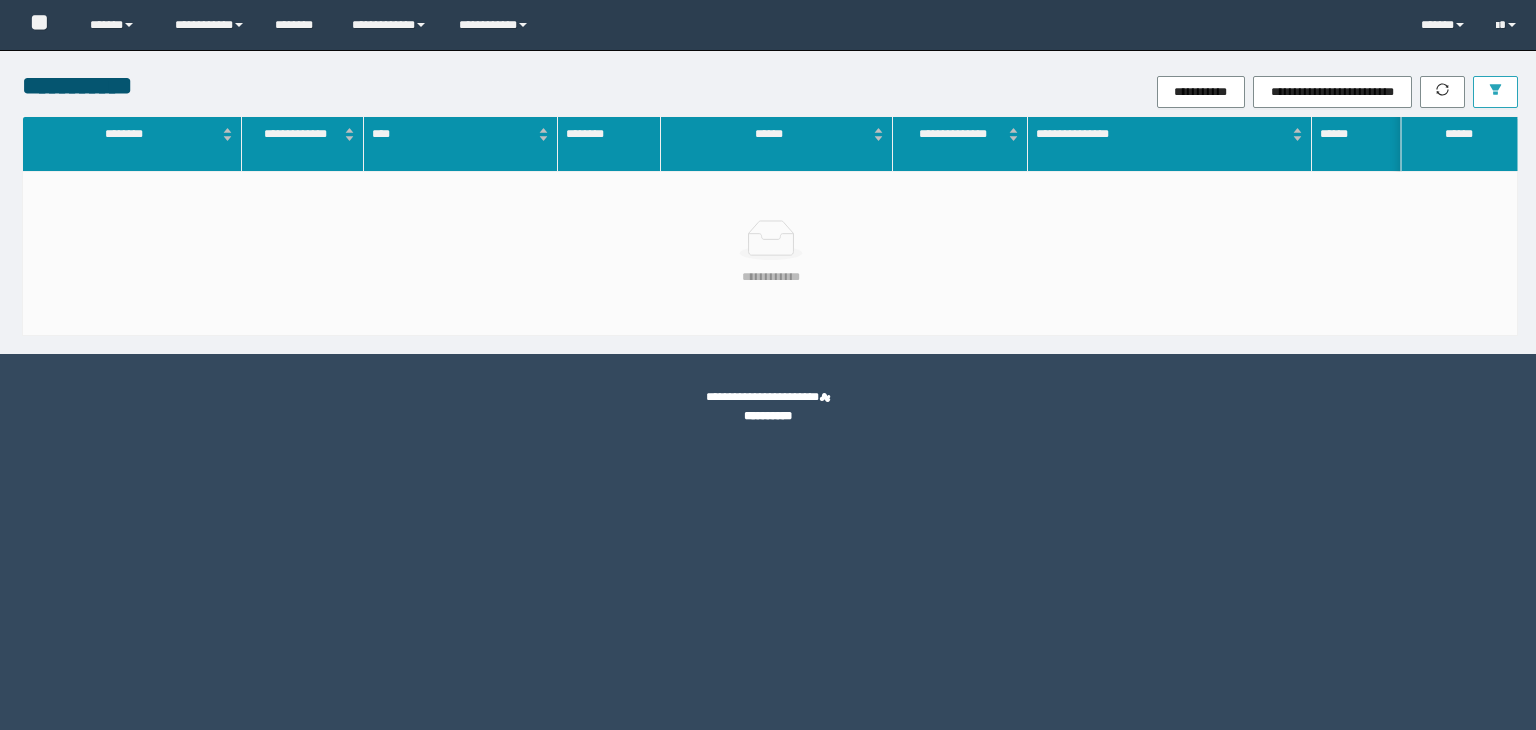 scroll, scrollTop: 0, scrollLeft: 0, axis: both 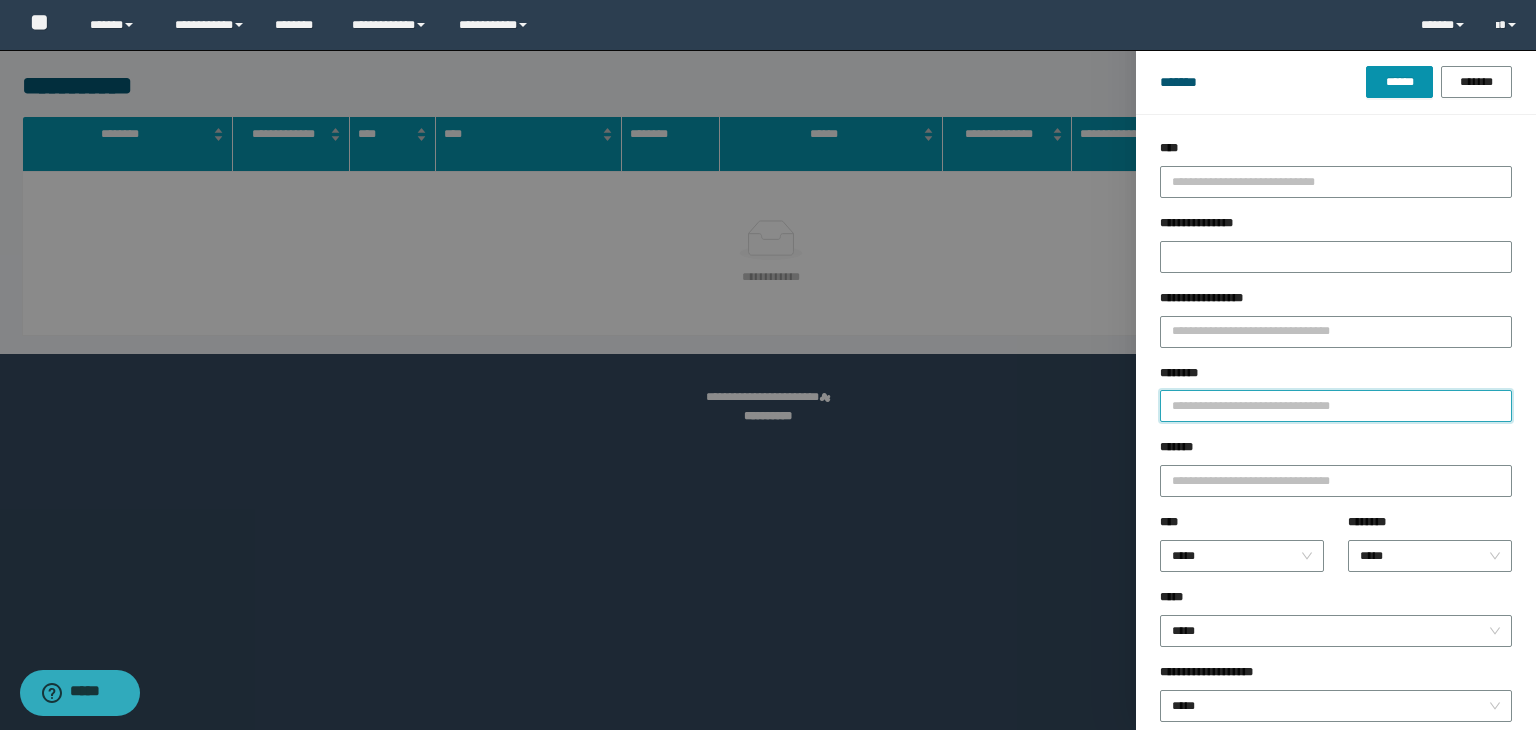 drag, startPoint x: 1210, startPoint y: 401, endPoint x: 1240, endPoint y: 393, distance: 31.04835 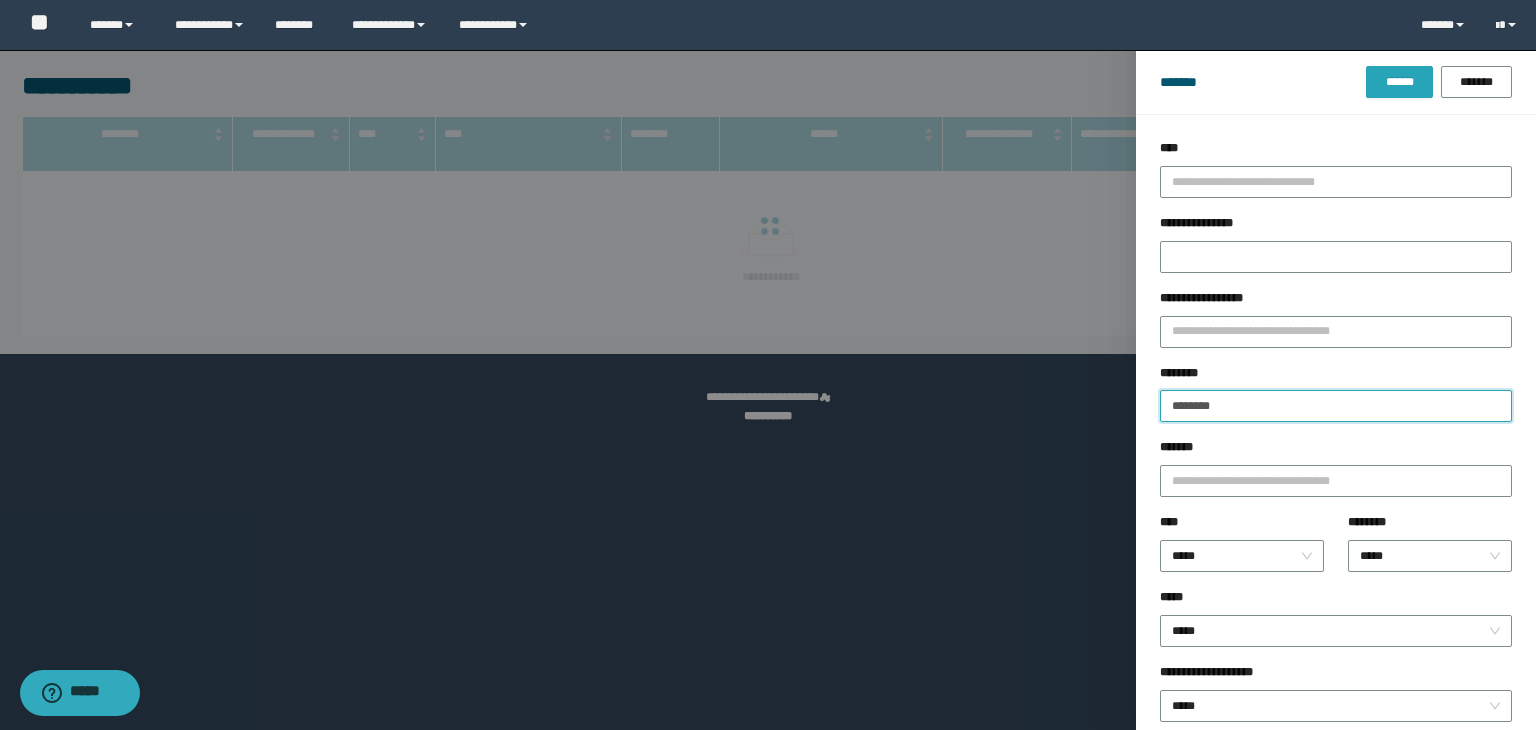 type on "********" 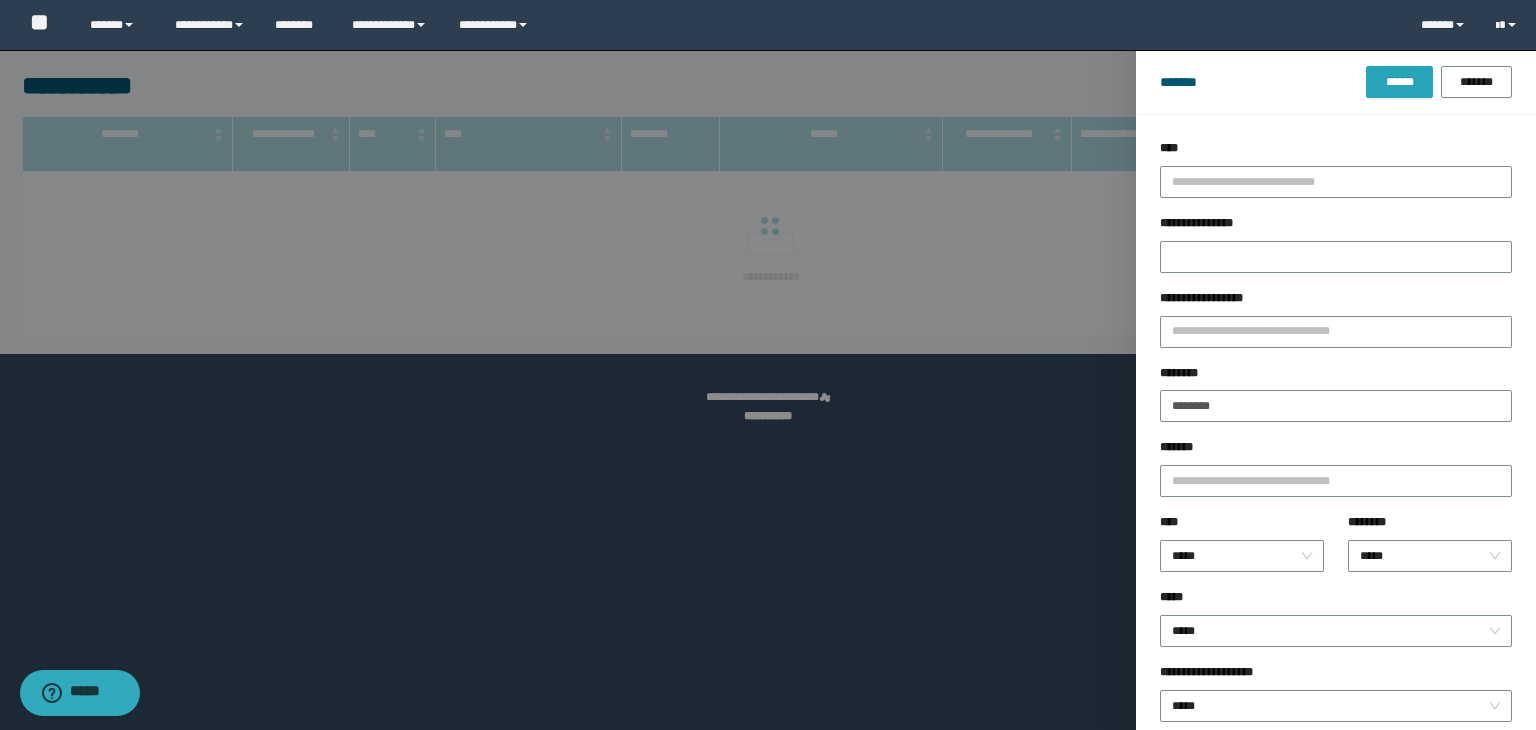 click on "******" at bounding box center [1399, 82] 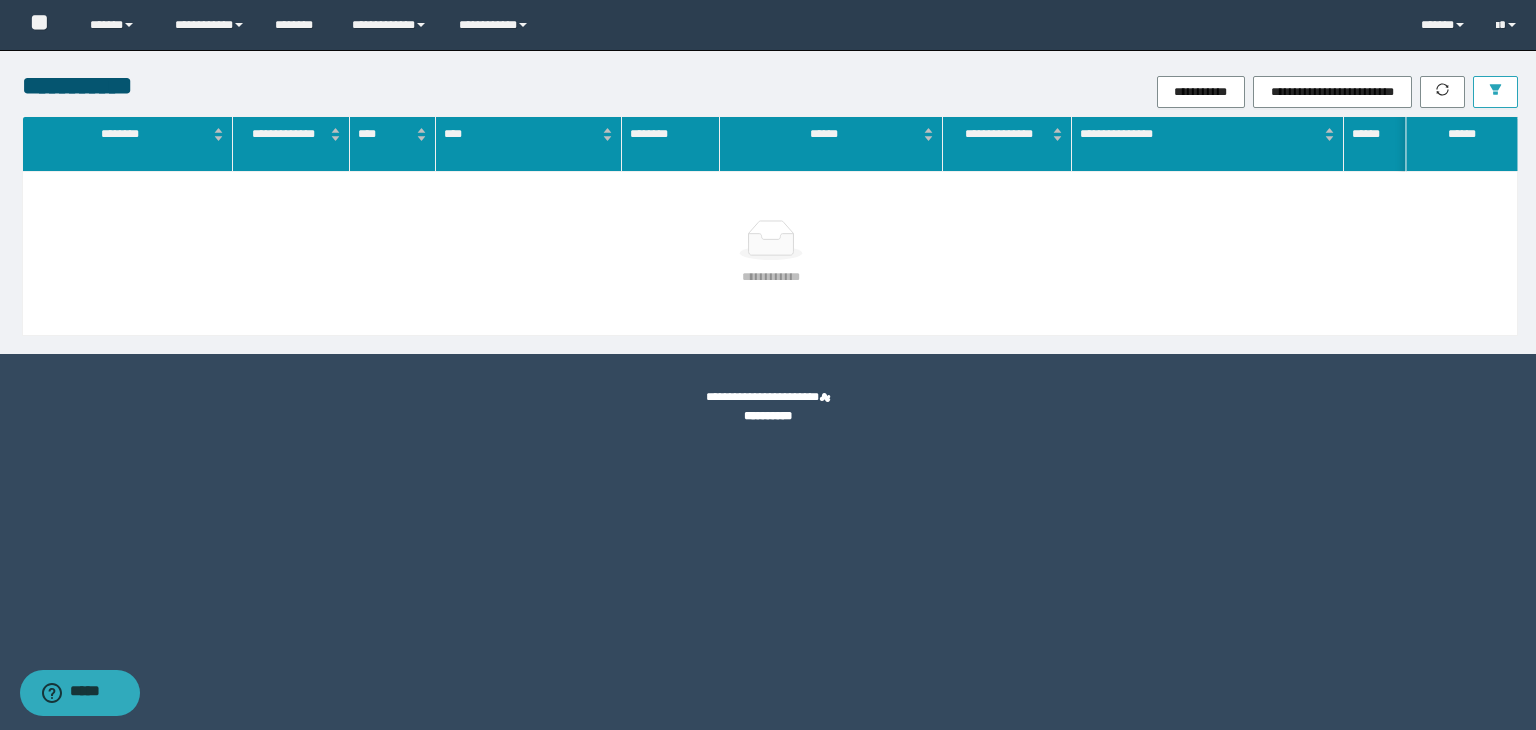 type 